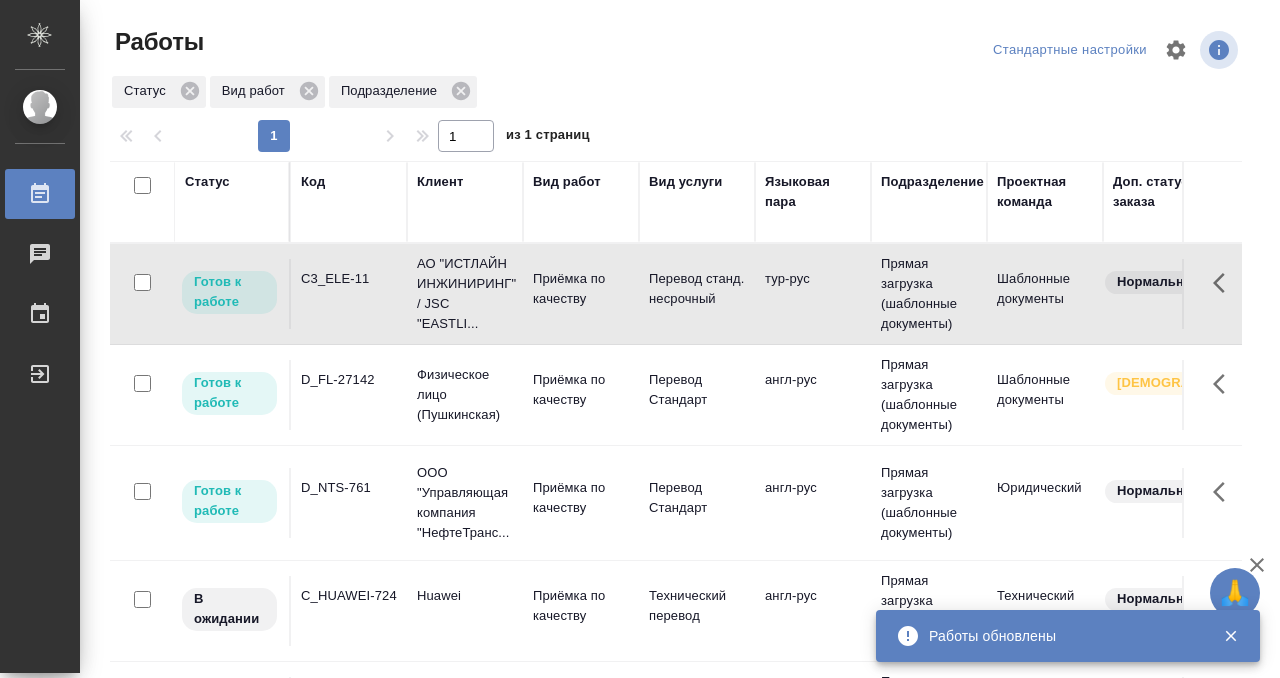 scroll, scrollTop: 0, scrollLeft: 0, axis: both 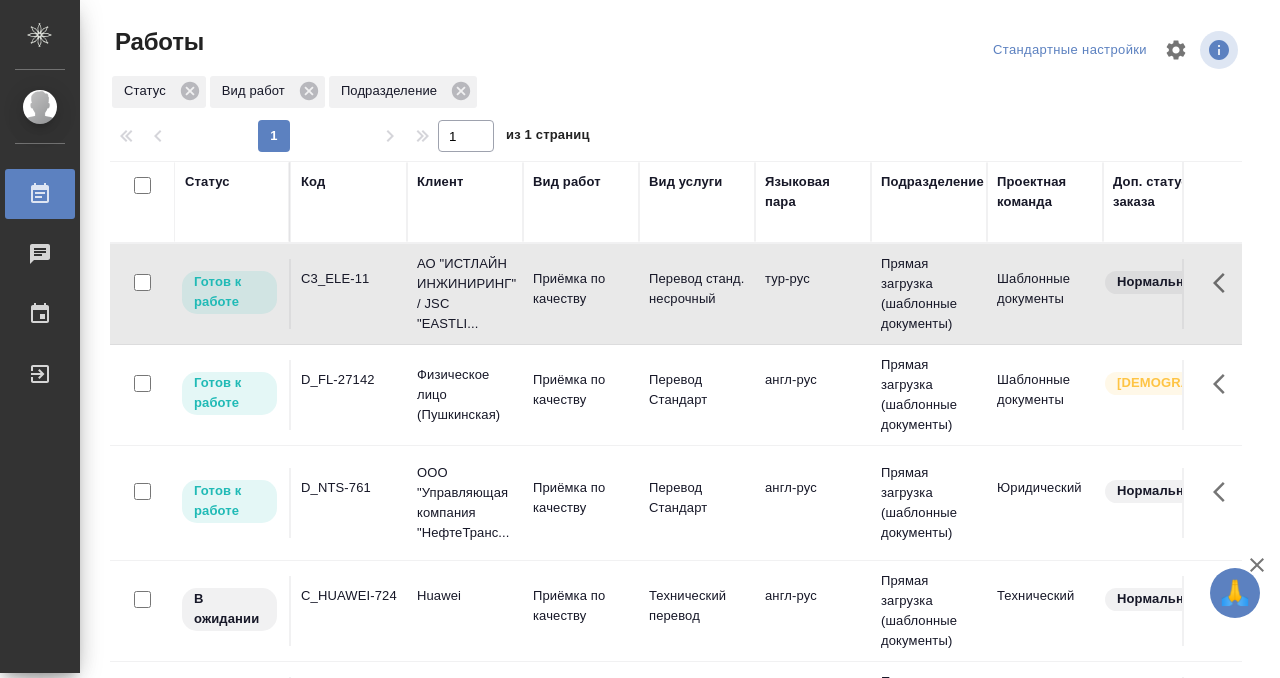 click on "Статус" at bounding box center [207, 182] 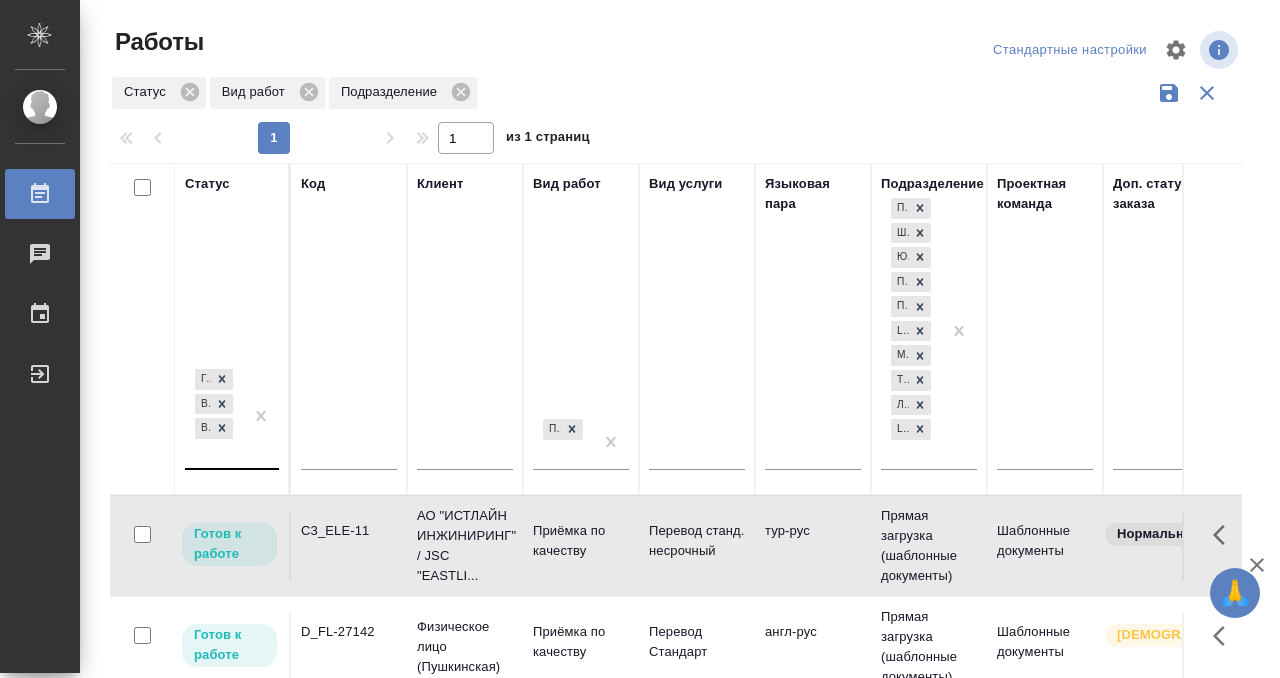 click on "Готов к работе В работе В ожидании" at bounding box center [214, 416] 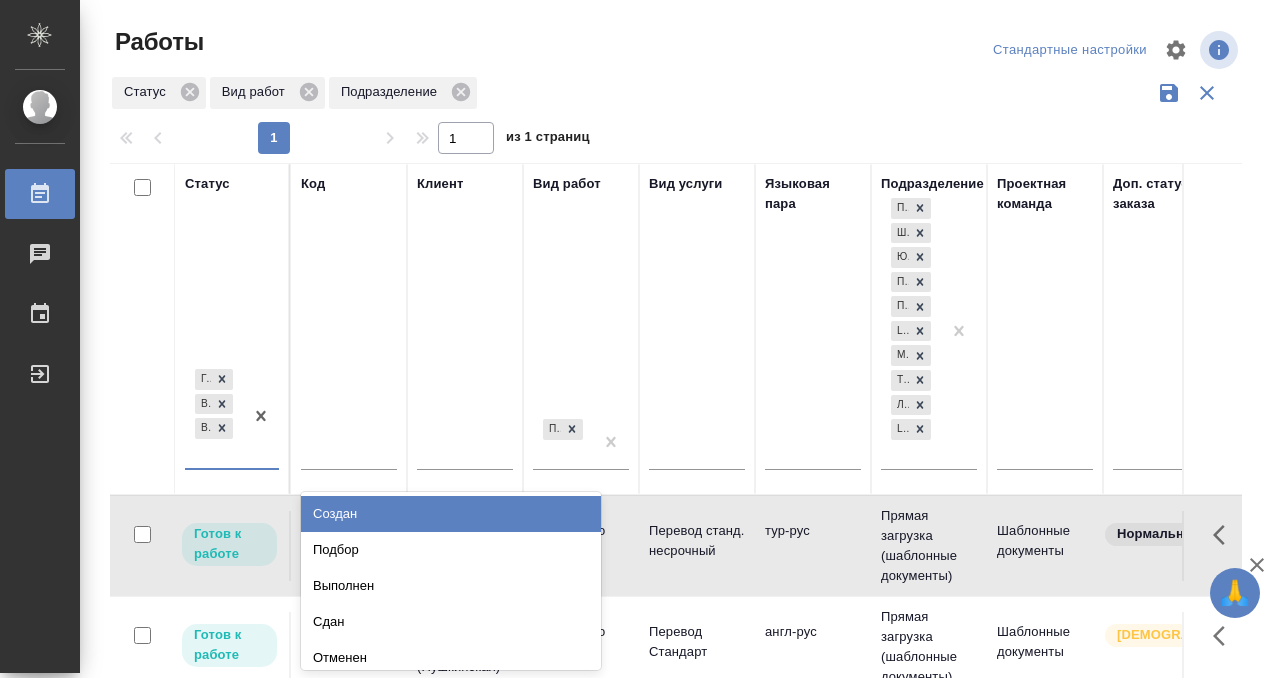 scroll, scrollTop: 10, scrollLeft: 0, axis: vertical 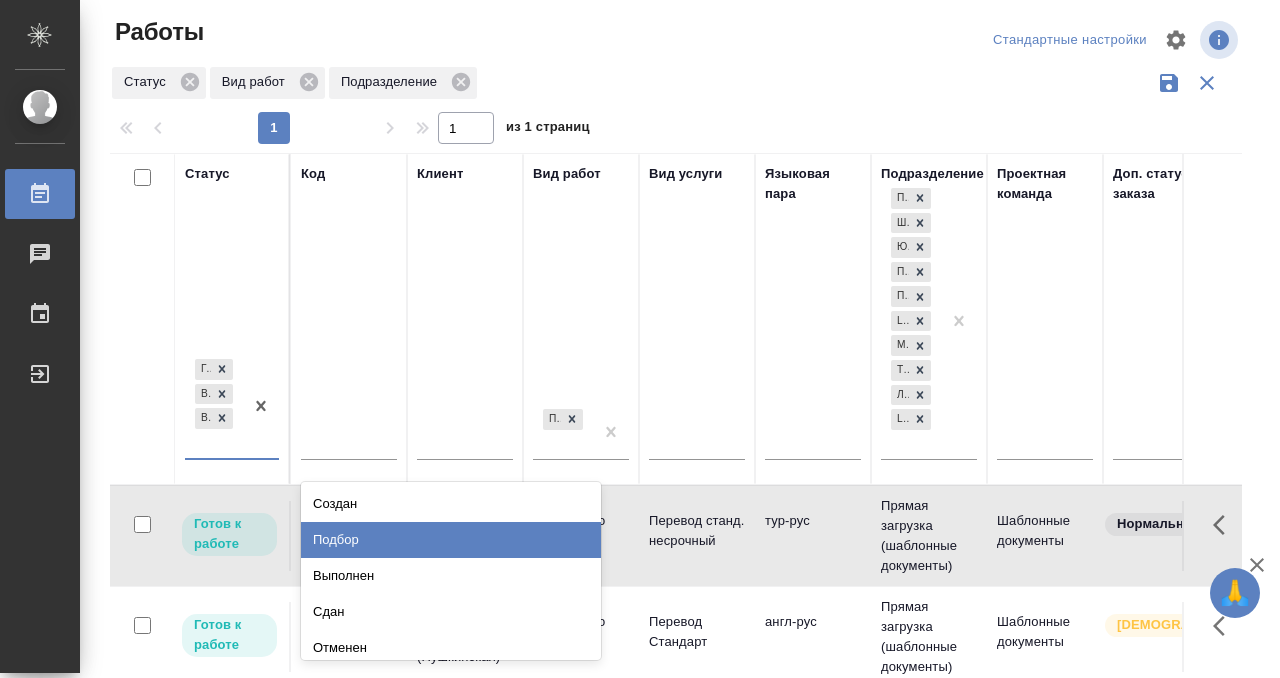 click on "Подбор" at bounding box center (451, 540) 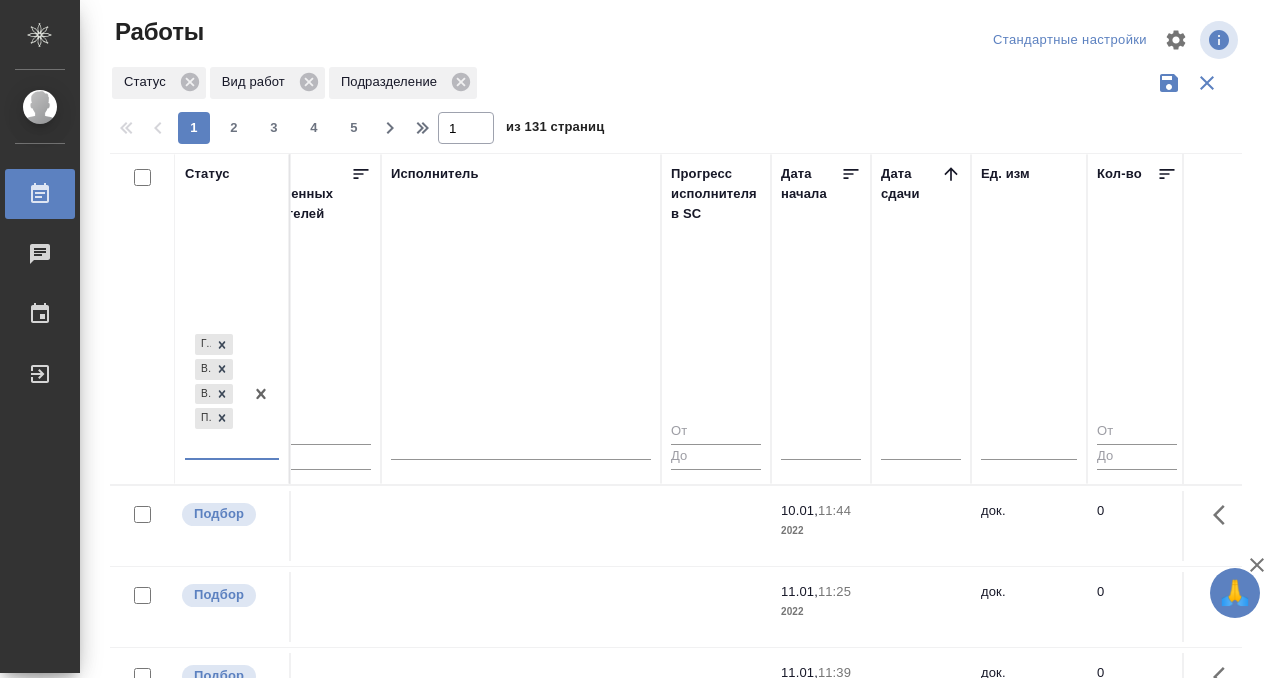 scroll, scrollTop: 0, scrollLeft: 1242, axis: horizontal 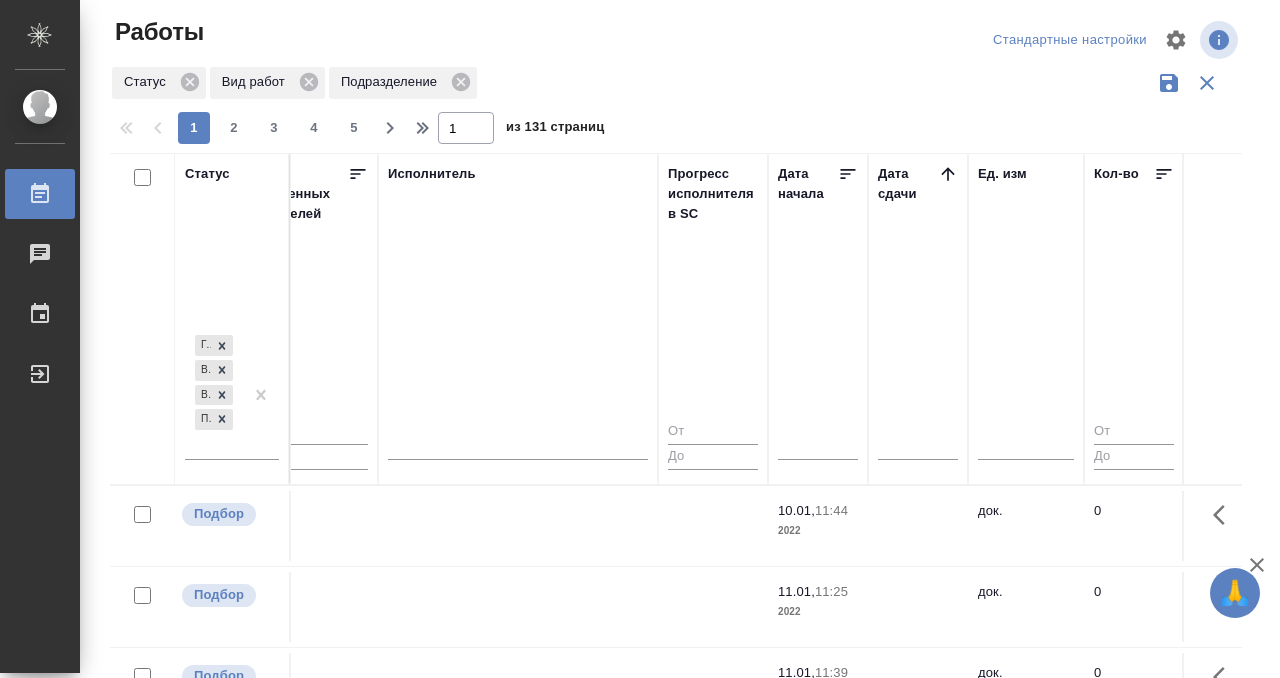 click 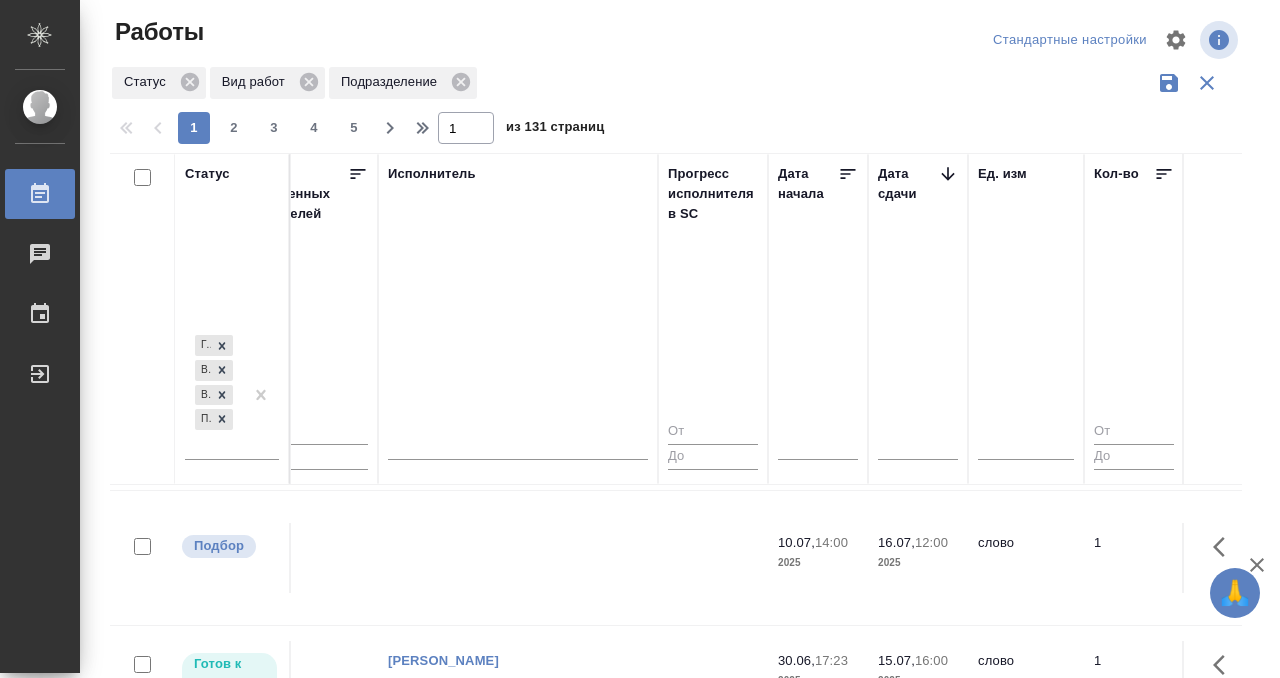scroll, scrollTop: 549, scrollLeft: 1242, axis: both 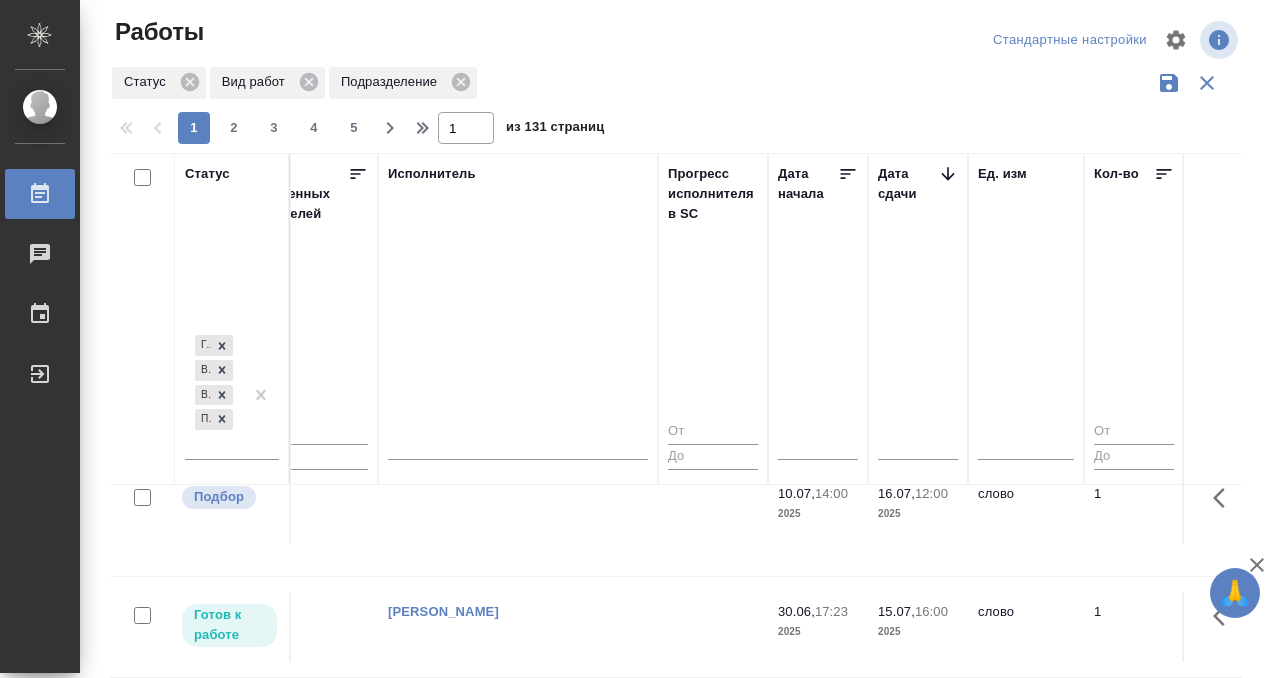 click at bounding box center [518, -13] 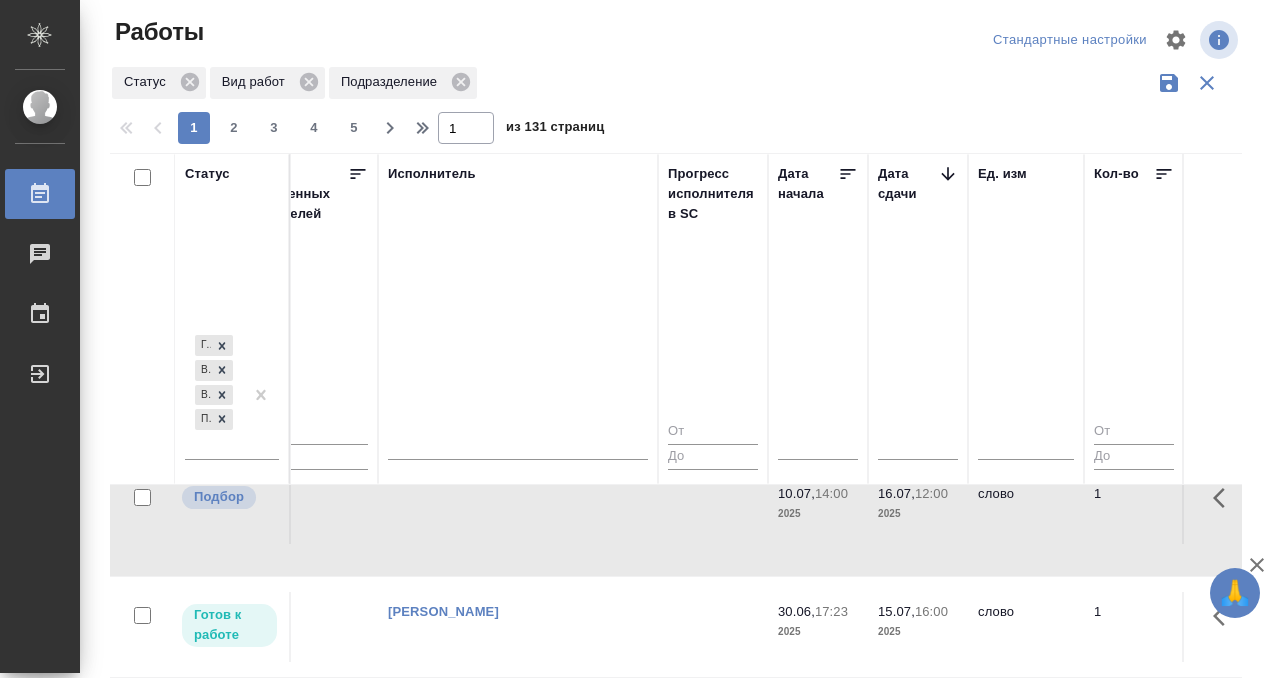click at bounding box center [518, -13] 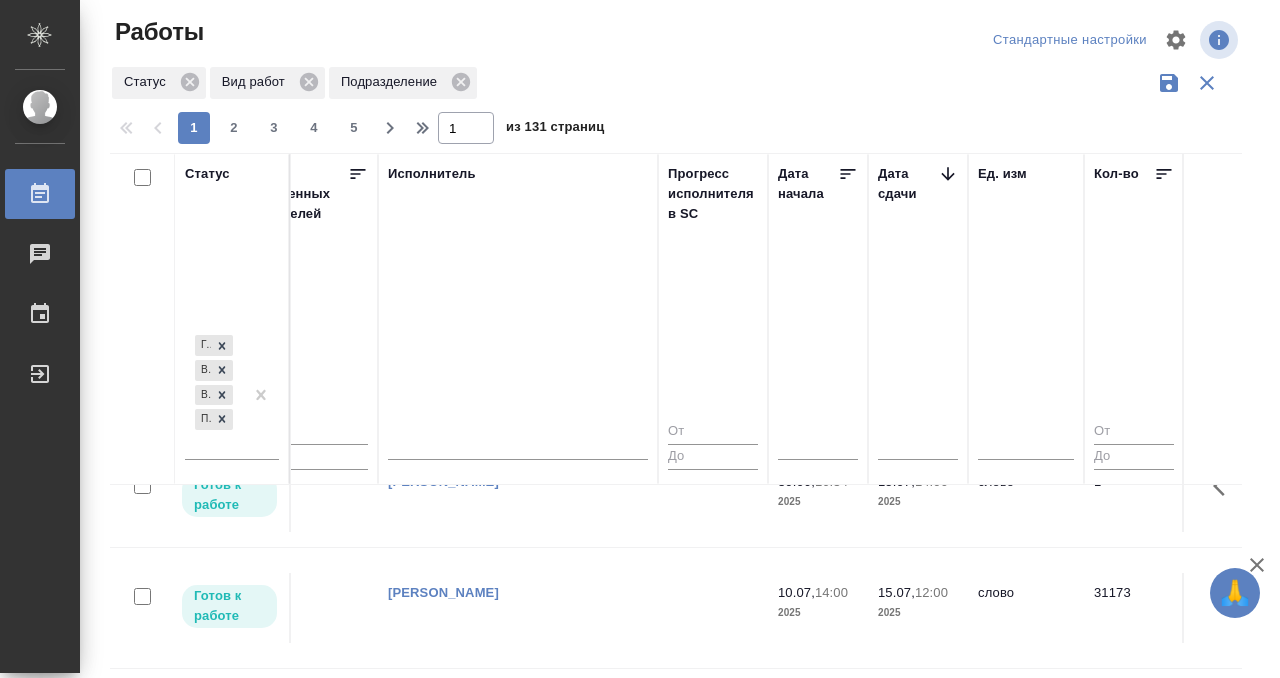 click on "Готов к работе C_HUAWEI-731 Huawei Приёмка по качеству Технический перевод  англ-рус Прямая загрузка (шаблонные документы) Технический Срочный Кобзева Елизавета Нет 0 Кобзева Елизавета 04.08,  10:00 2025 05.08,  10:00 2025 слово 1 0.08 0,08 ₽ Белякова Юлия Лямина Надежда Петрова Валерия Техника (с элементами маркетинга) сделайте тикет, плиз
также просят хо... В ожидании C_HUAWEI-730 Huawei Приёмка по качеству Технический перевод  англ-рус Прямая загрузка (шаблонные документы) Технический Срочный Кобзева Елизавета Нет 0 Кобзева Елизавета 23.07,  10:00 2025 24.07,  14:00 2025 слово 1 0.08 0,08 ₽ Белякова Юлия Huawei 0" at bounding box center (976, 986) 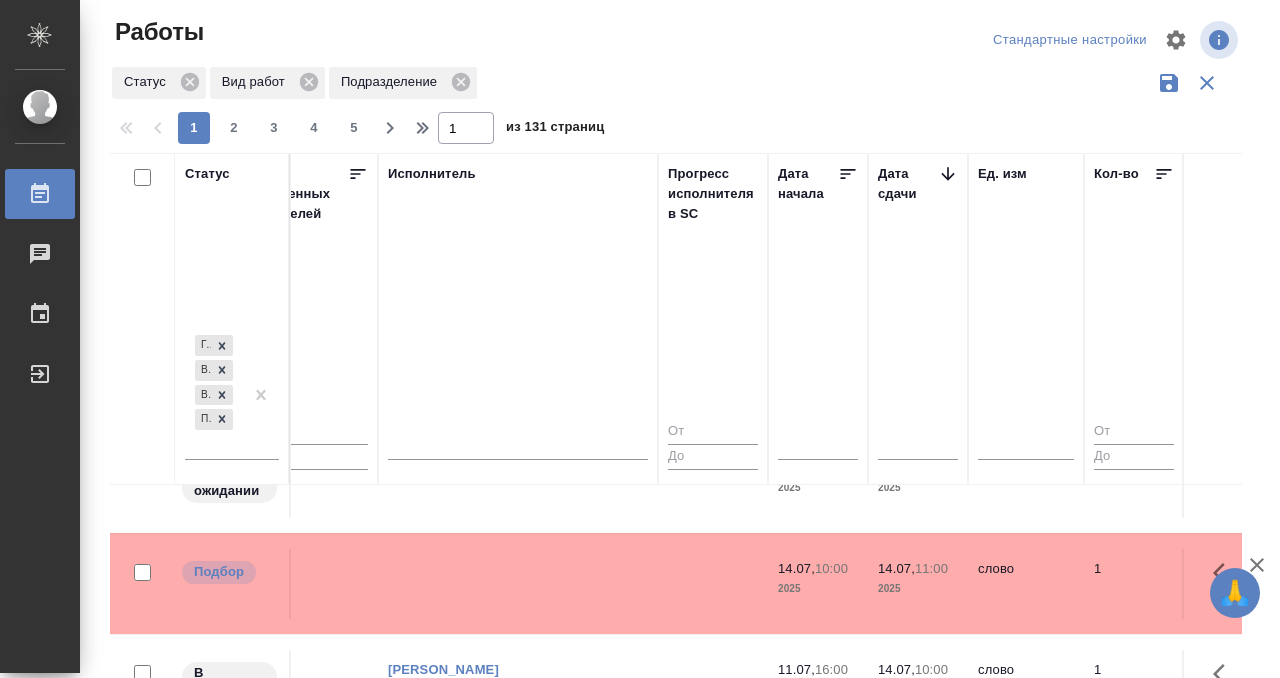 click at bounding box center [518, -682] 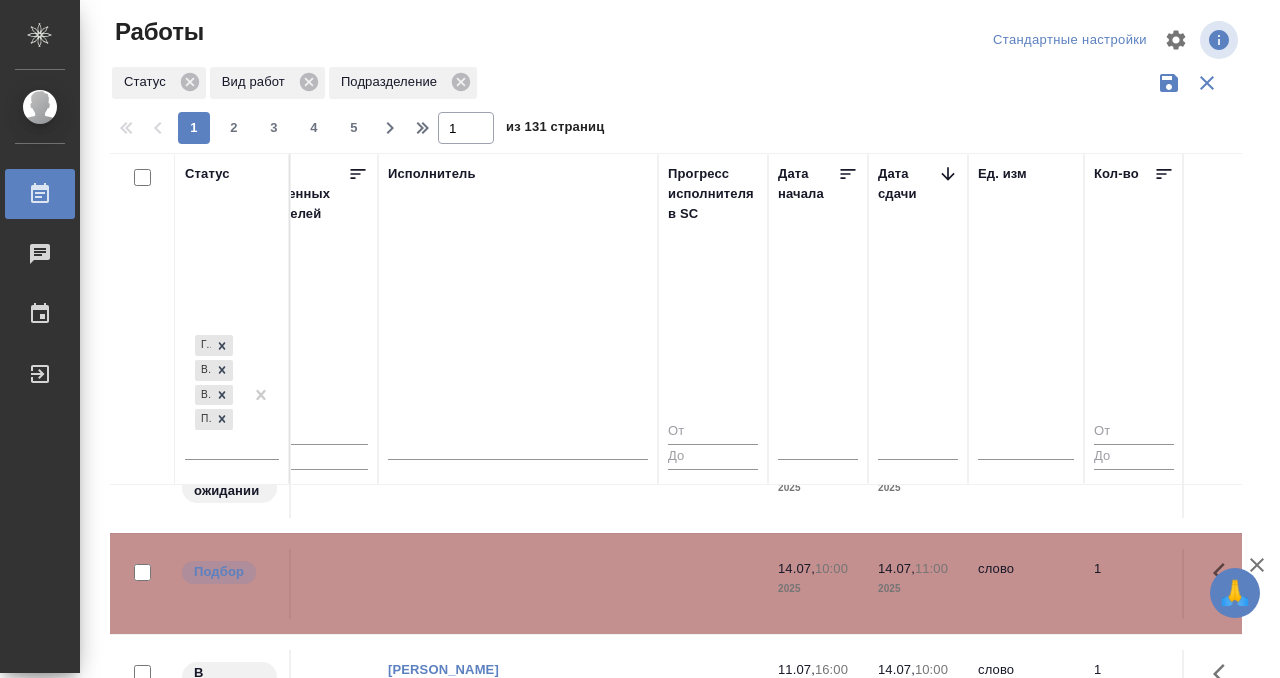 scroll, scrollTop: 1453, scrollLeft: 1242, axis: both 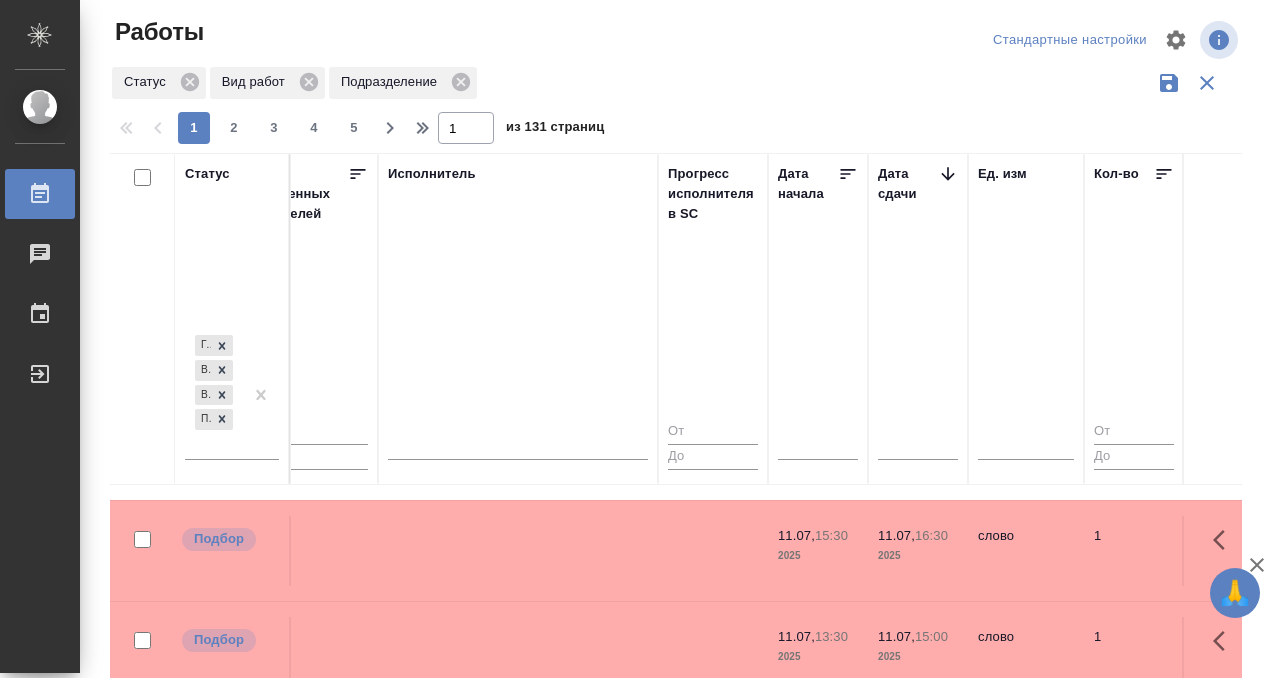 click at bounding box center (518, -917) 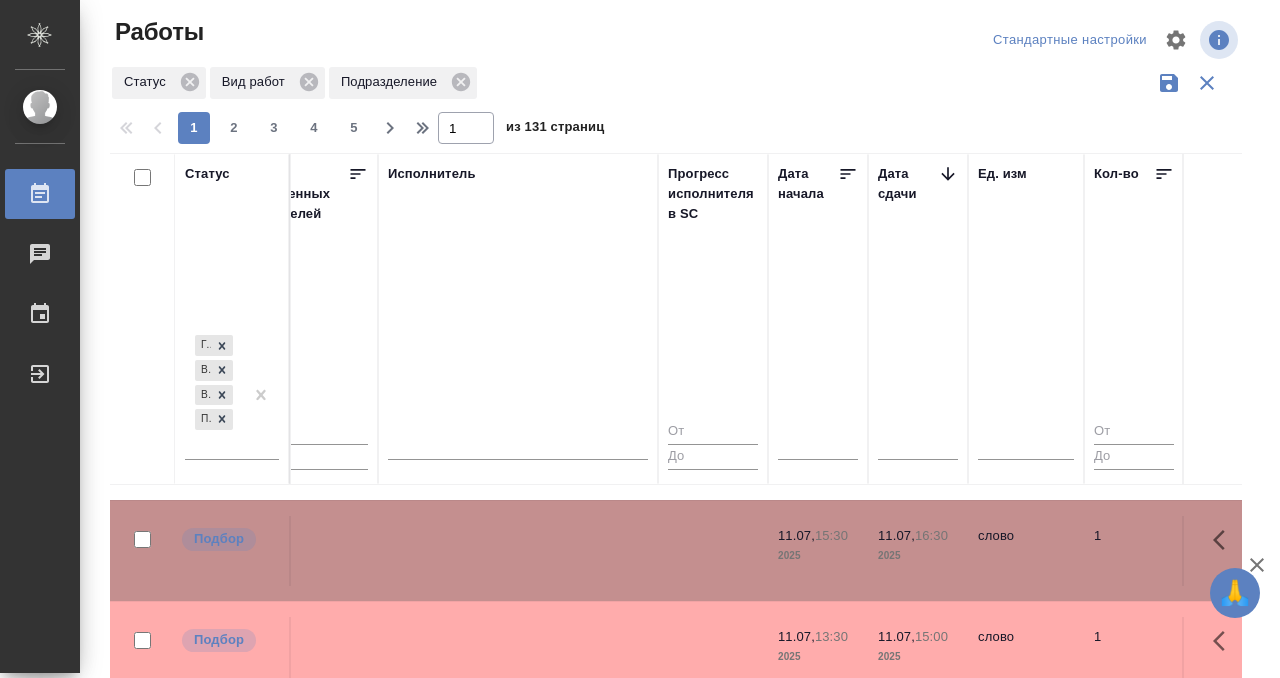 click at bounding box center (518, -917) 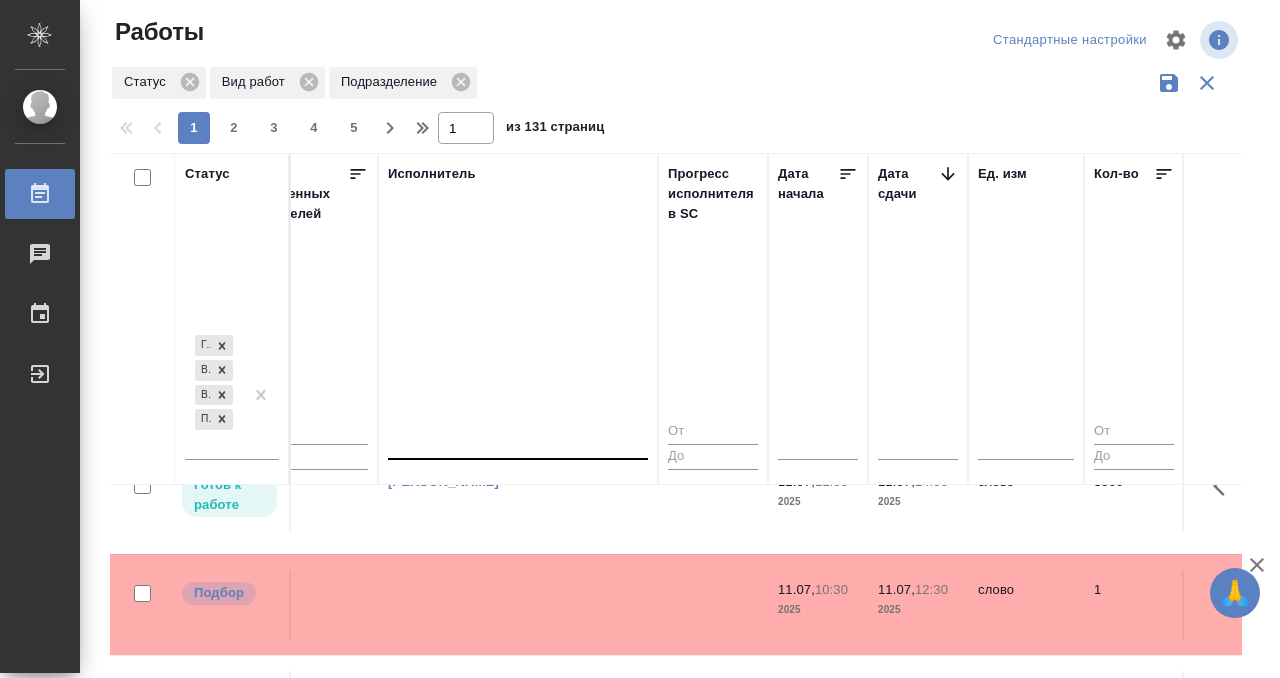 scroll, scrollTop: 1859, scrollLeft: 1242, axis: both 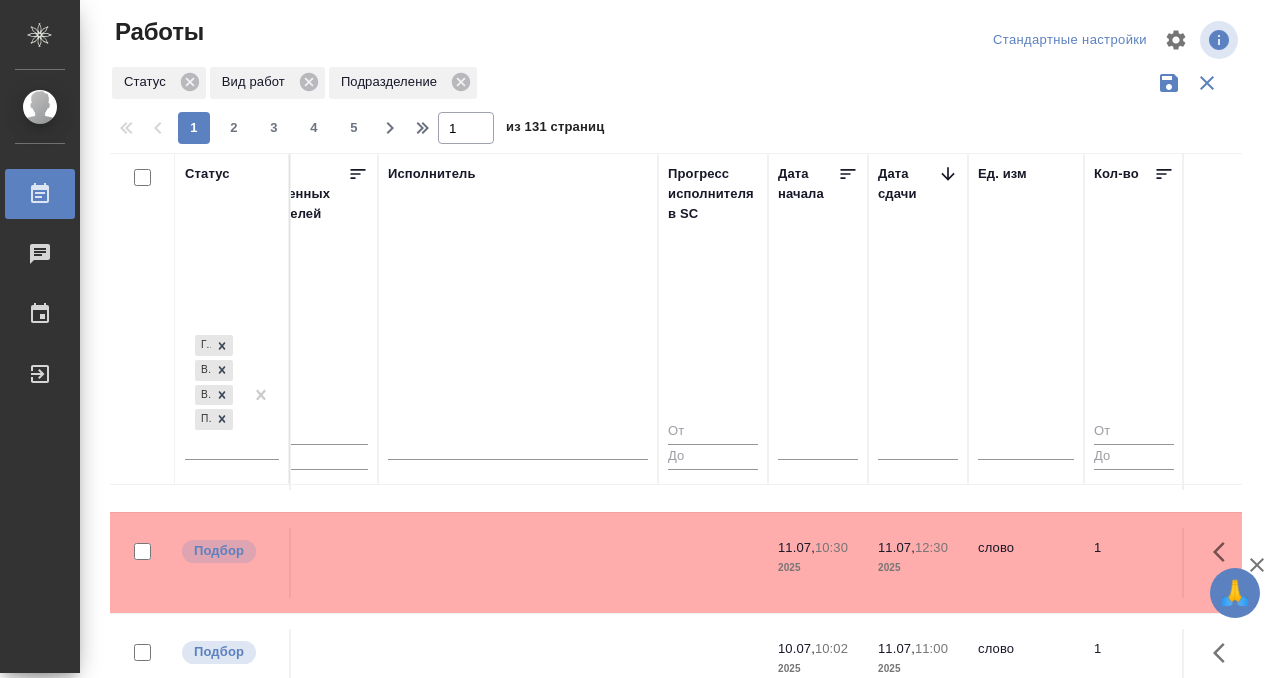 click at bounding box center (518, -1323) 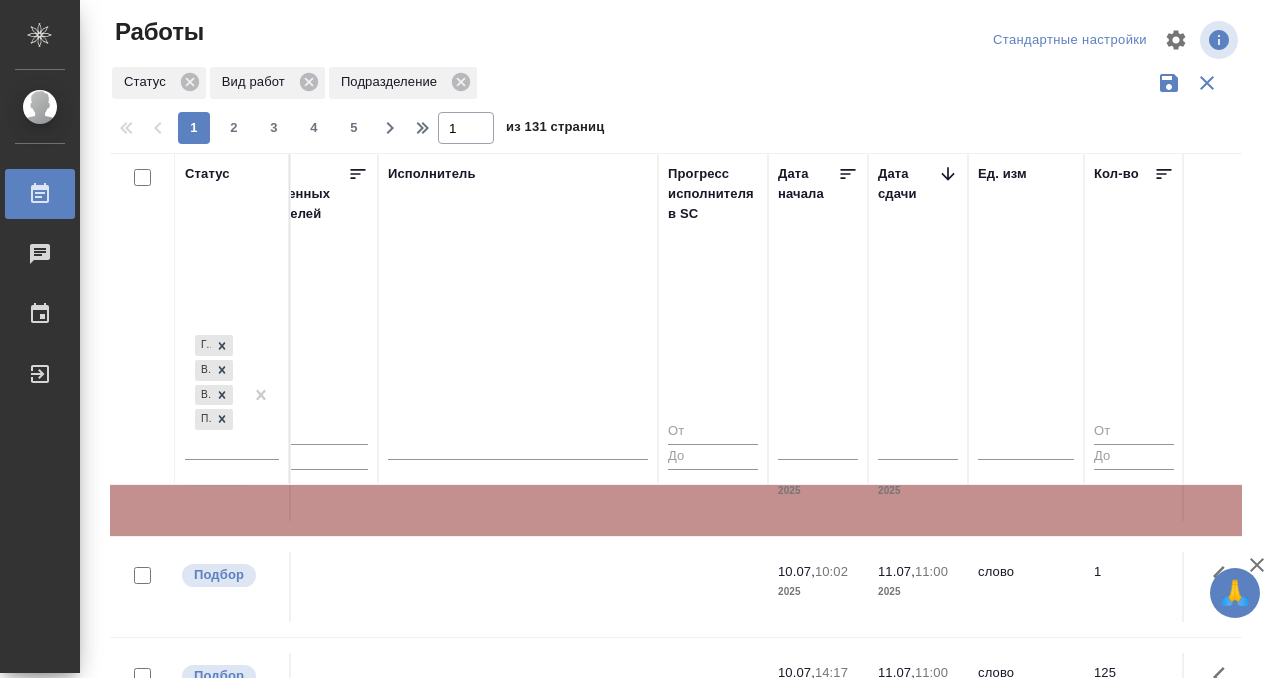 scroll, scrollTop: 1945, scrollLeft: 1242, axis: both 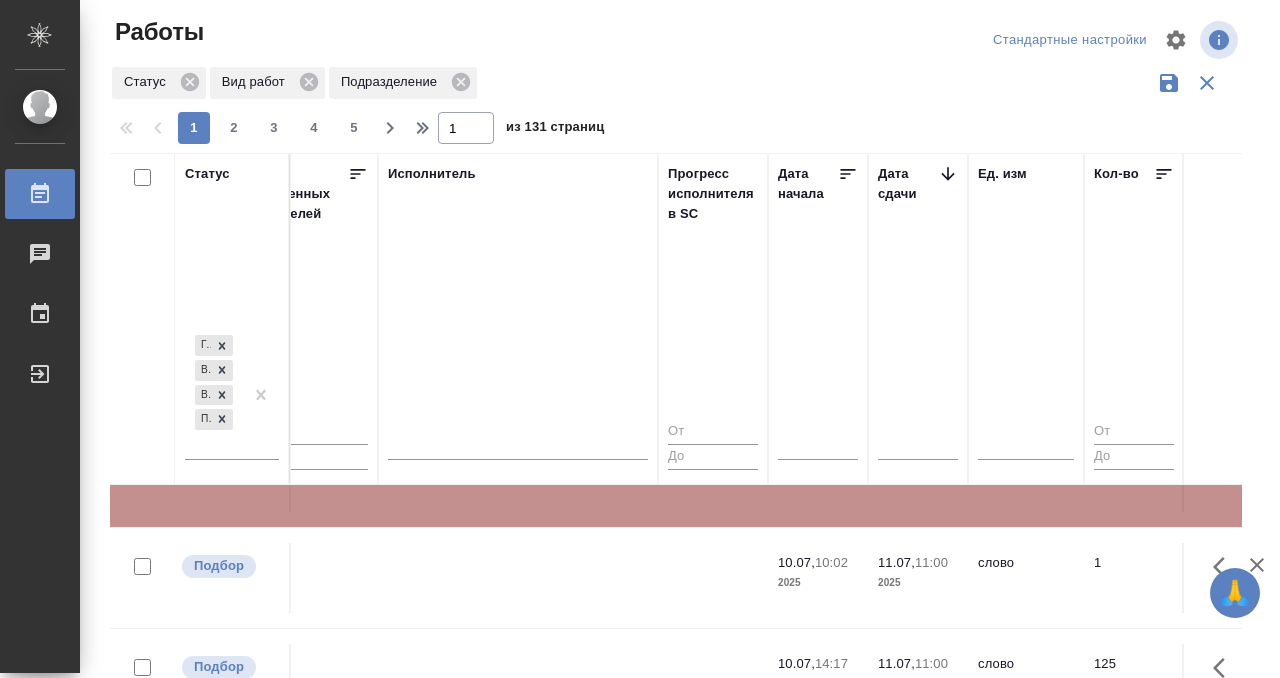 click at bounding box center [518, -1409] 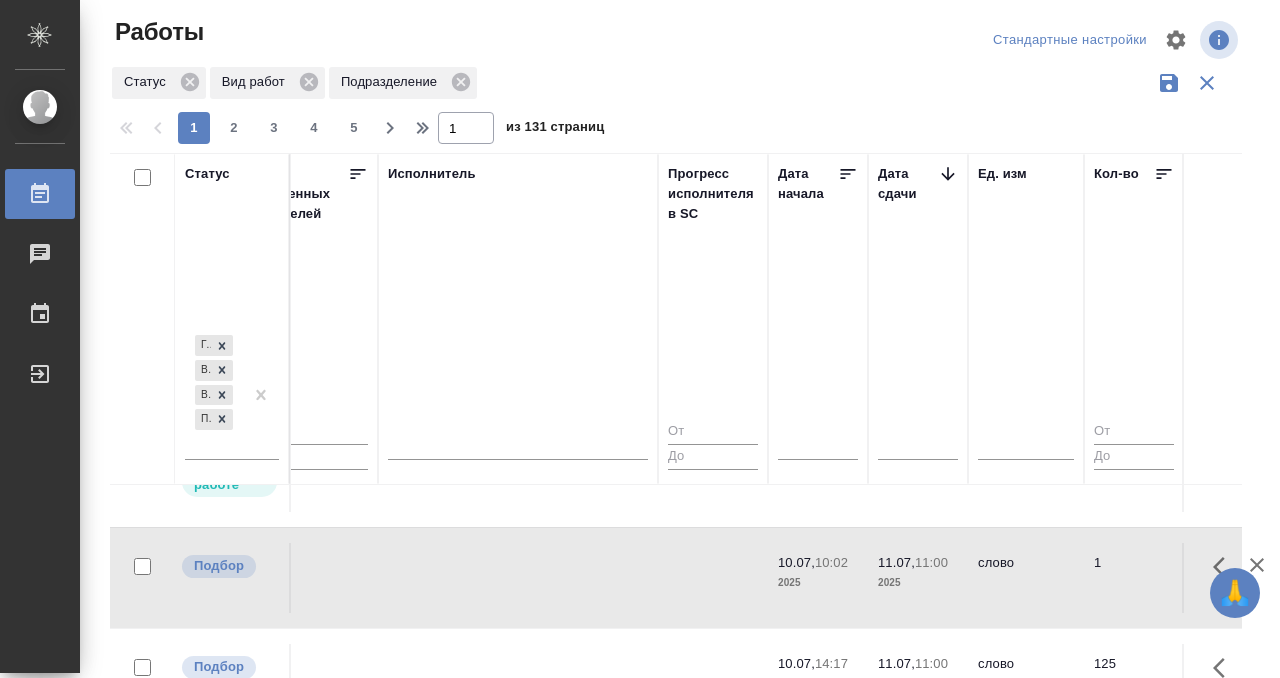 click at bounding box center (518, -1409) 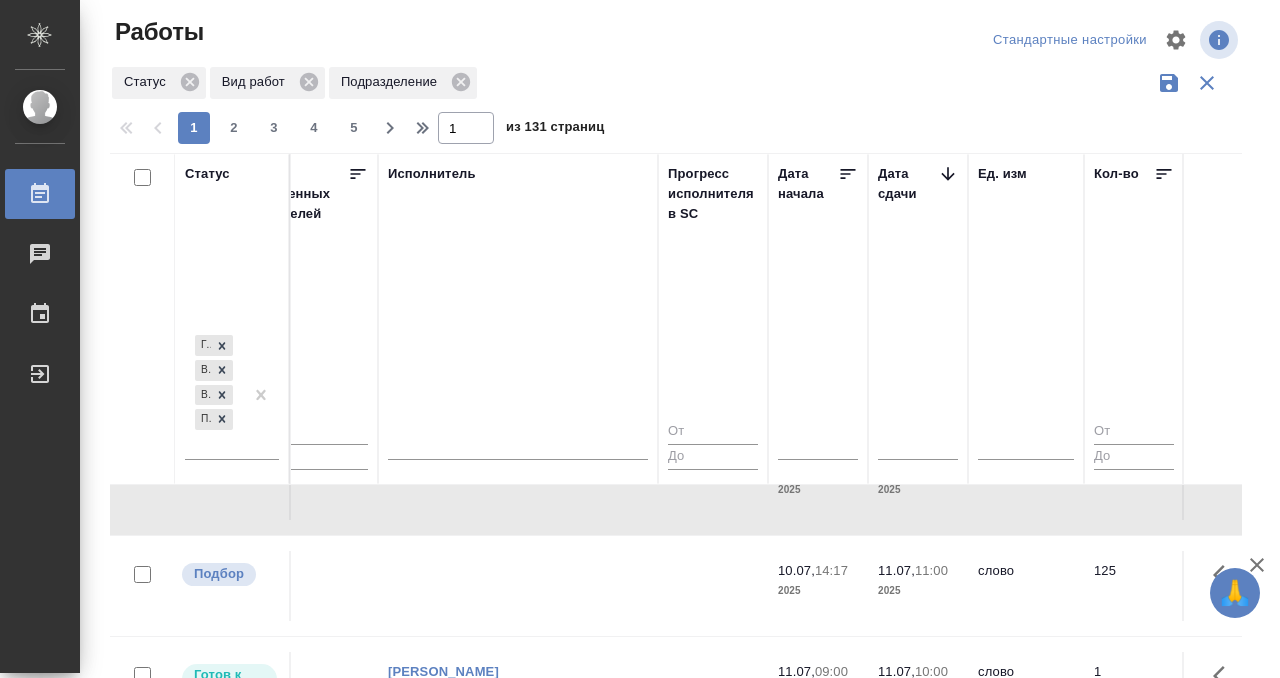 scroll, scrollTop: 2070, scrollLeft: 1242, axis: both 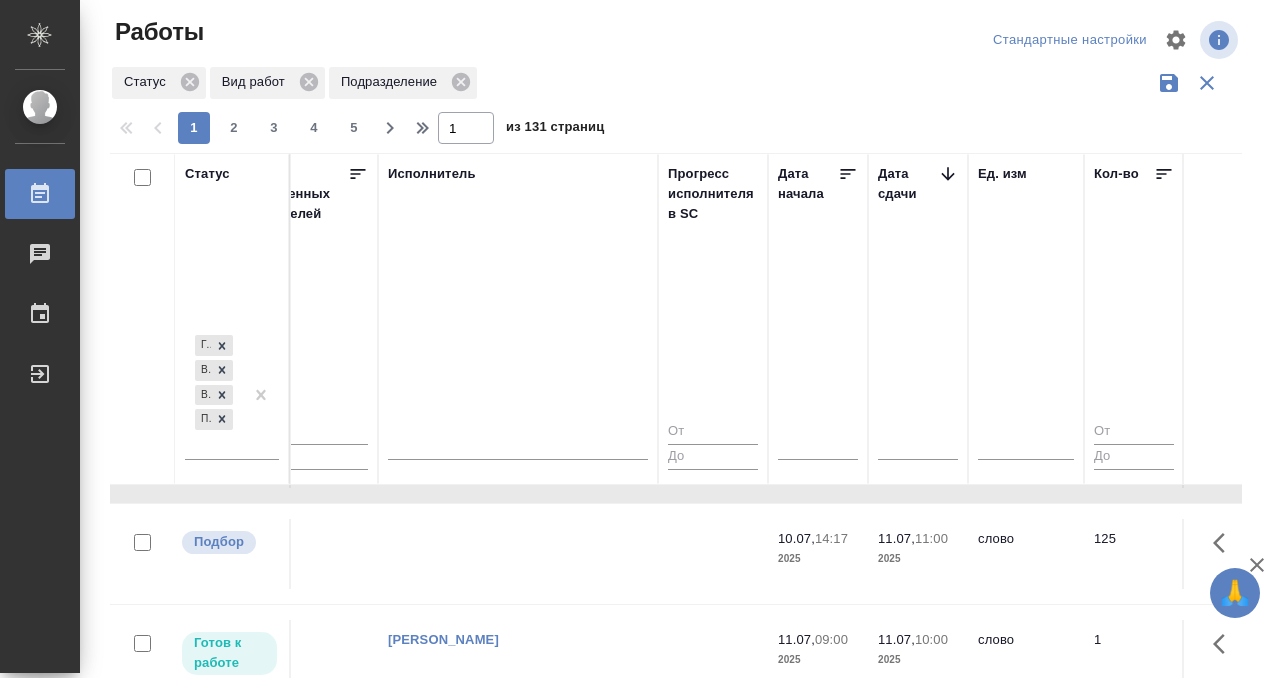 click at bounding box center (518, -1534) 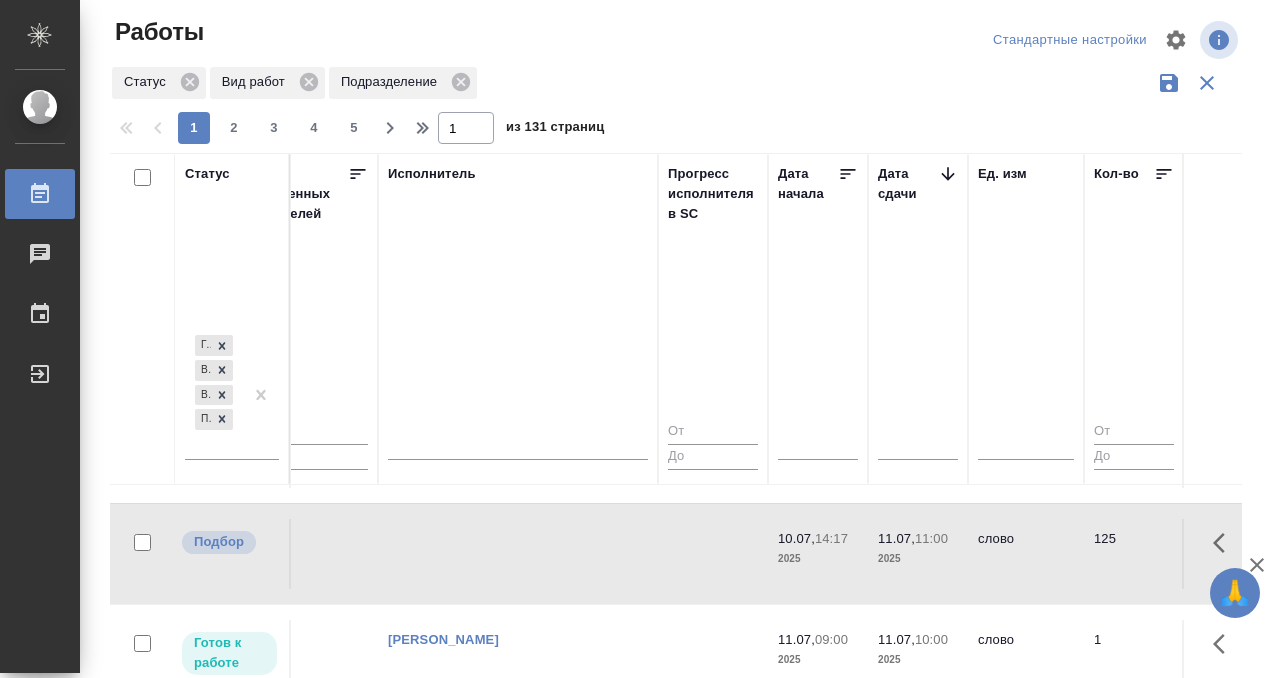 click at bounding box center [518, -1534] 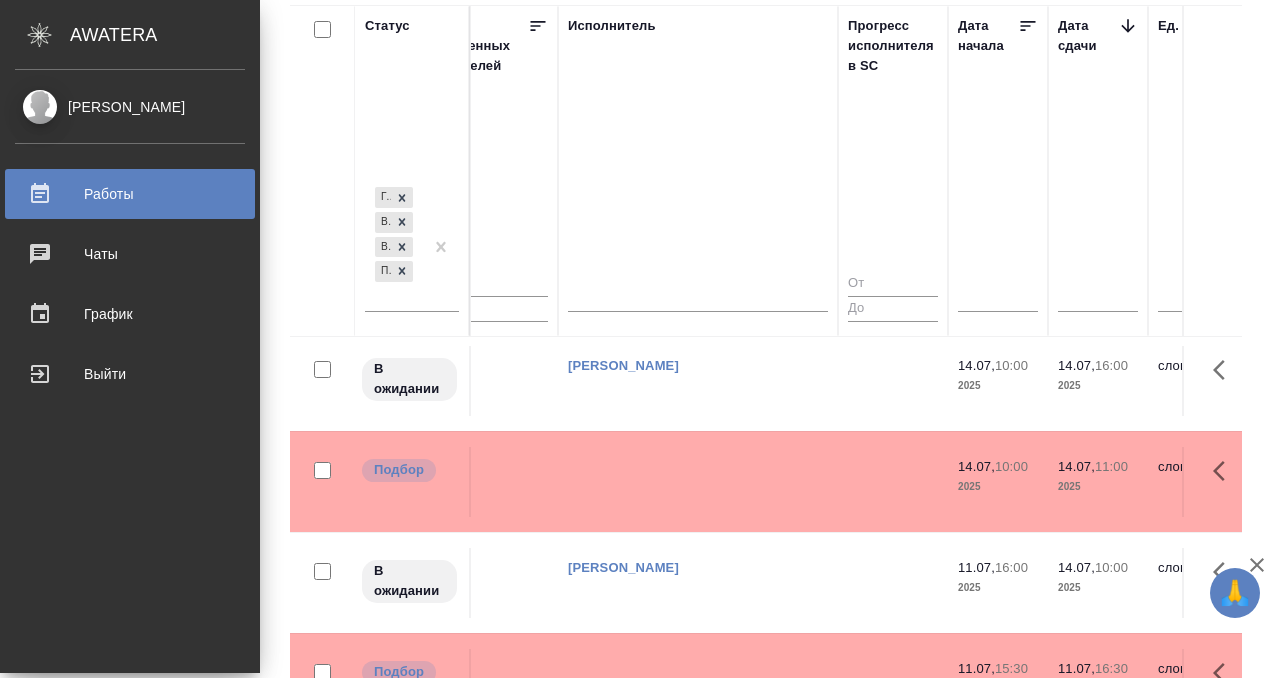 click 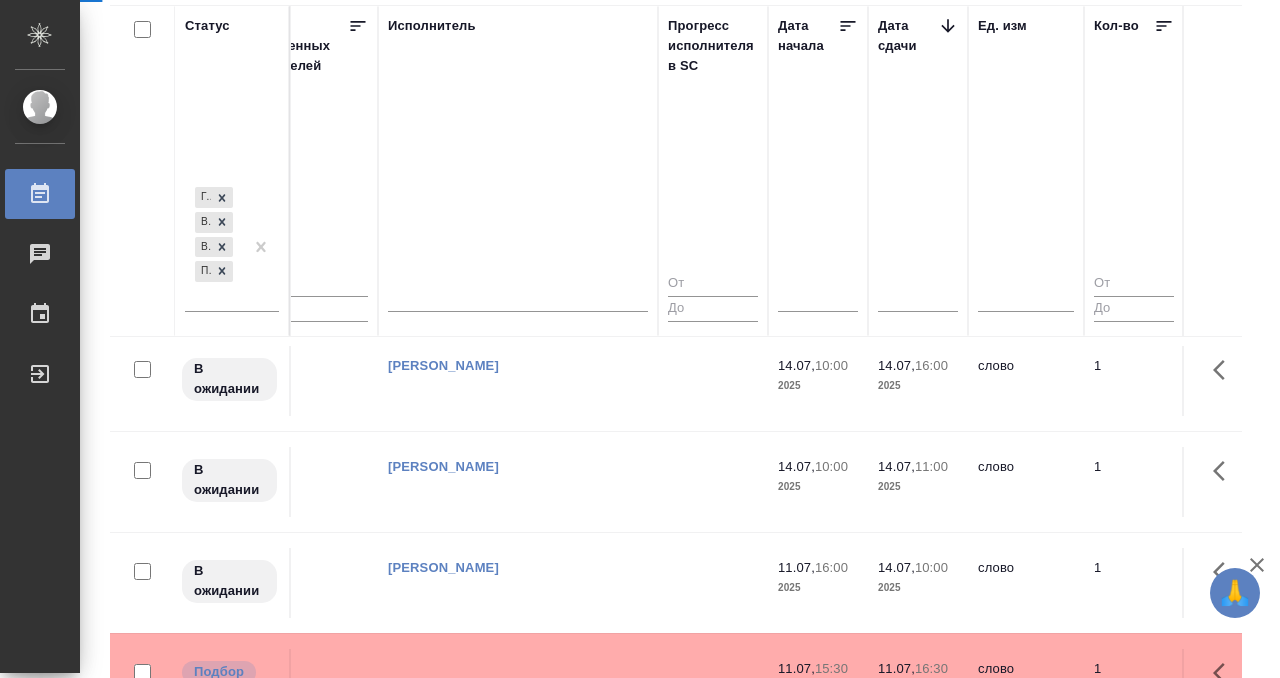 click 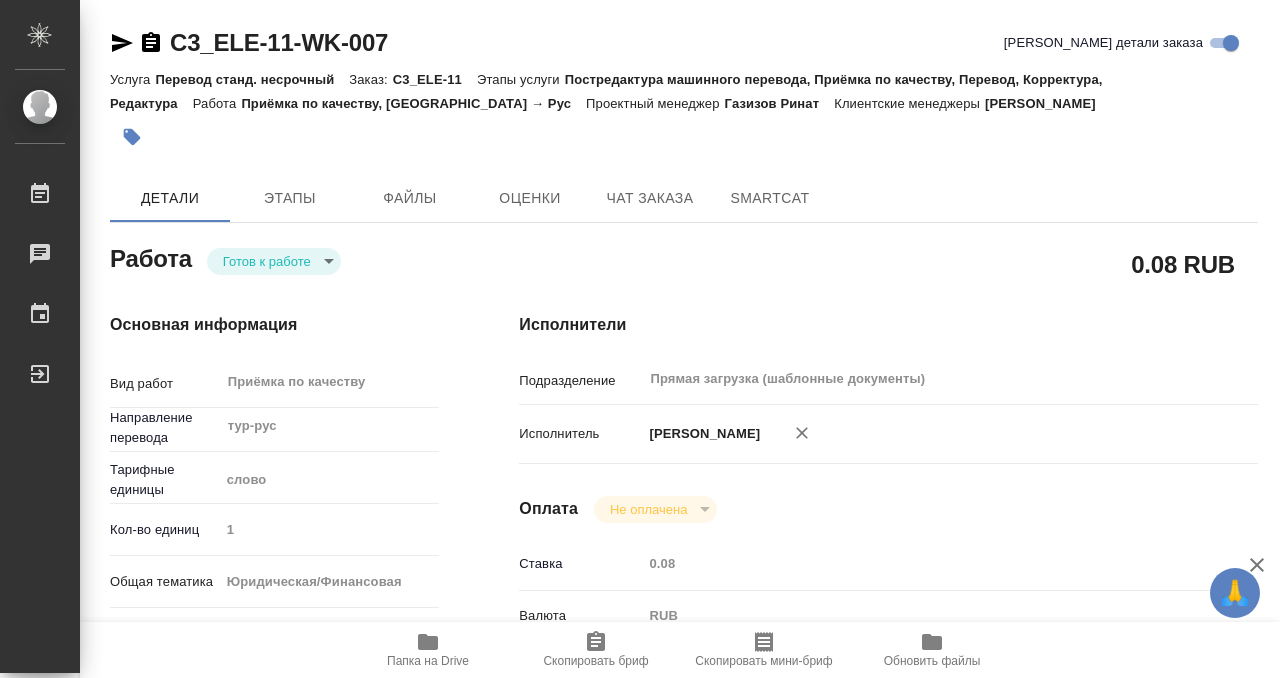 scroll, scrollTop: 0, scrollLeft: 0, axis: both 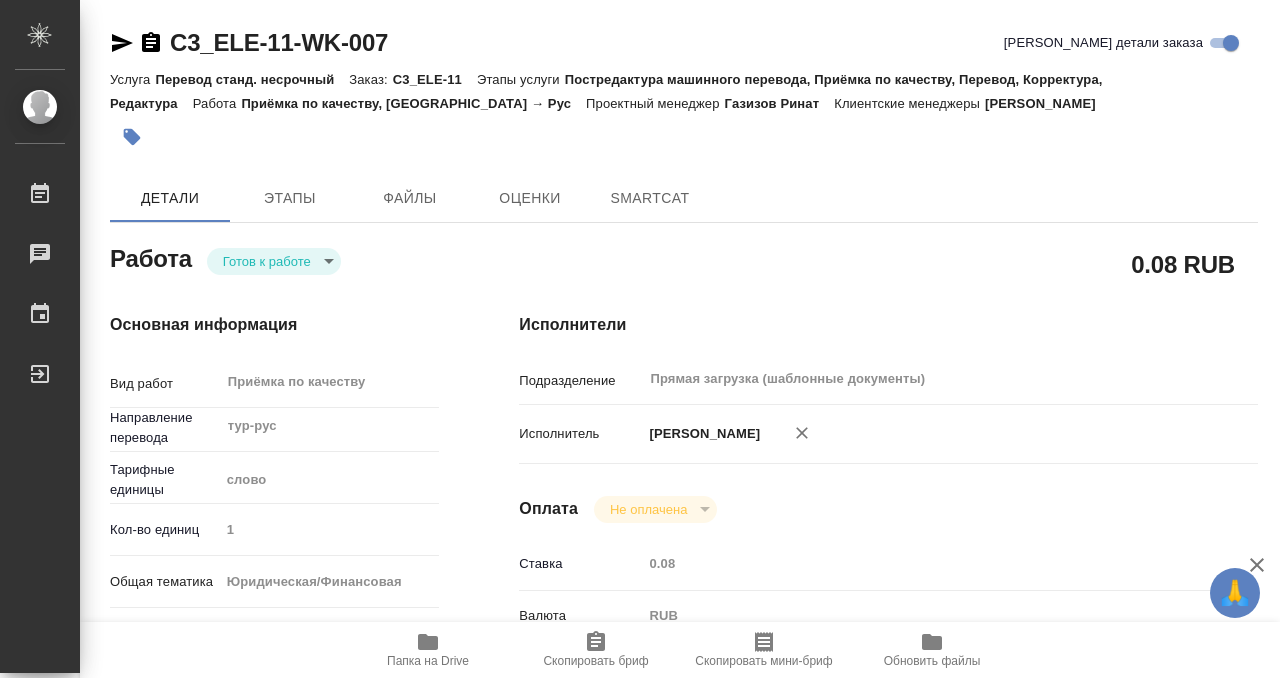 type on "x" 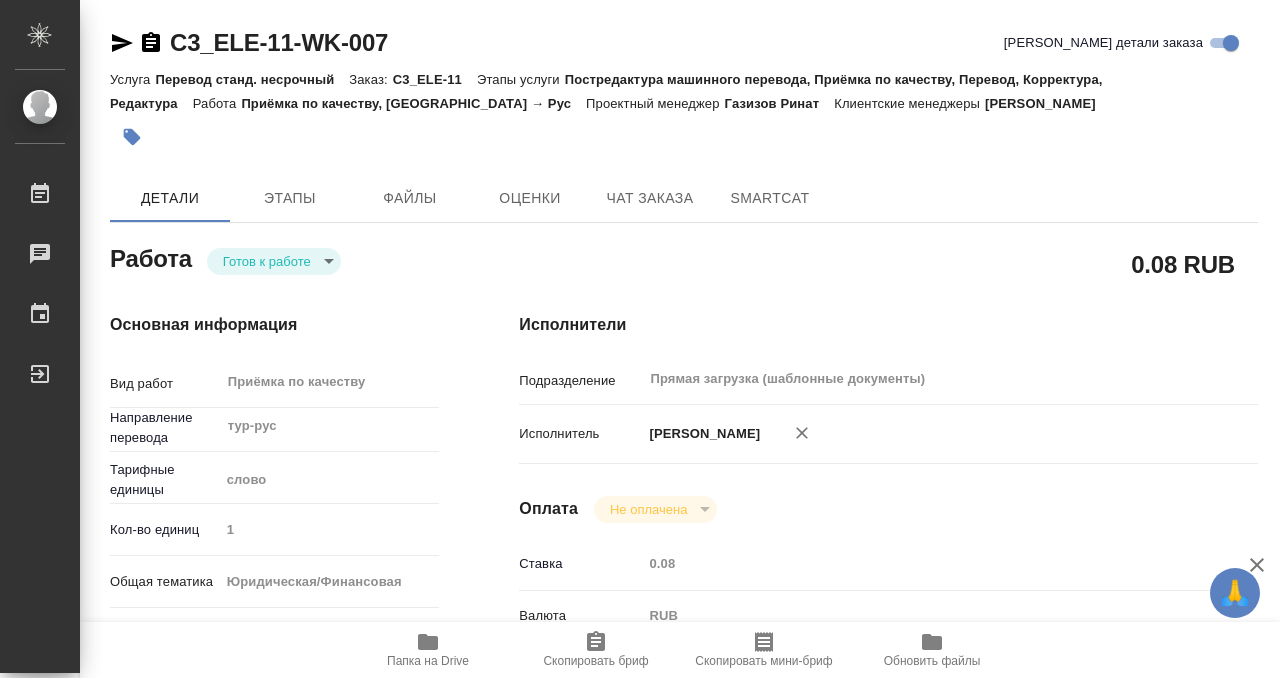type on "x" 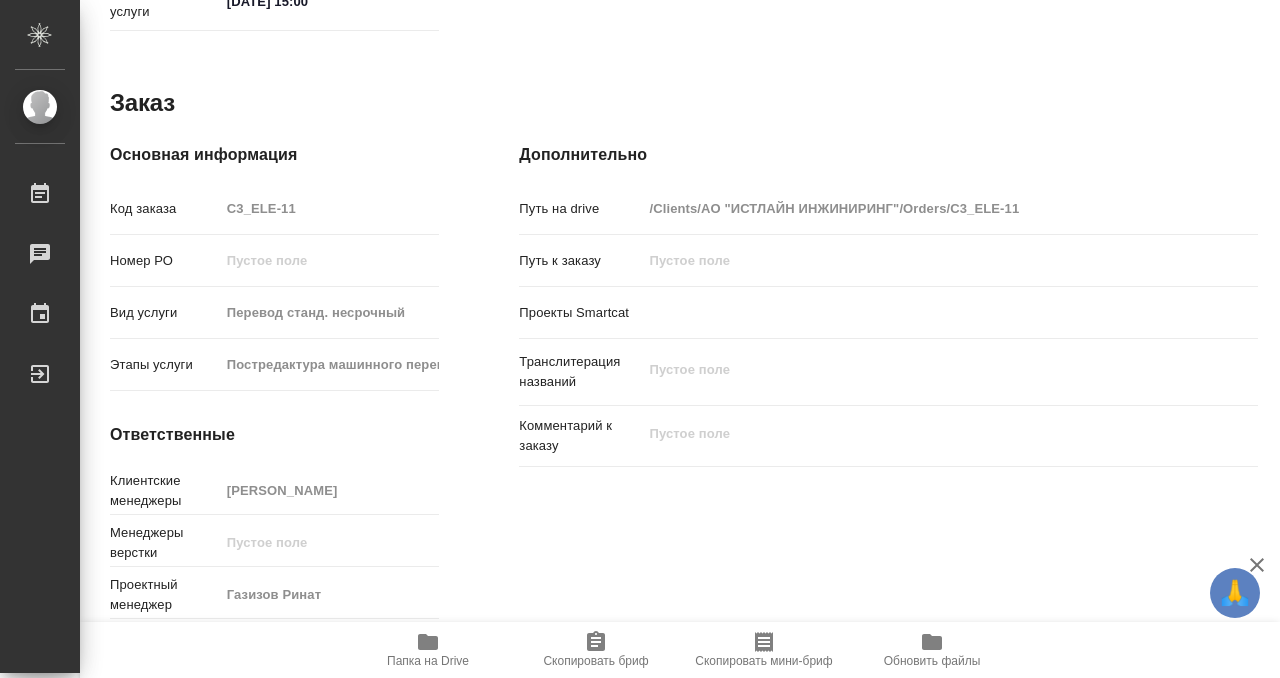type on "x" 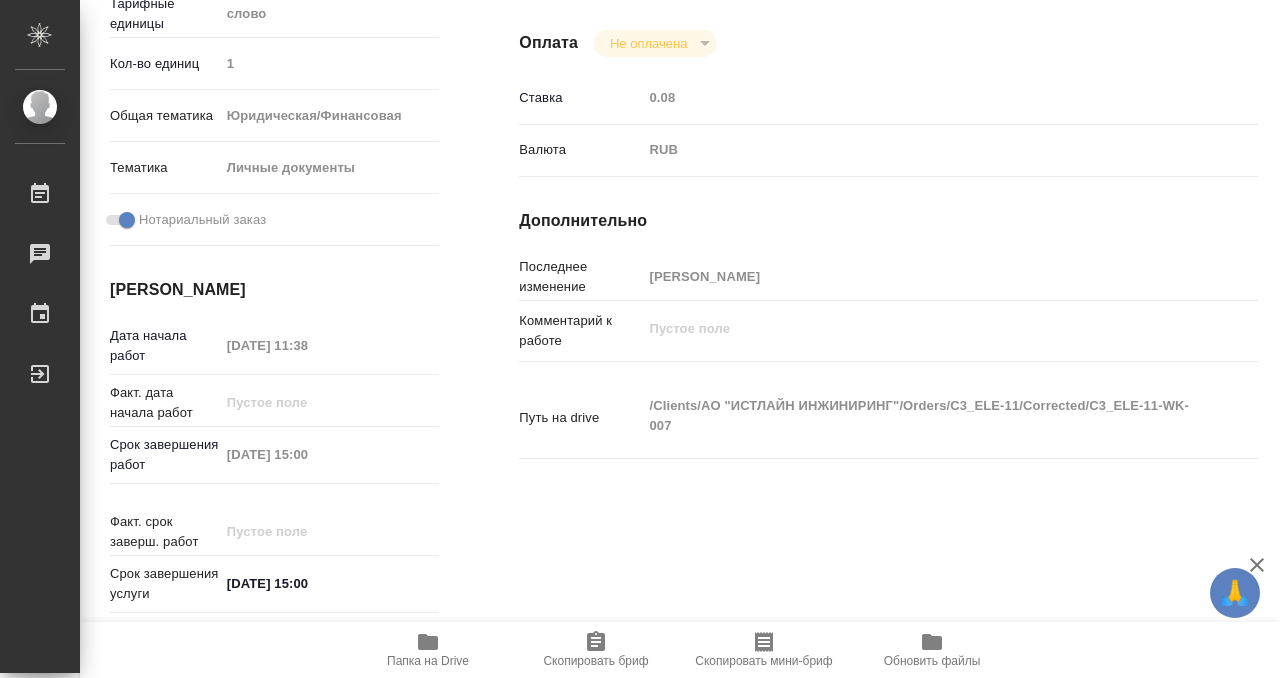 type on "x" 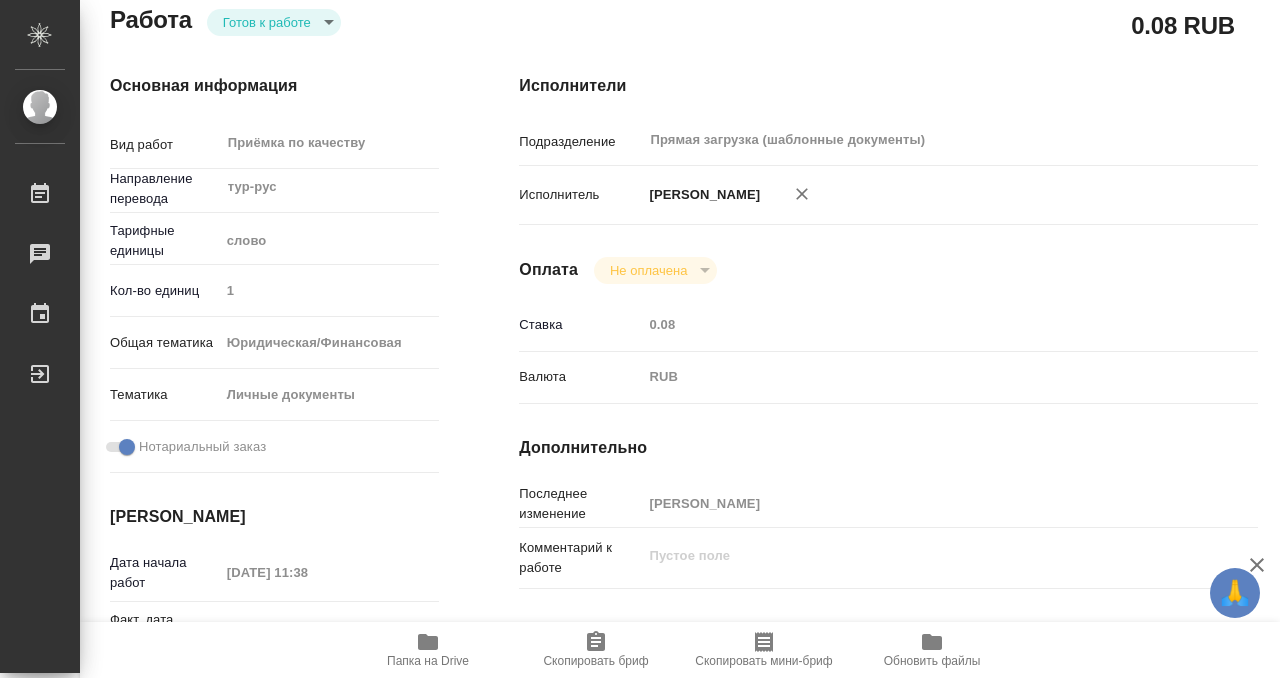 scroll, scrollTop: 0, scrollLeft: 0, axis: both 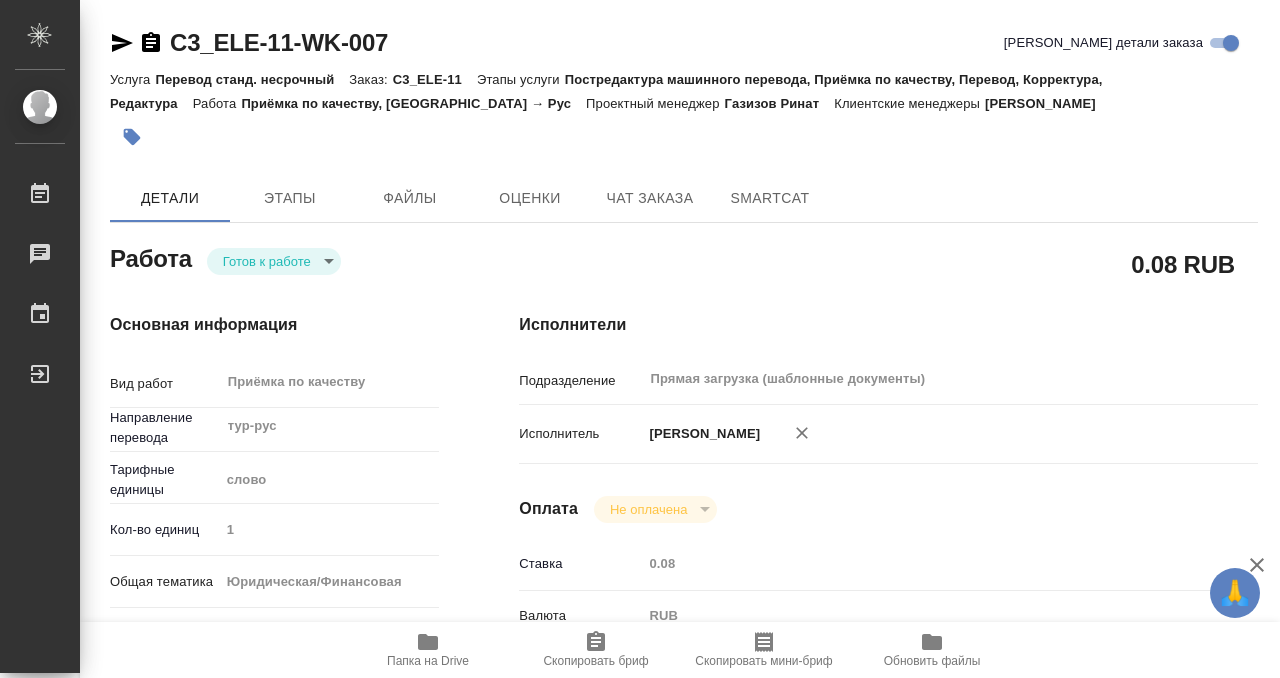click on "Работа Готов к работе readyForWork" at bounding box center (274, 264) 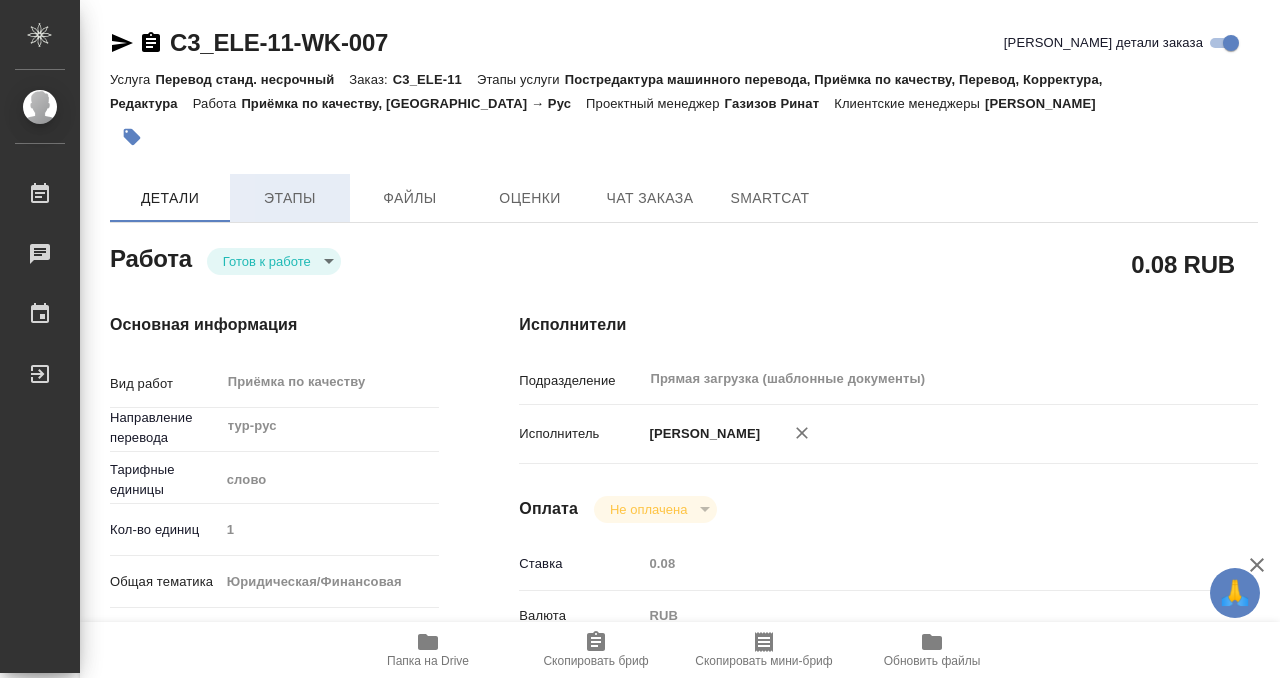 click on "Этапы" at bounding box center [290, 198] 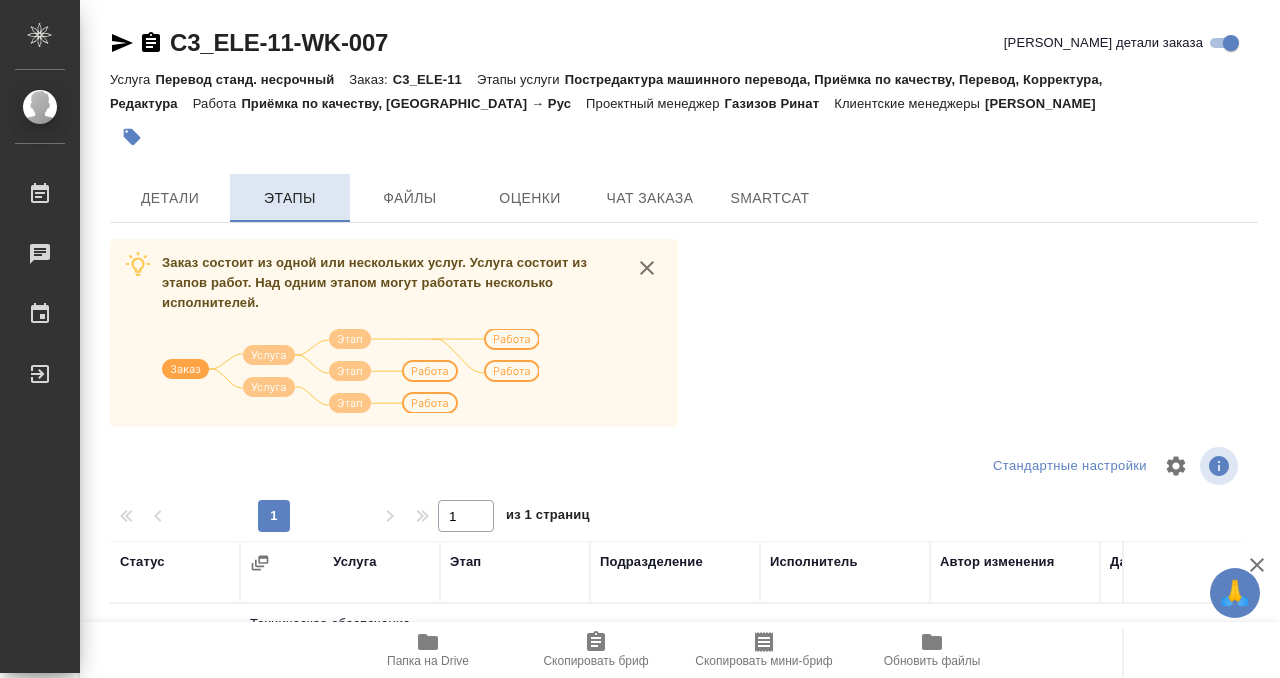 scroll, scrollTop: 364, scrollLeft: 0, axis: vertical 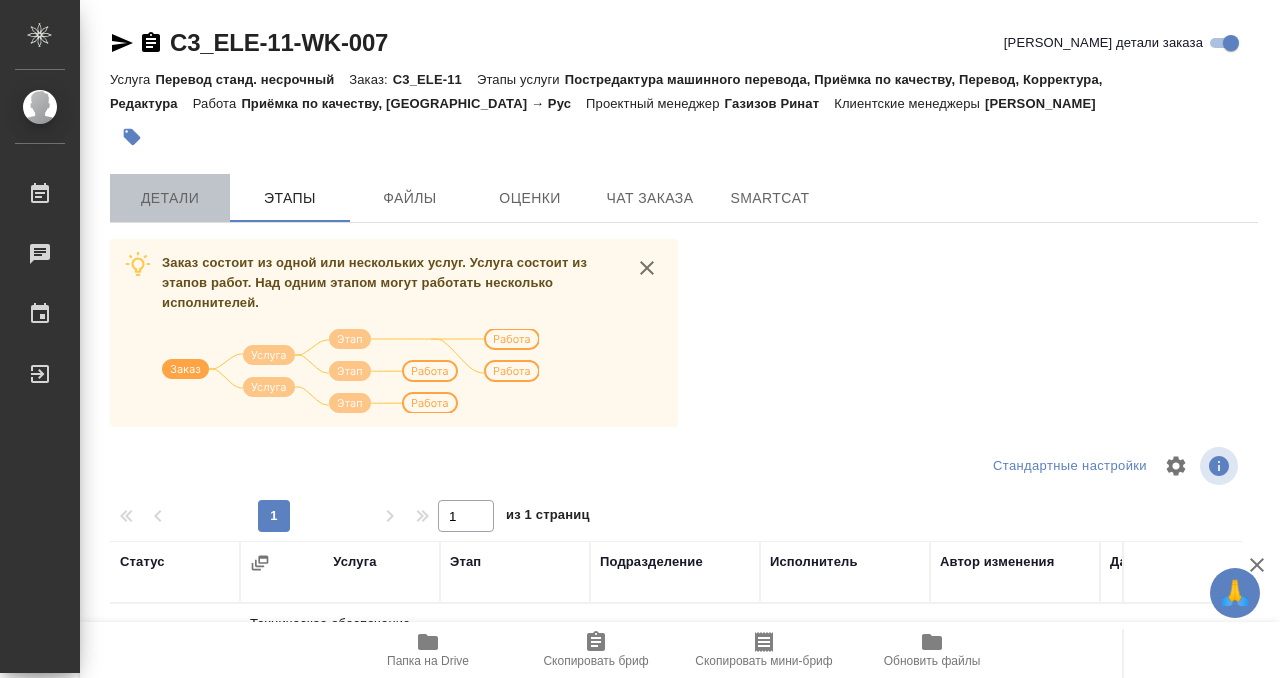 click on "Детали" at bounding box center [170, 198] 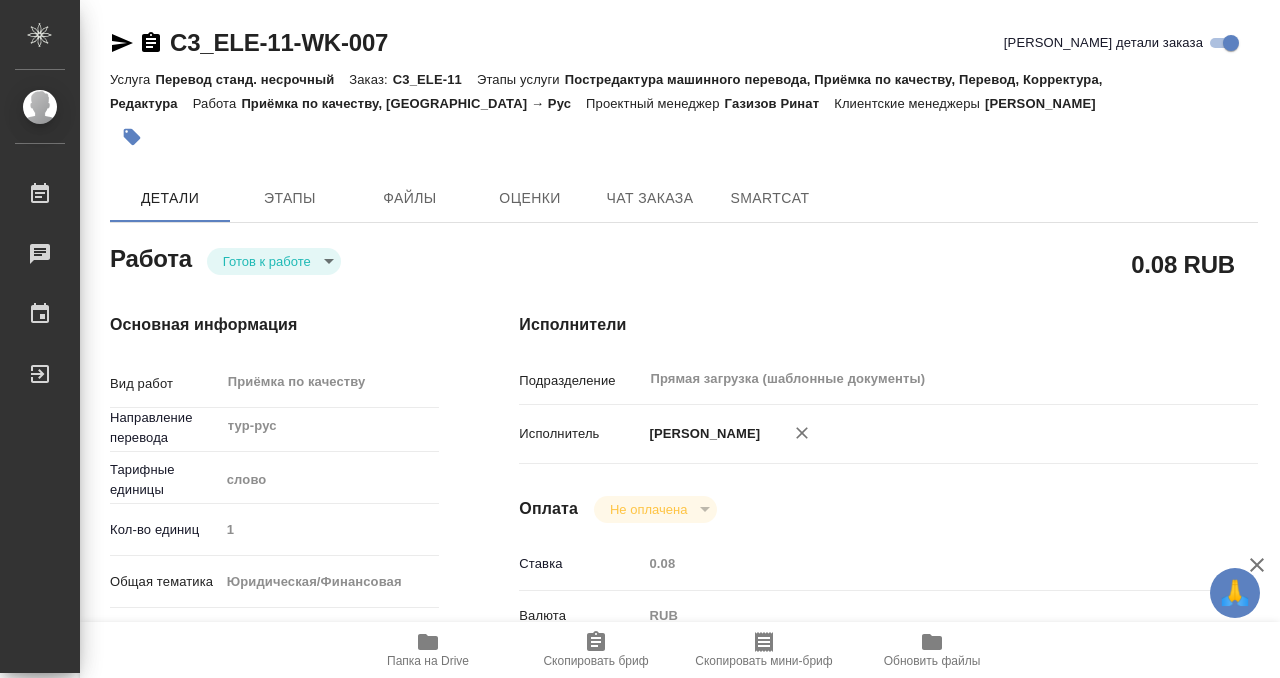 type on "x" 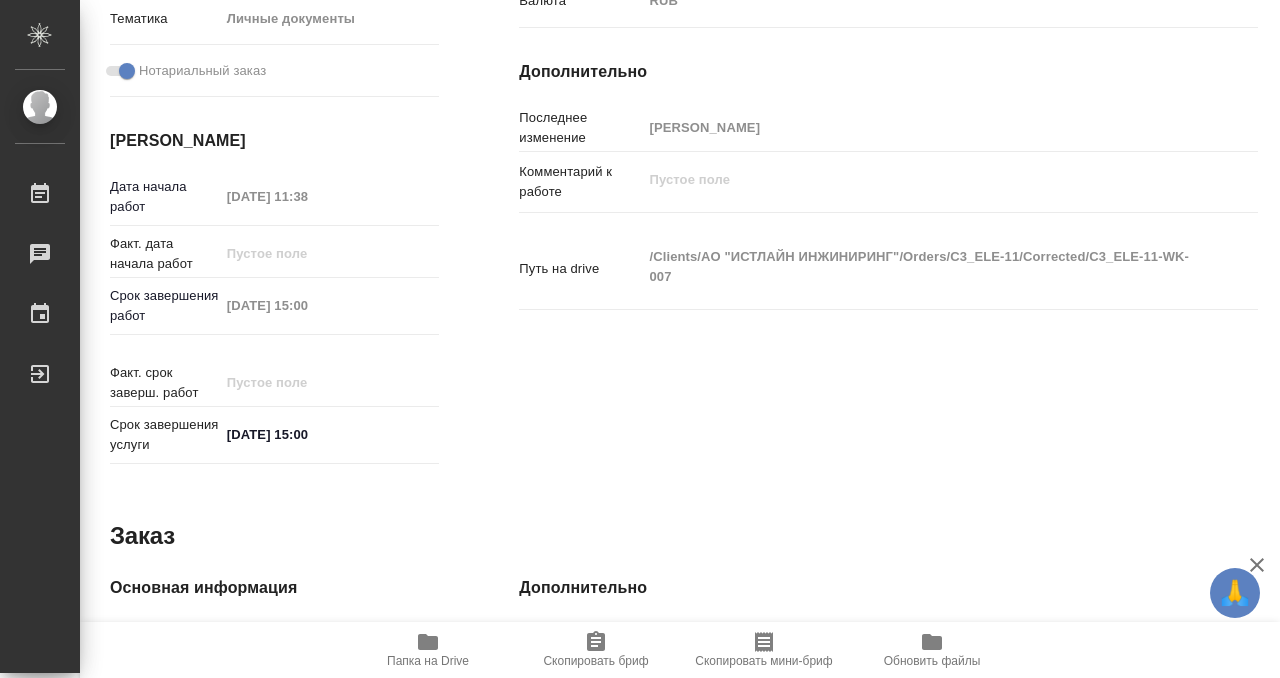 scroll, scrollTop: 701, scrollLeft: 0, axis: vertical 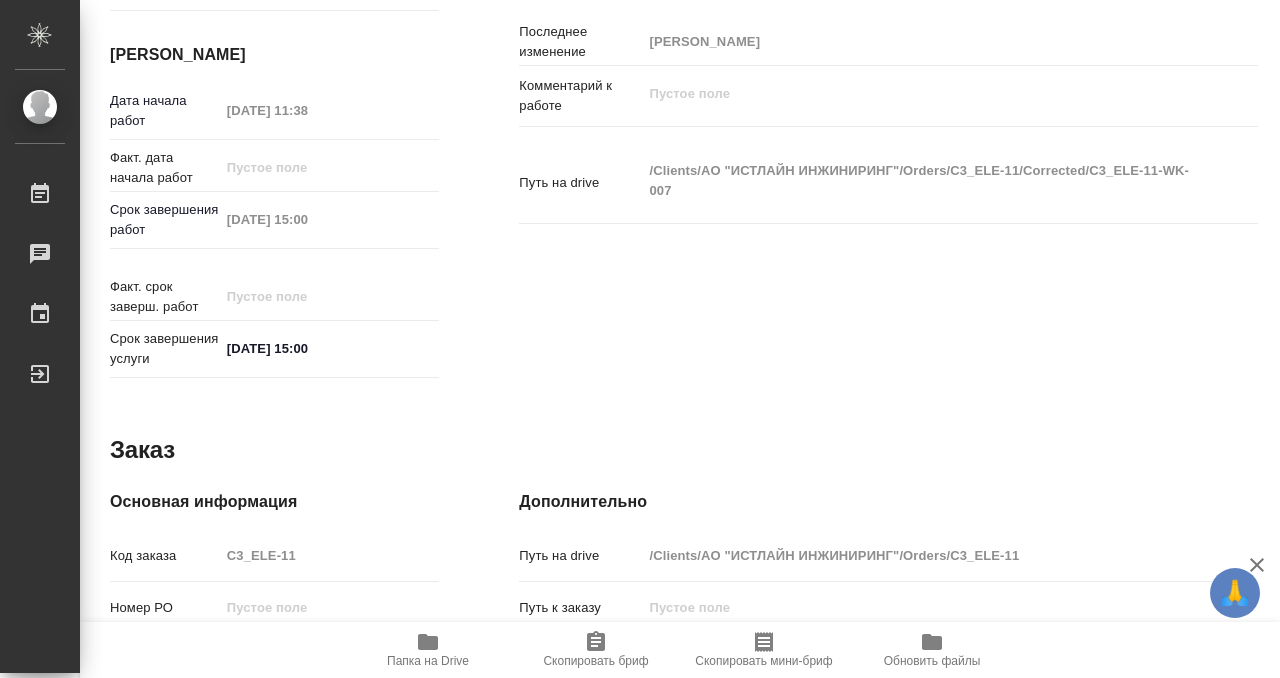 type on "x" 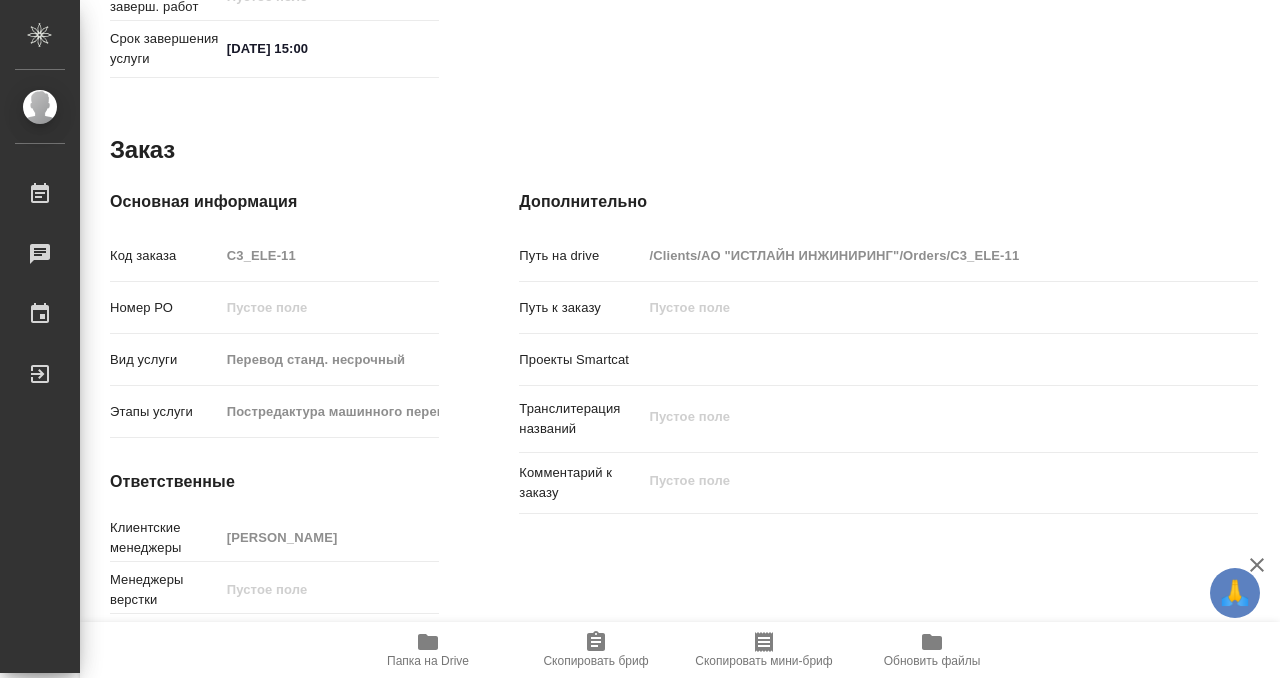 scroll, scrollTop: 1068, scrollLeft: 0, axis: vertical 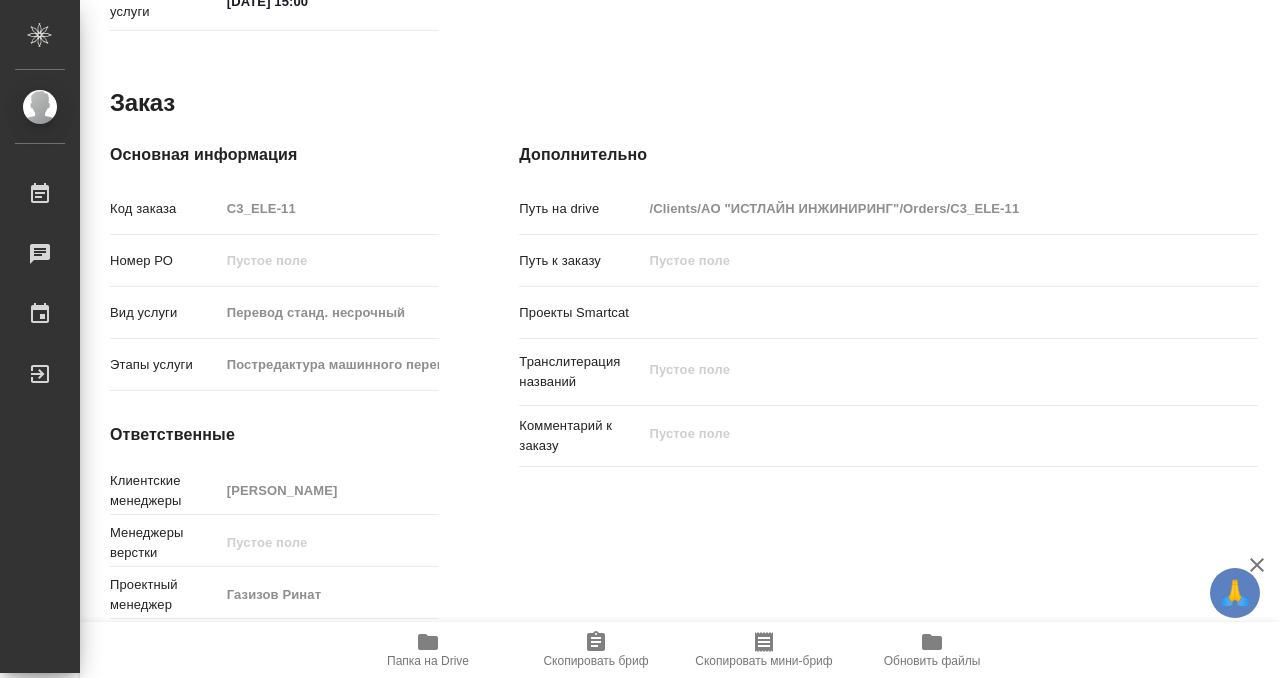click 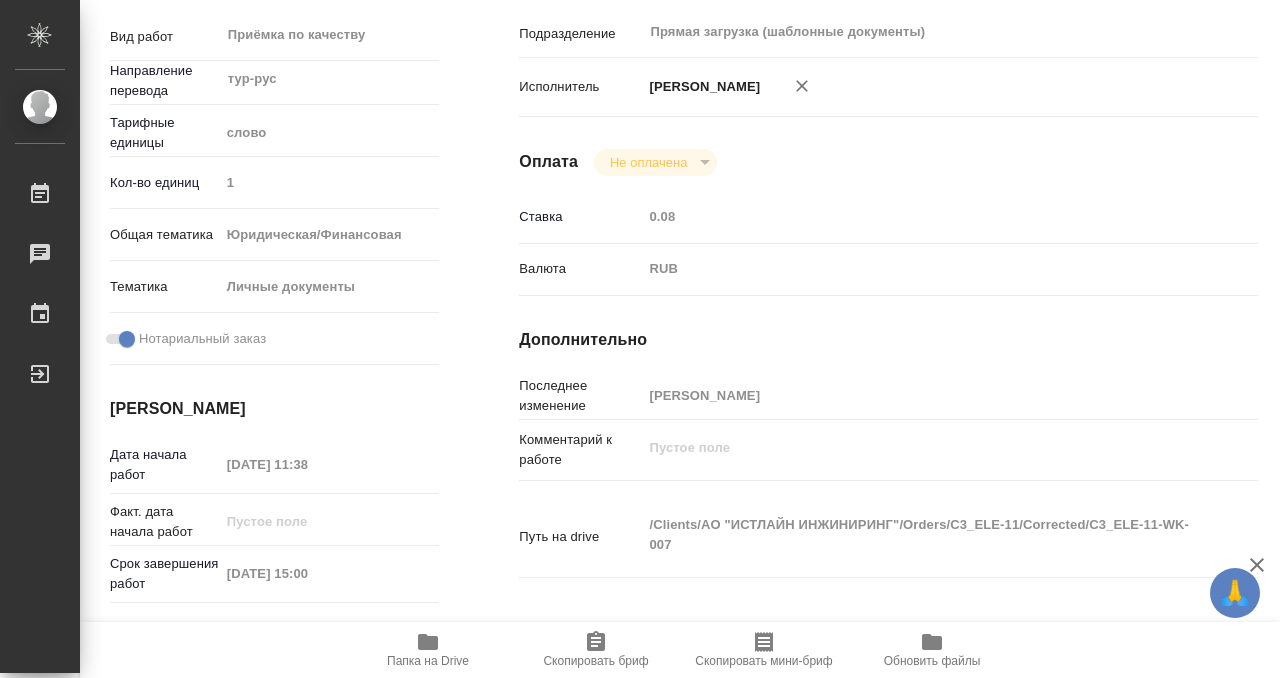 scroll, scrollTop: 0, scrollLeft: 0, axis: both 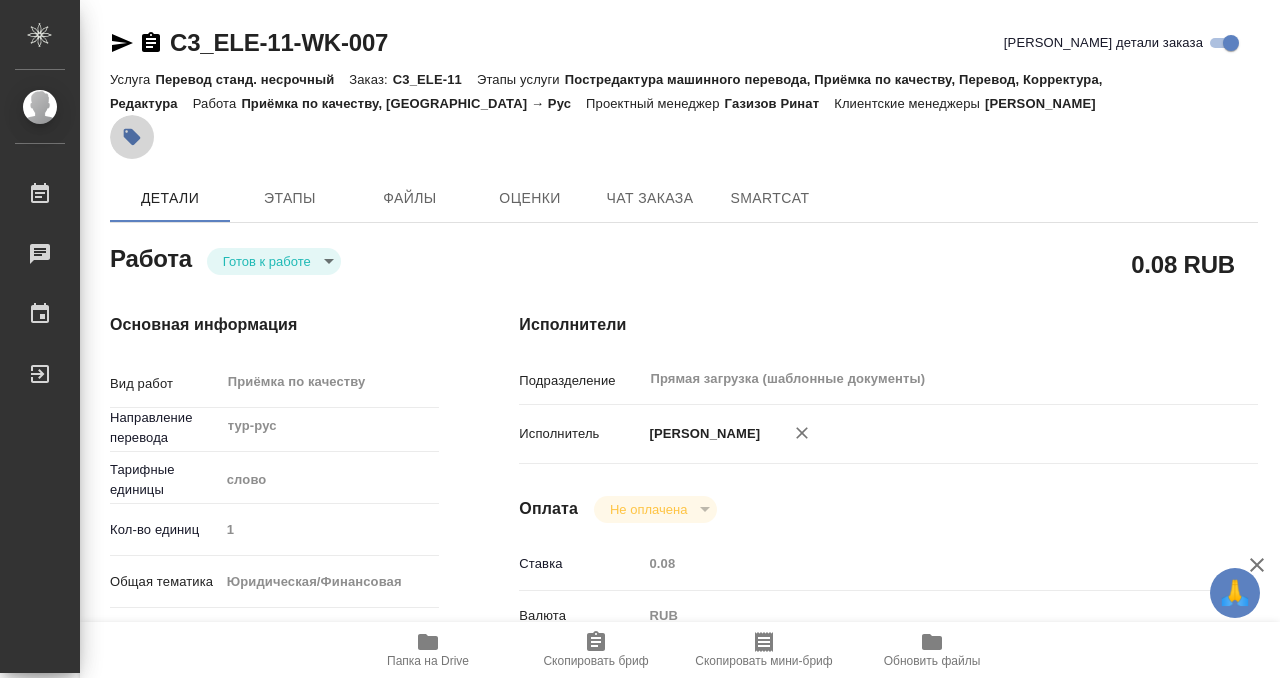 click 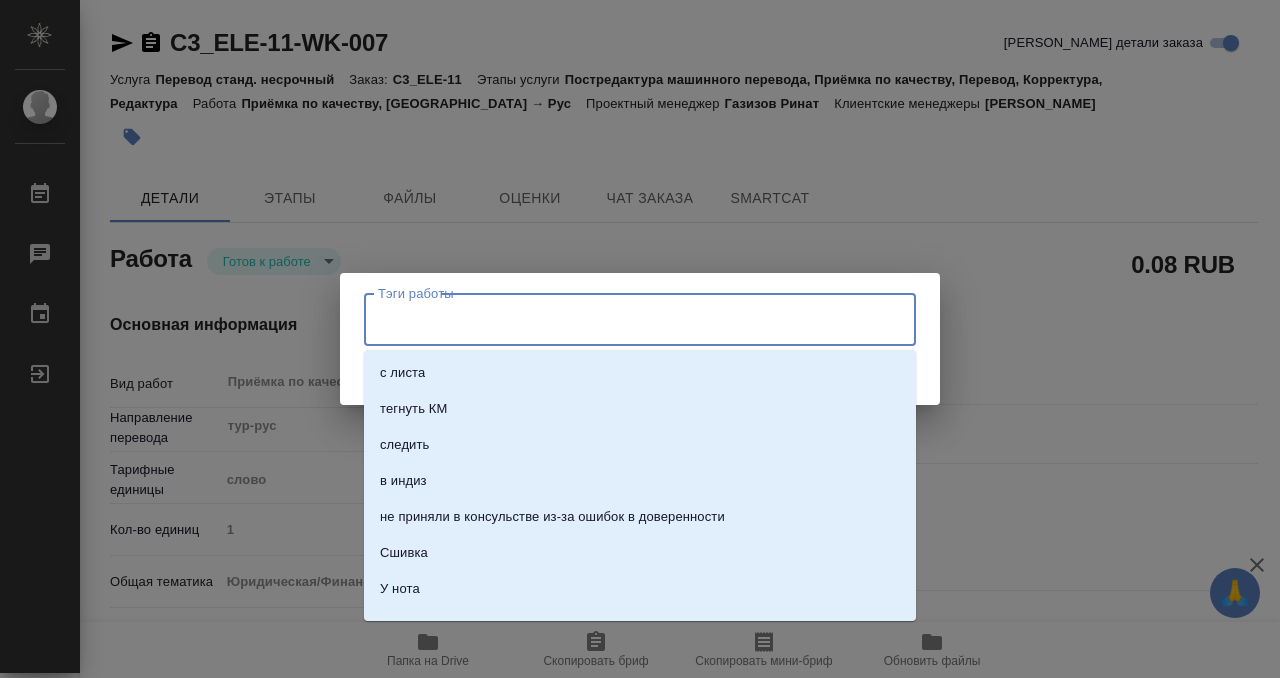 click on "Тэги работы" at bounding box center (621, 319) 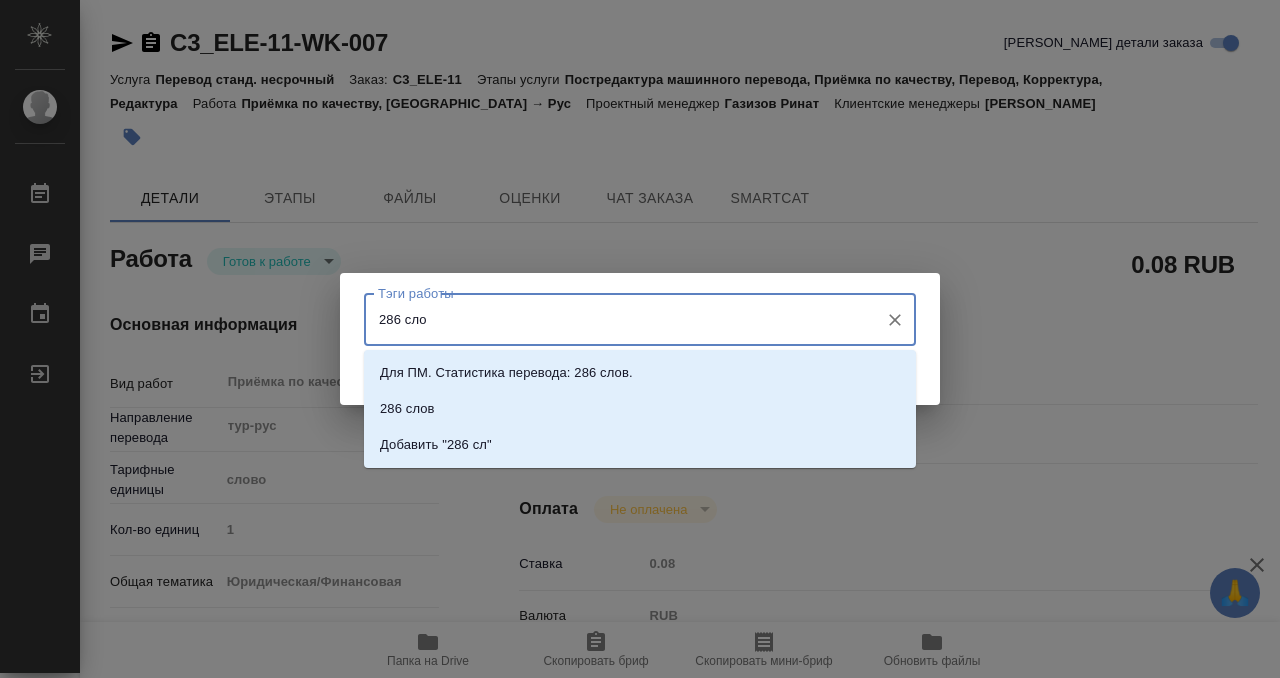 type on "286 слов" 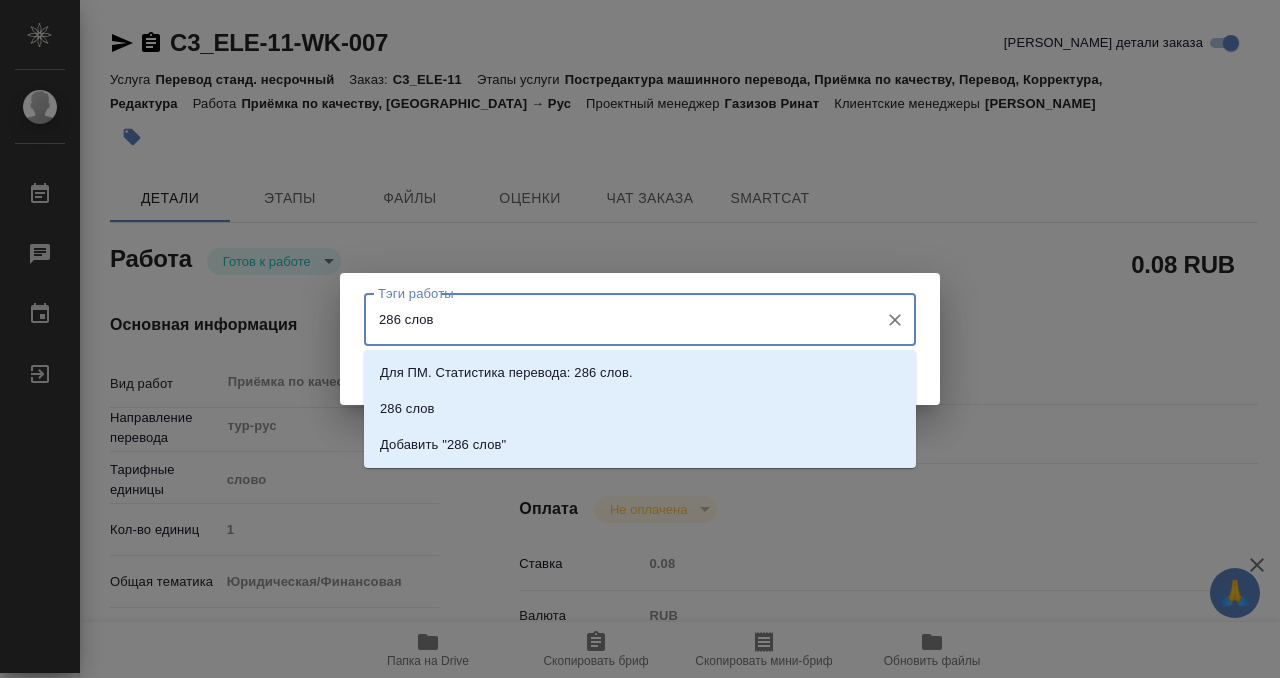 type 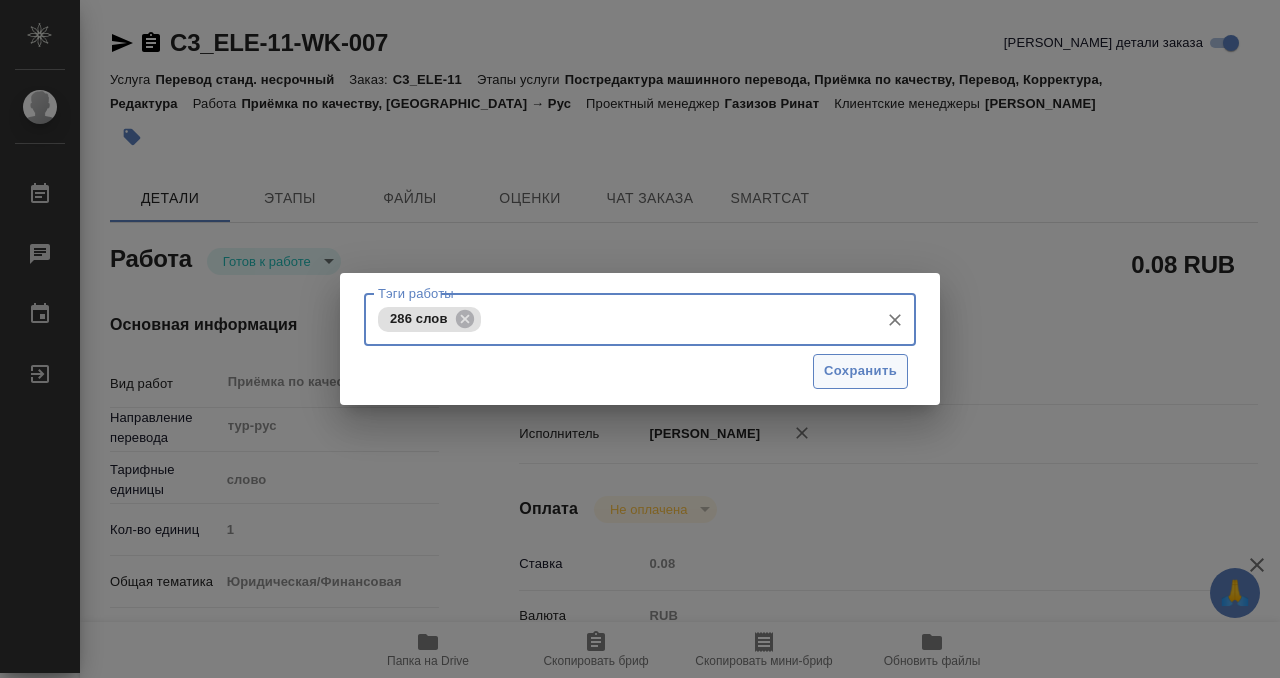 click on "Сохранить" at bounding box center (860, 371) 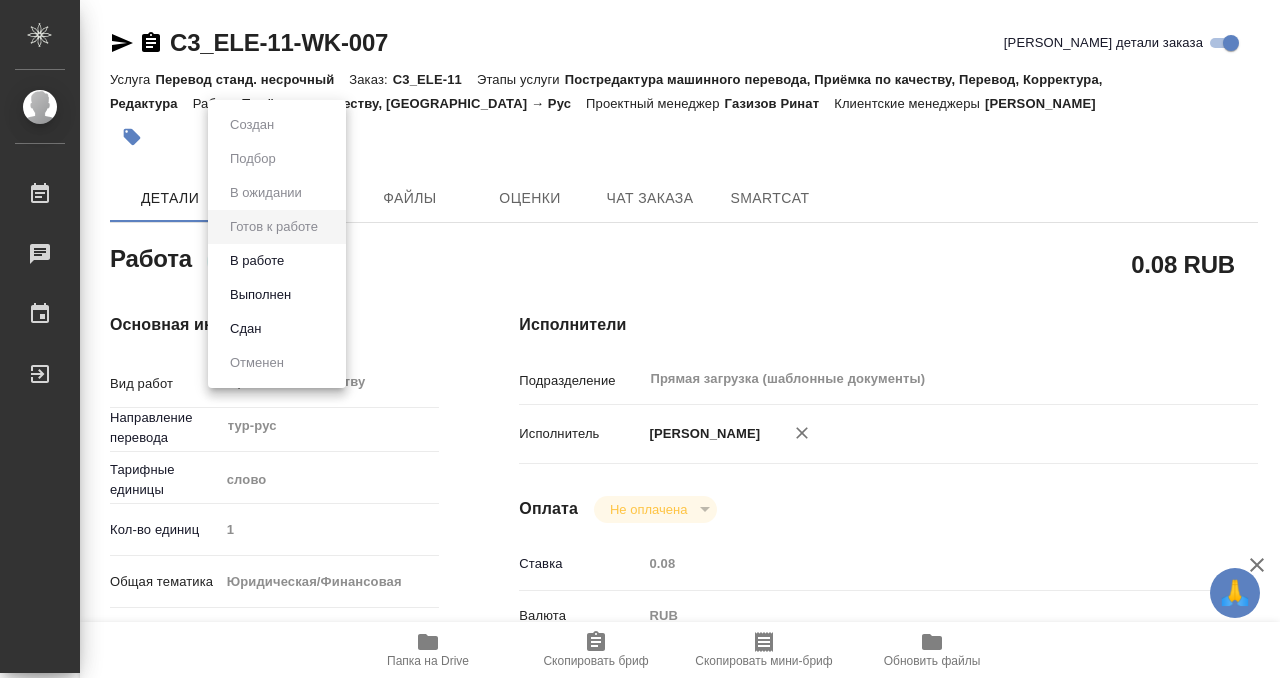 click on "🙏 .cls-1
fill:#fff;
AWATERA Kobzeva Elizaveta Работы 0 Чаты График Выйти C3_ELE-11-WK-007 Кратко детали заказа Услуга Перевод станд. несрочный Заказ: C3_ELE-11 Этапы услуги Постредактура машинного перевода, Приёмка по качеству, Перевод, Корректура, Редактура Работа Приёмка по качеству, Тур → Рус Проектный менеджер Газизов Ринат Клиентские менеджеры Никитина Татьяна Детали Этапы Файлы Оценки Чат заказа SmartCat Работа Готов к работе readyForWork 0.08 RUB Основная информация Вид работ Приёмка по качеству x ​ Направление перевода тур-рус ​ Тарифные единицы слово 5a8b1489cc6b4906c91bfd90 1 yr-fn x" at bounding box center [640, 339] 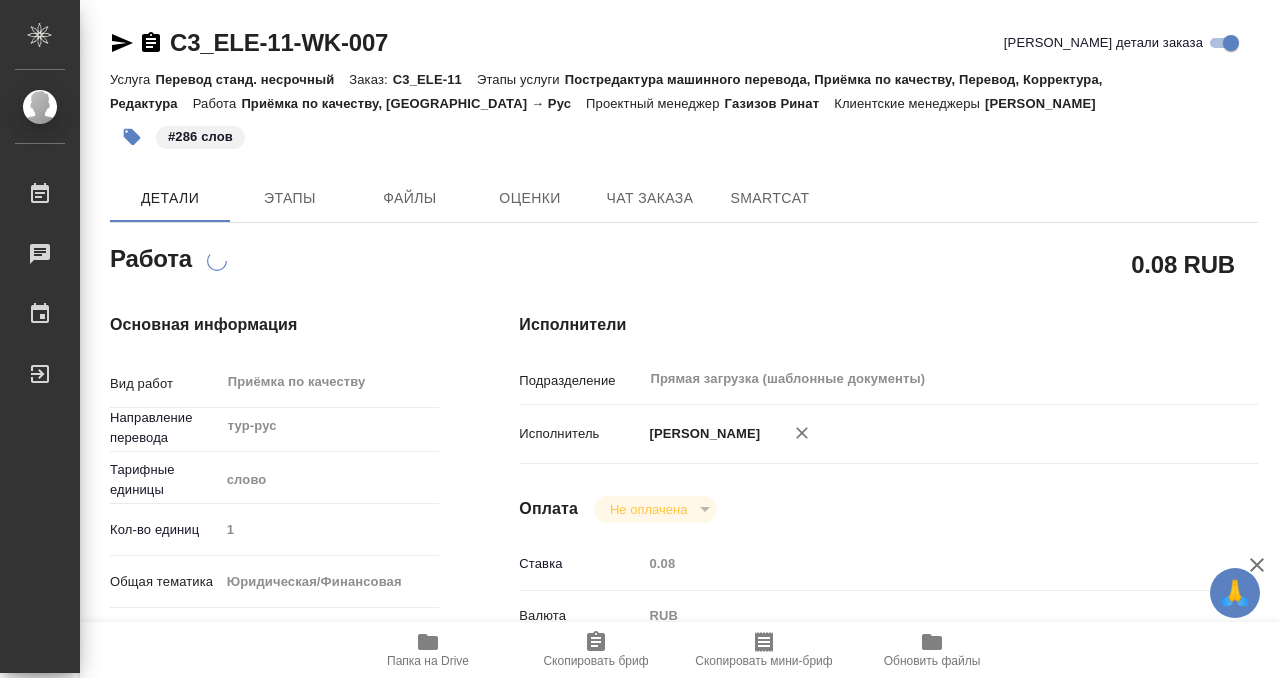 type on "x" 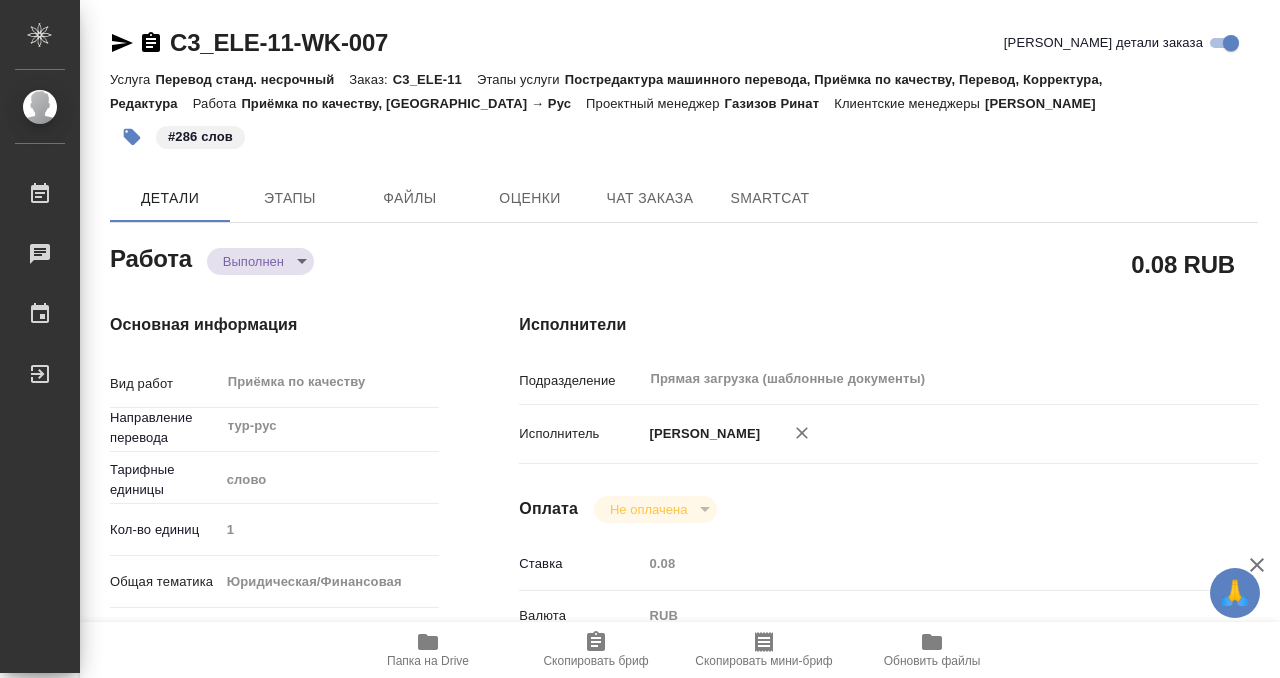 type on "x" 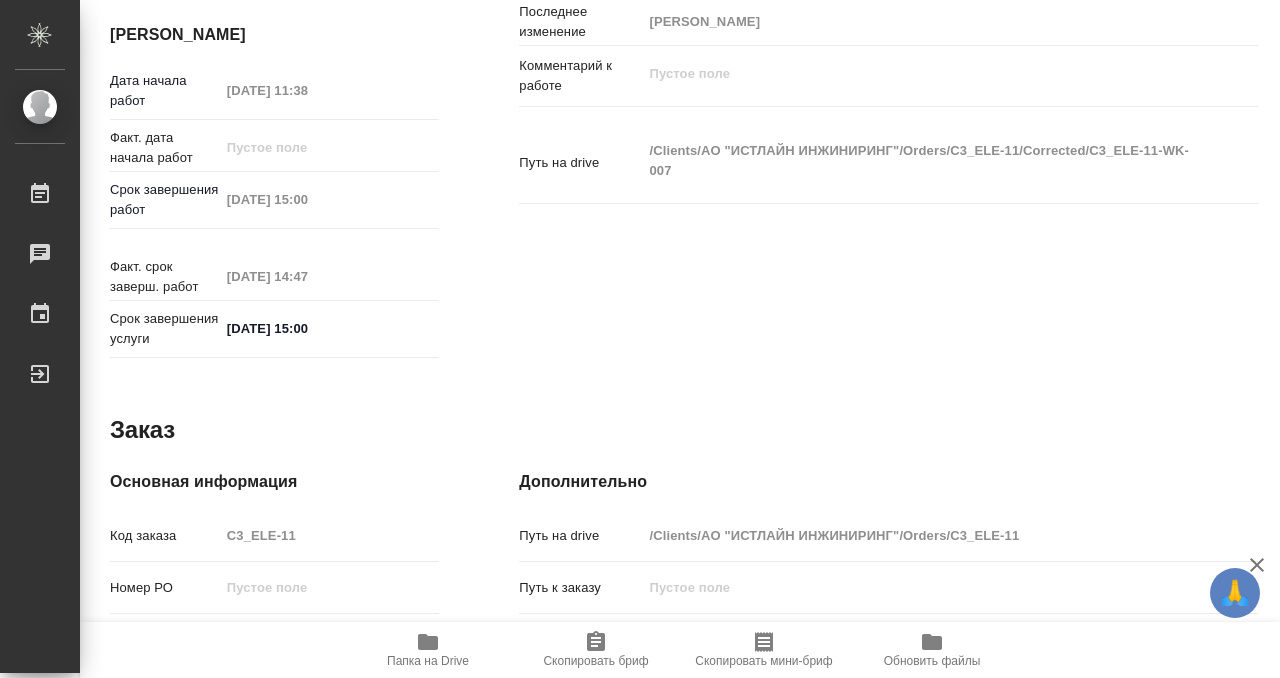 scroll, scrollTop: 743, scrollLeft: 0, axis: vertical 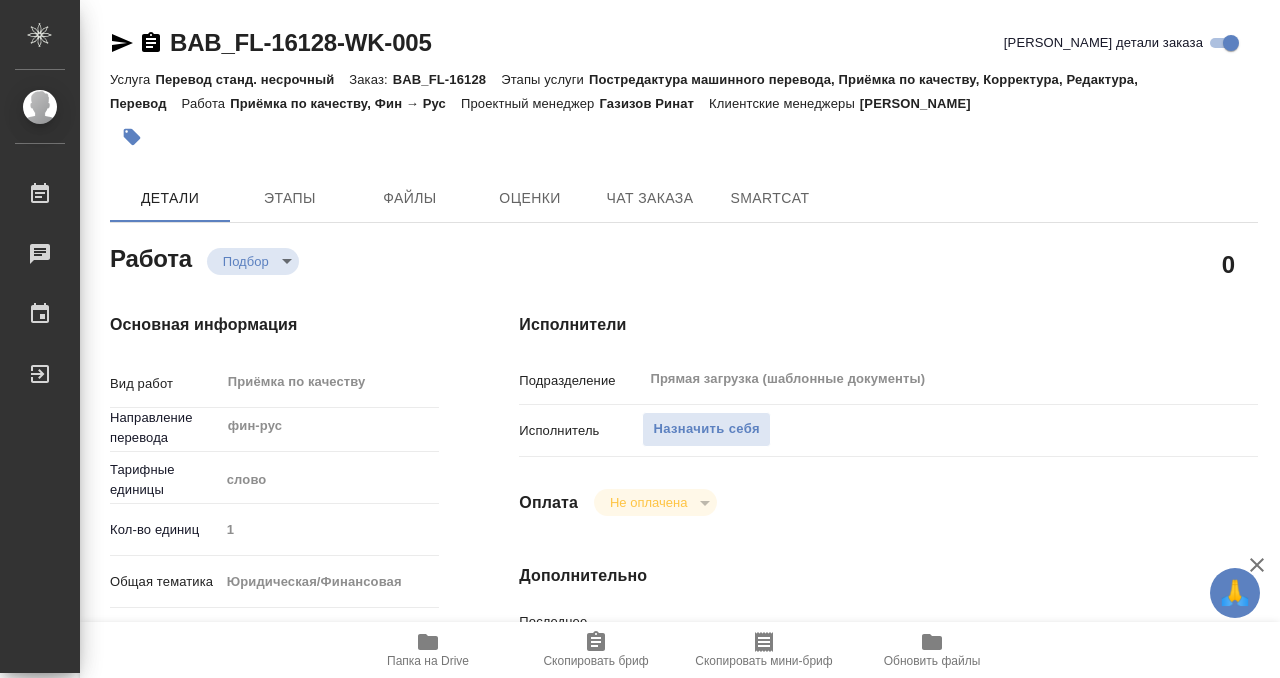 type on "x" 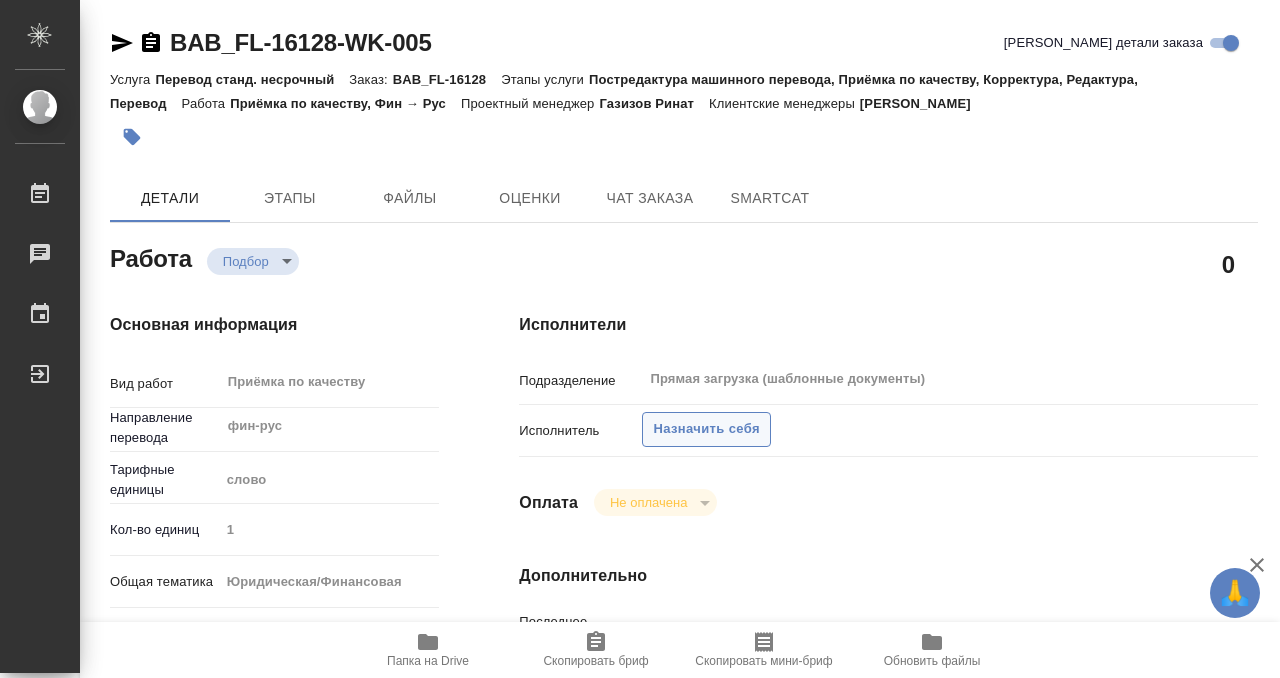 type on "x" 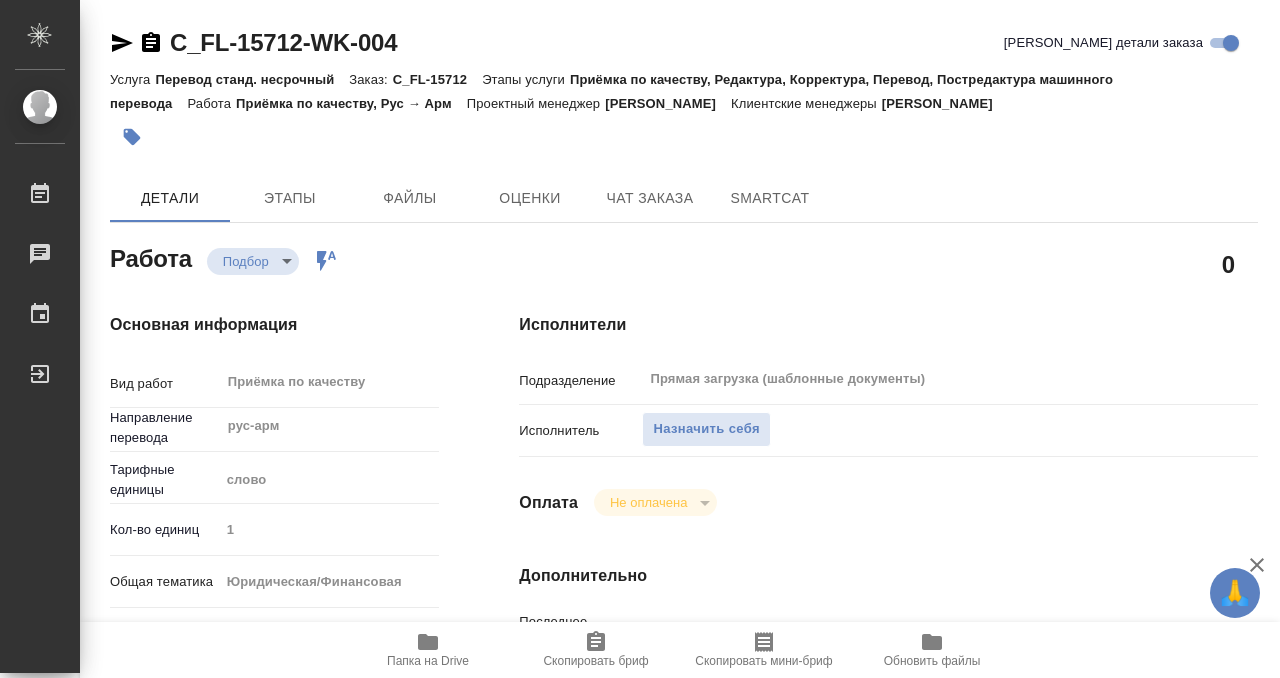 scroll, scrollTop: 0, scrollLeft: 0, axis: both 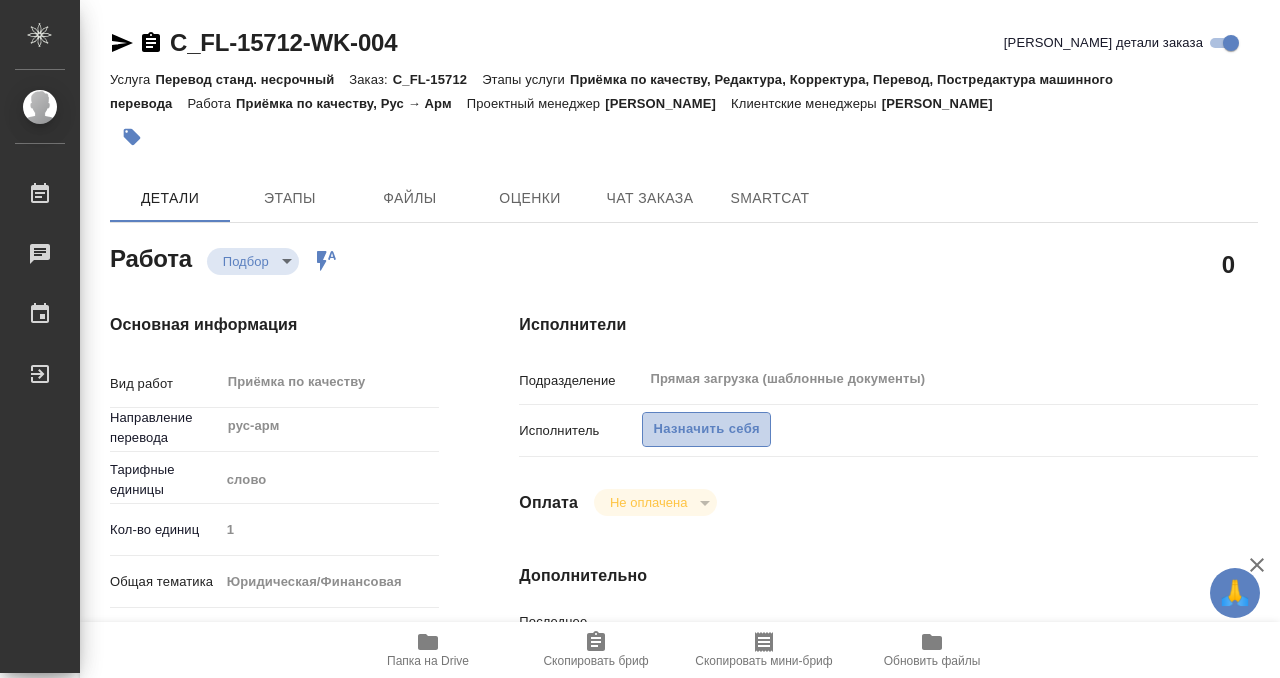 click on "Назначить себя" at bounding box center [706, 429] 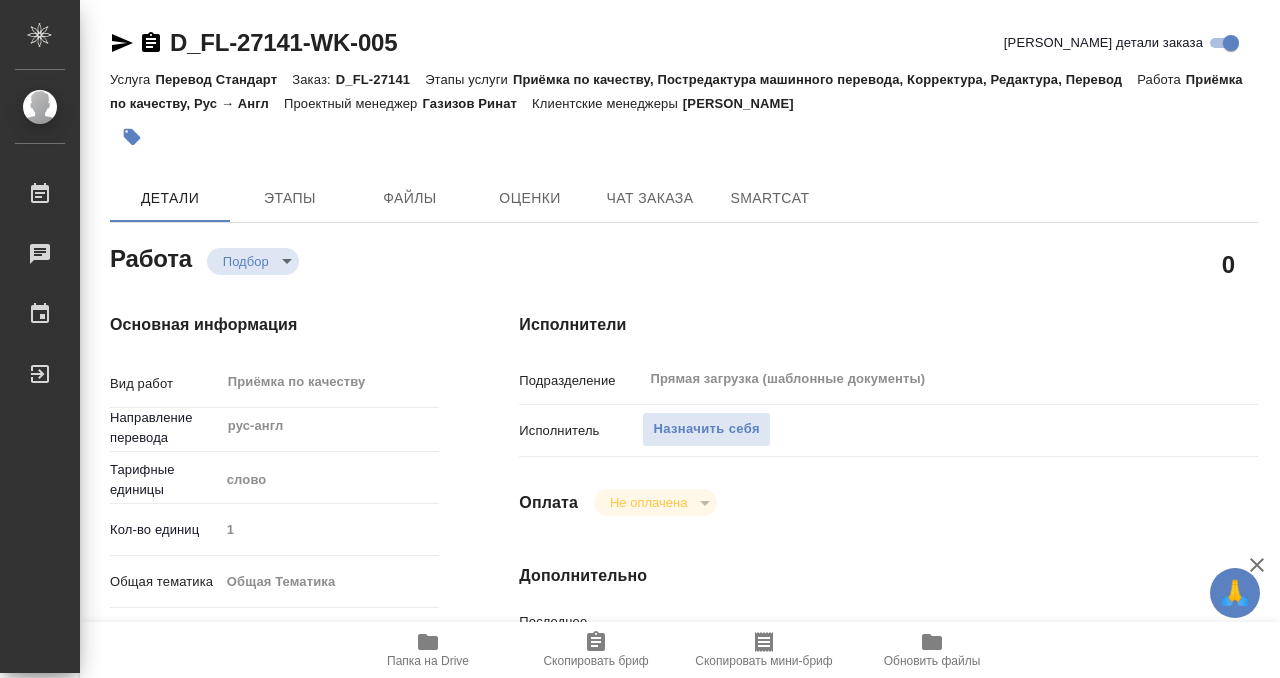 type on "x" 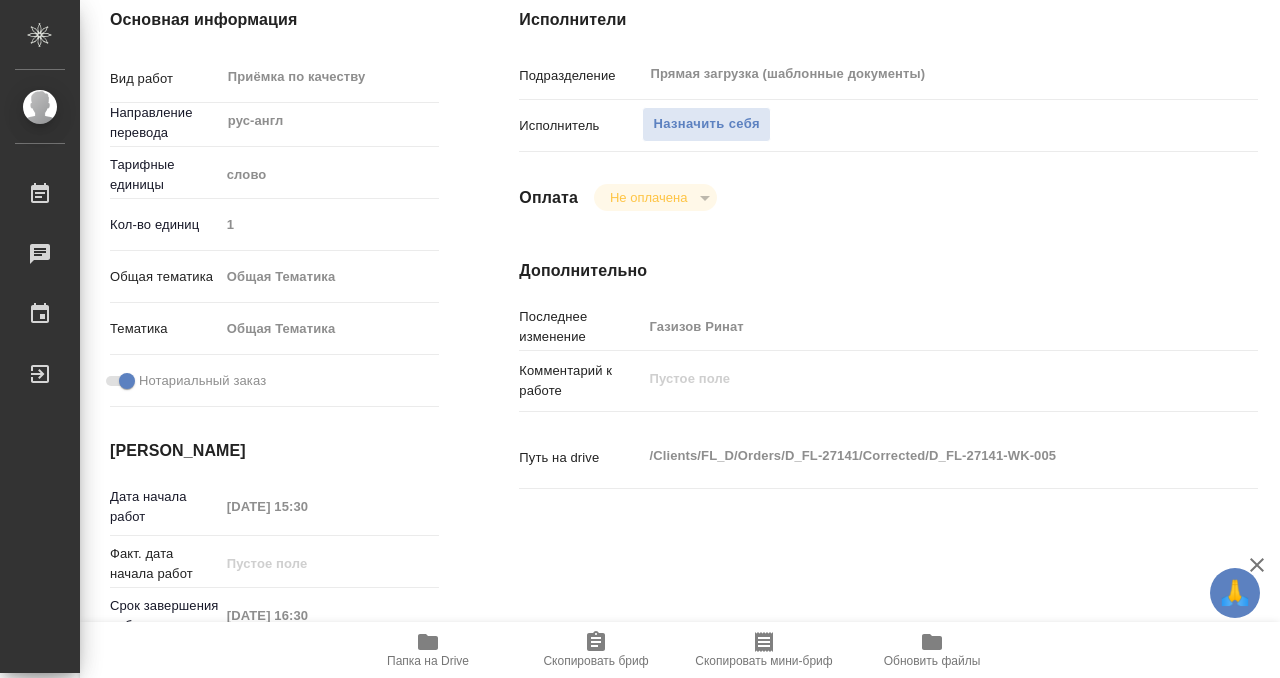 scroll, scrollTop: 450, scrollLeft: 0, axis: vertical 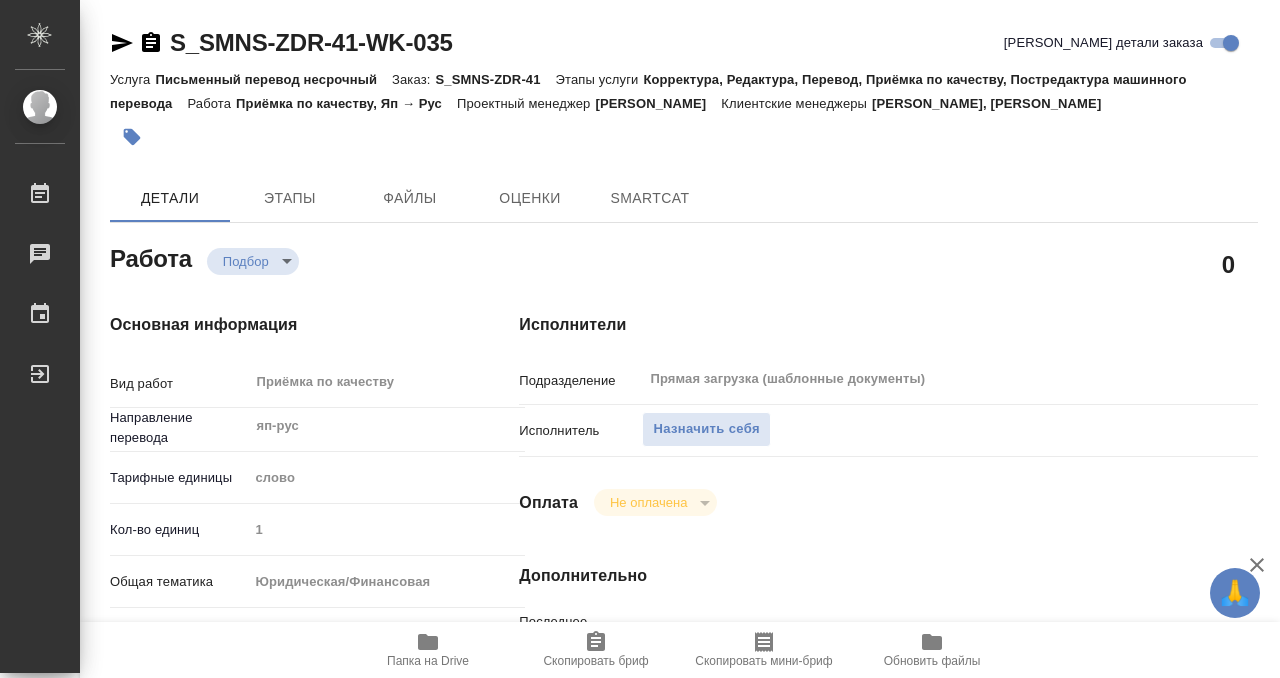 type on "x" 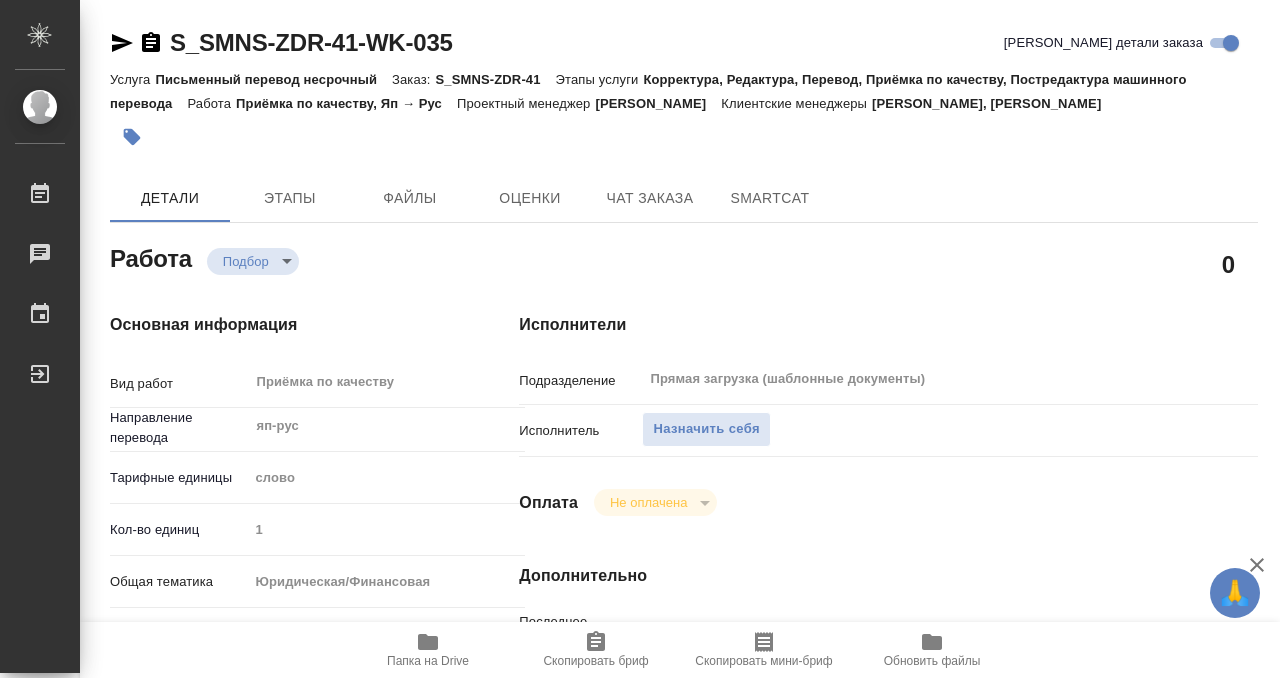 type on "x" 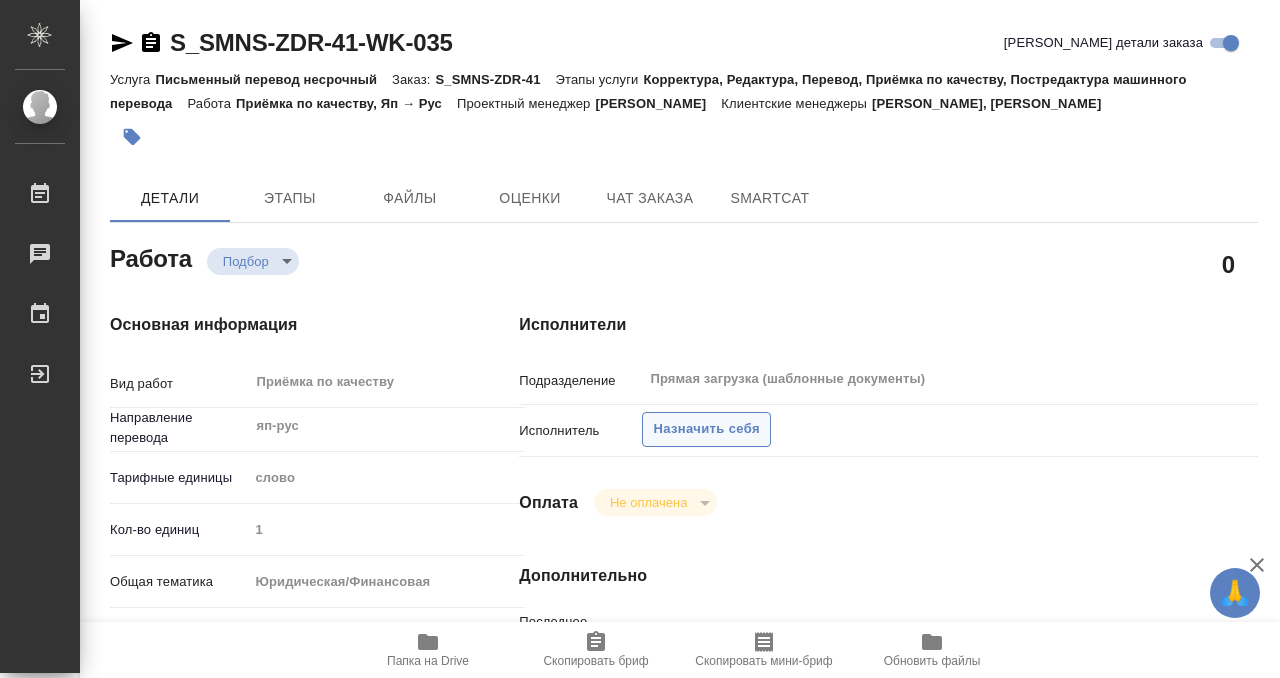 click on "Назначить себя" at bounding box center [706, 429] 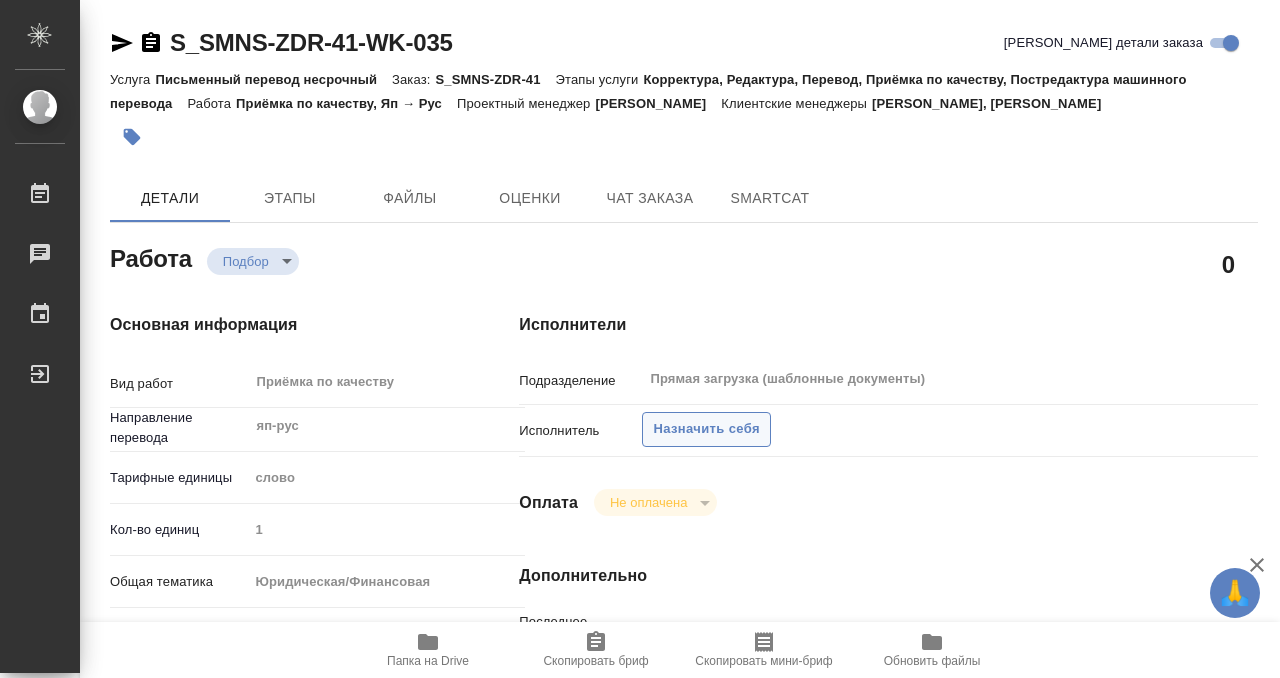 type on "x" 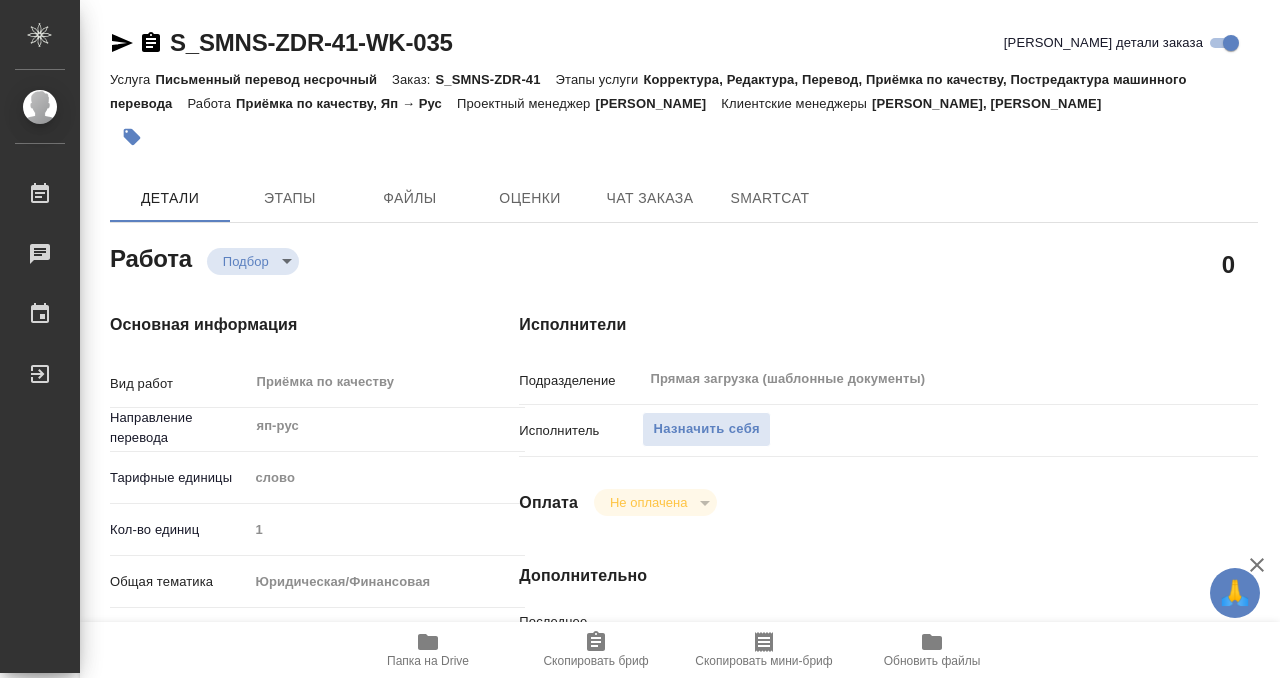 type on "x" 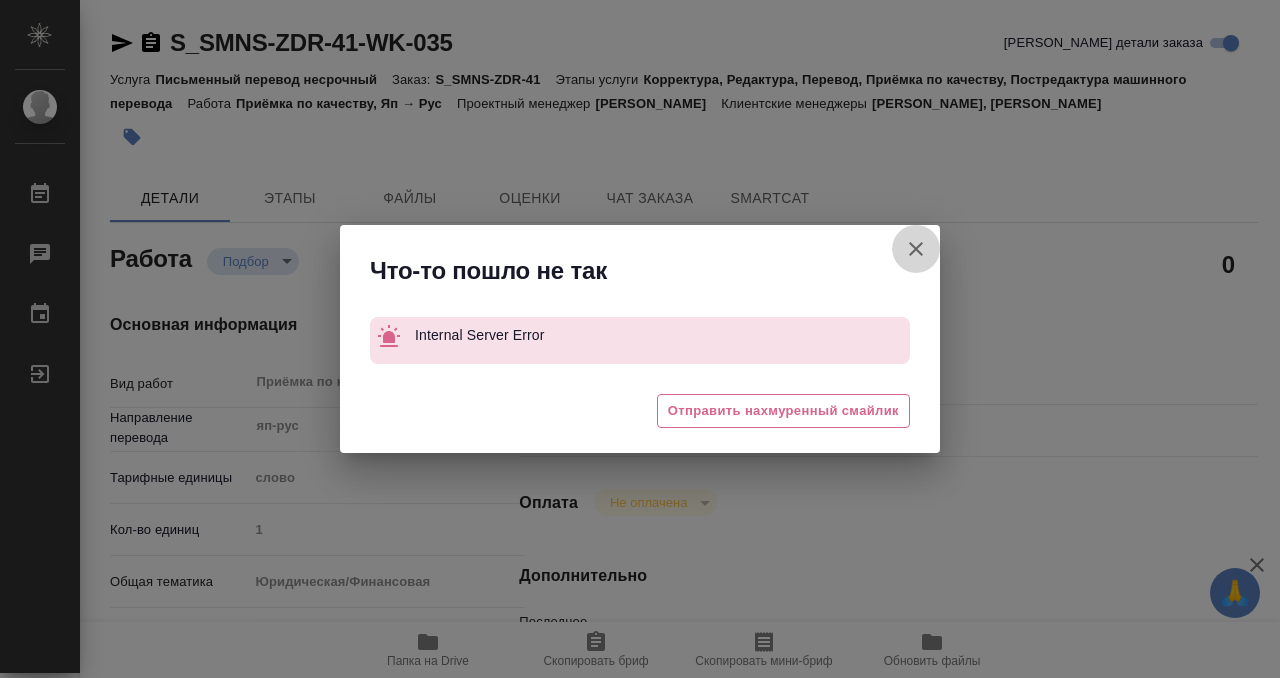 click on "[PERSON_NAME] детали заказа" at bounding box center (916, 249) 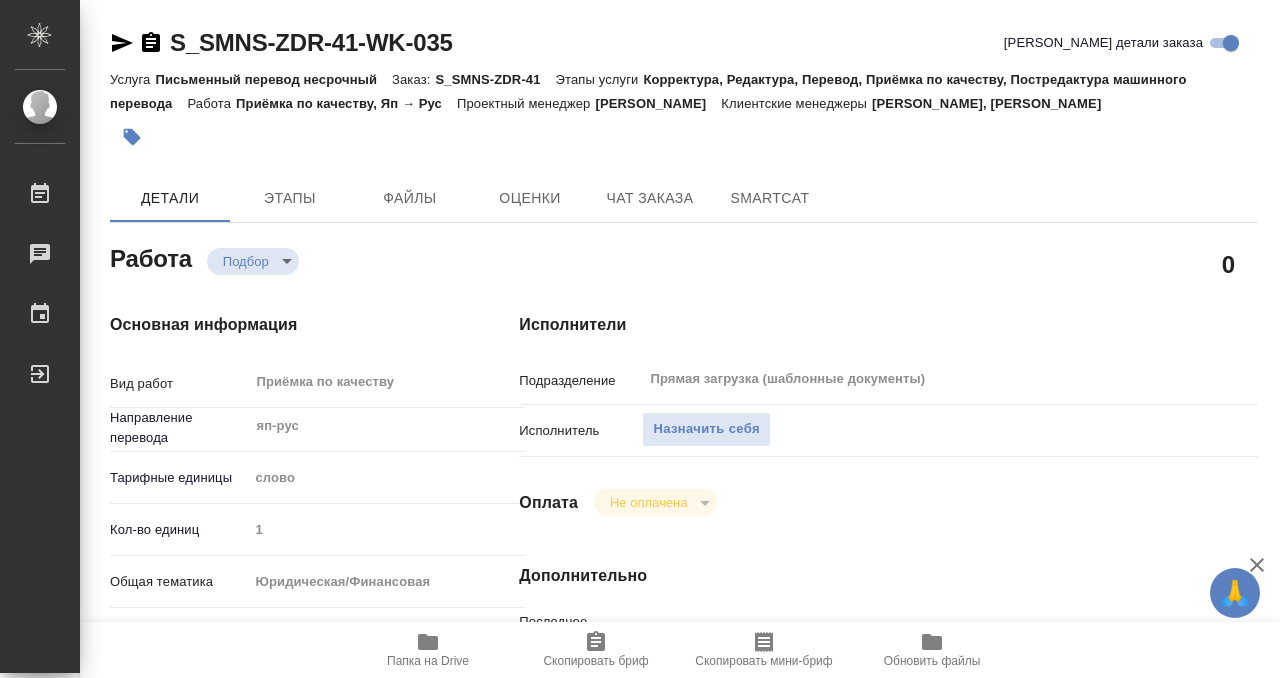 type on "x" 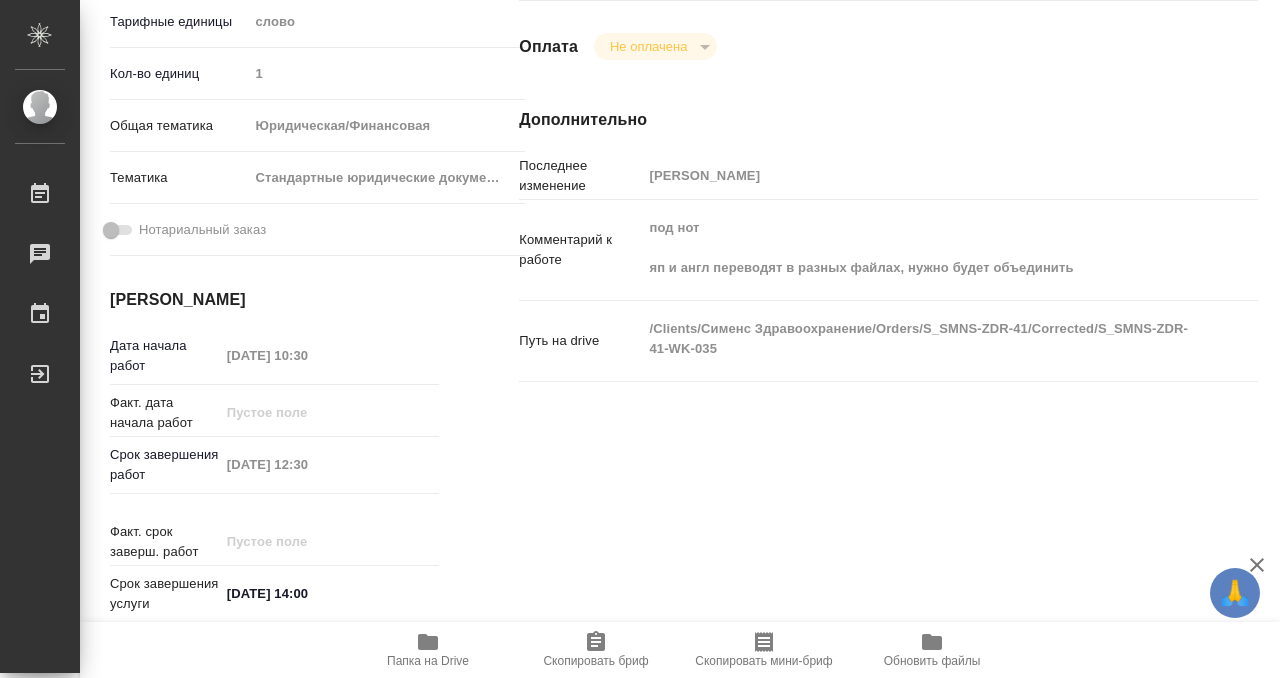 scroll, scrollTop: 23, scrollLeft: 0, axis: vertical 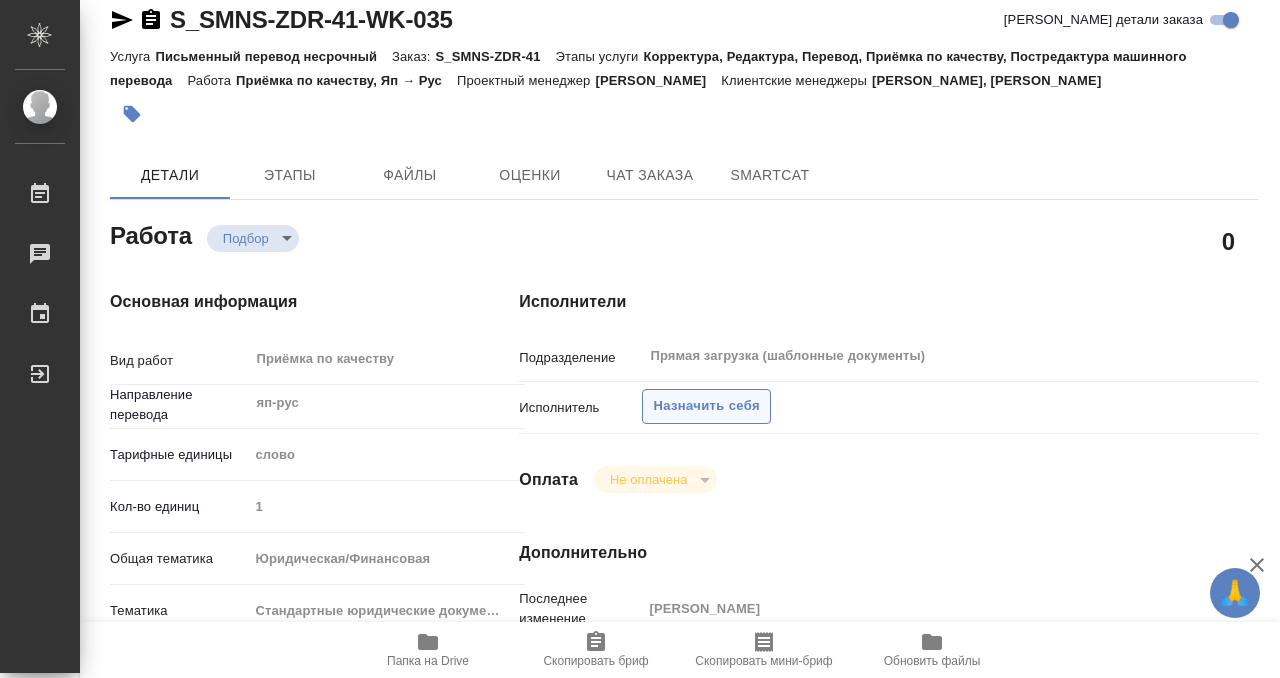 click on "Назначить себя" at bounding box center [706, 406] 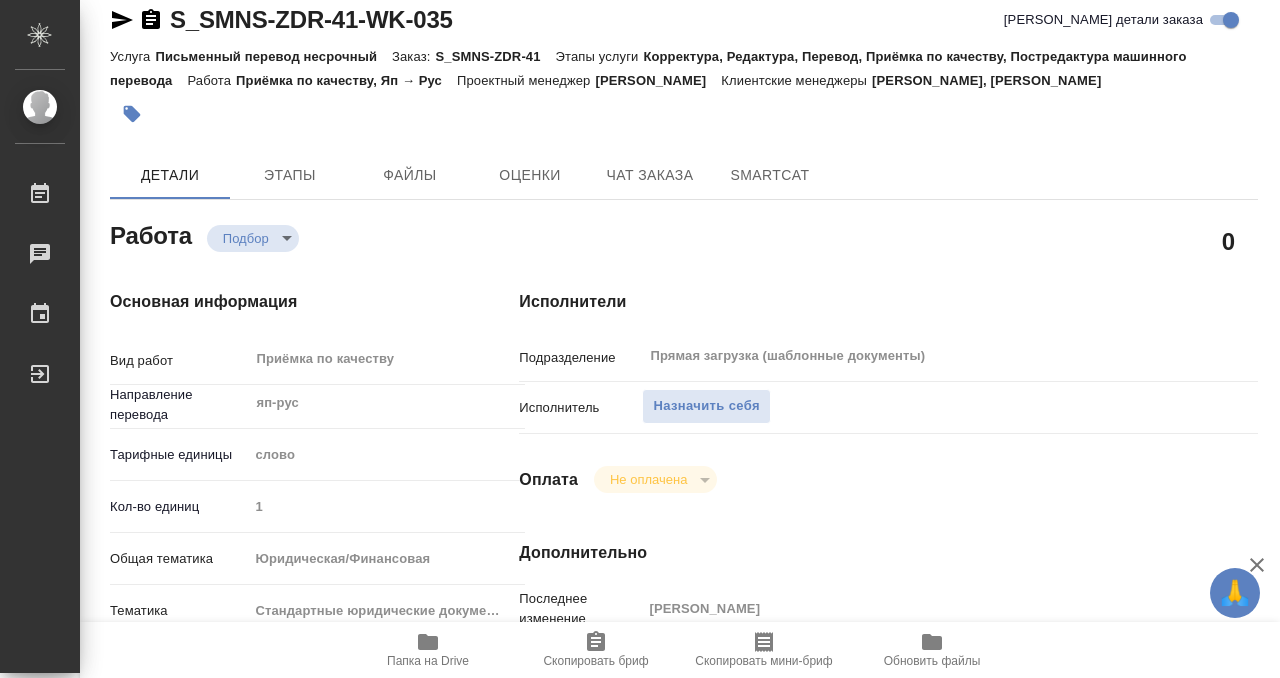 type on "x" 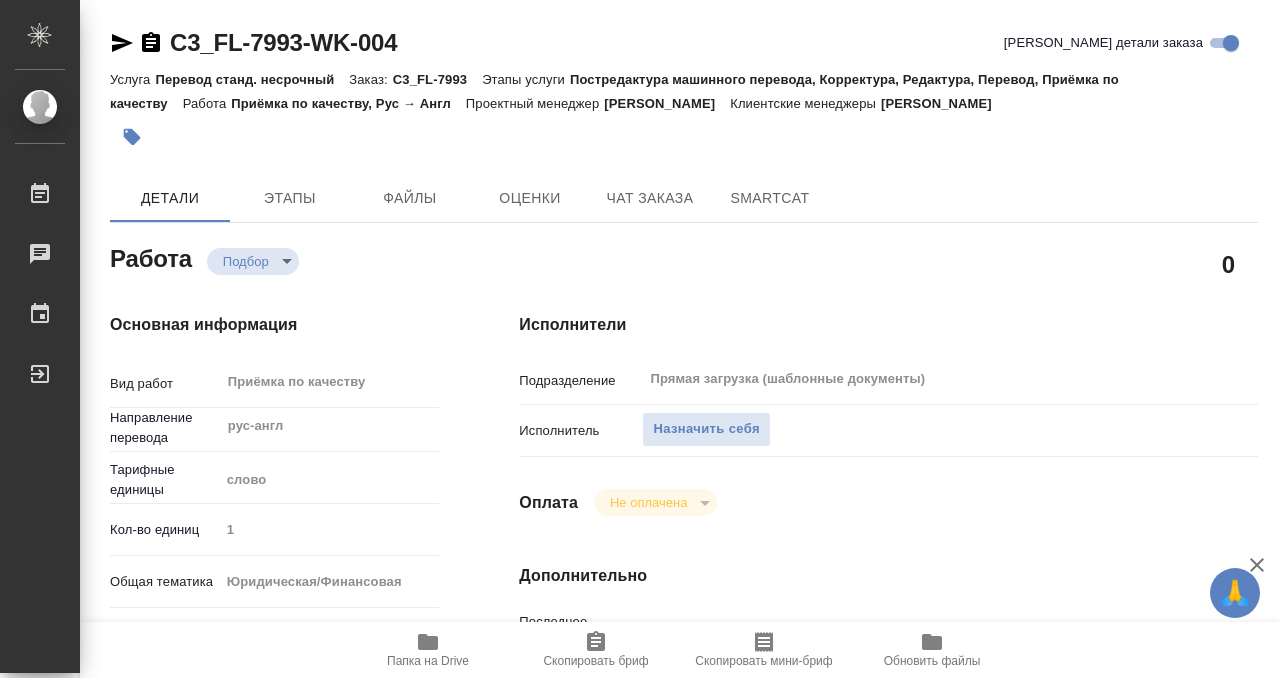 type on "x" 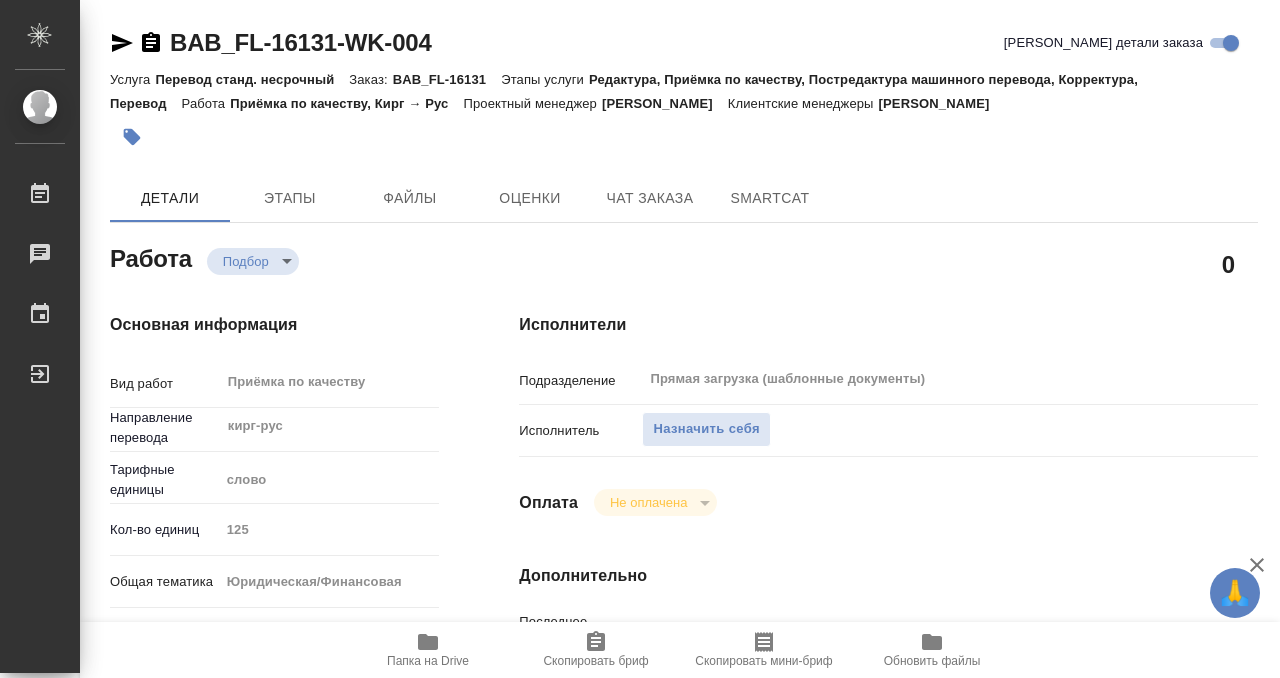 scroll, scrollTop: 0, scrollLeft: 0, axis: both 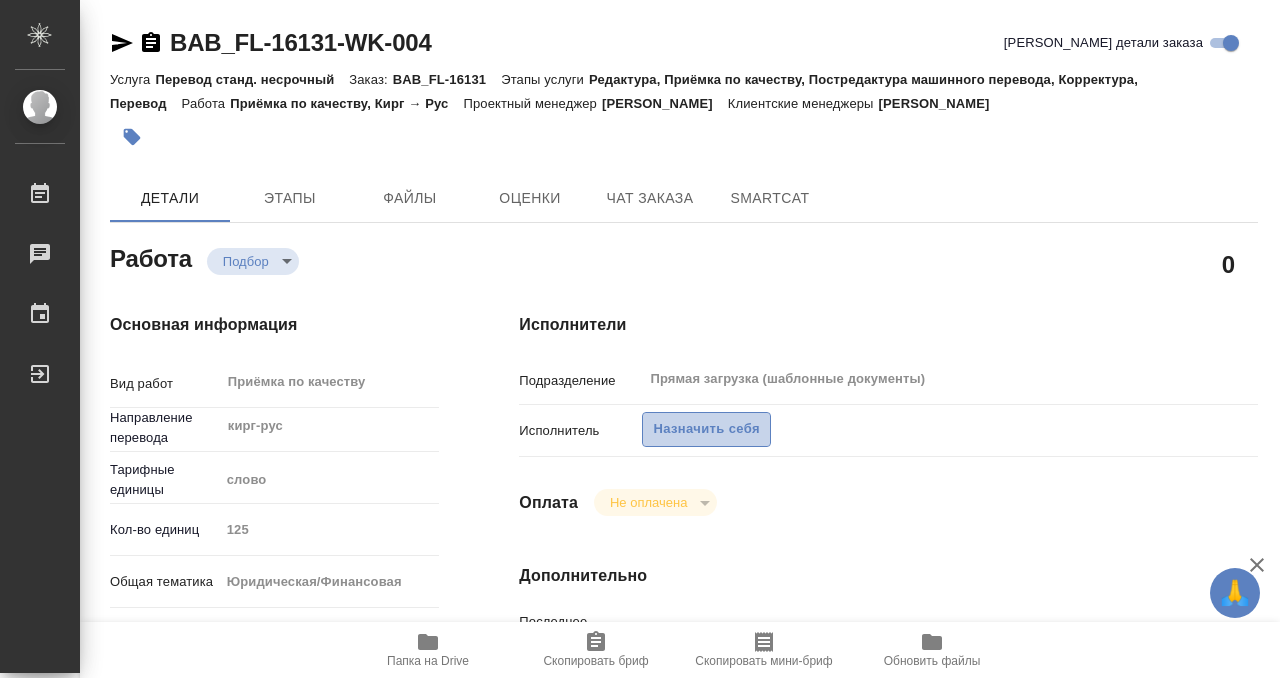 click on "Назначить себя" at bounding box center (706, 429) 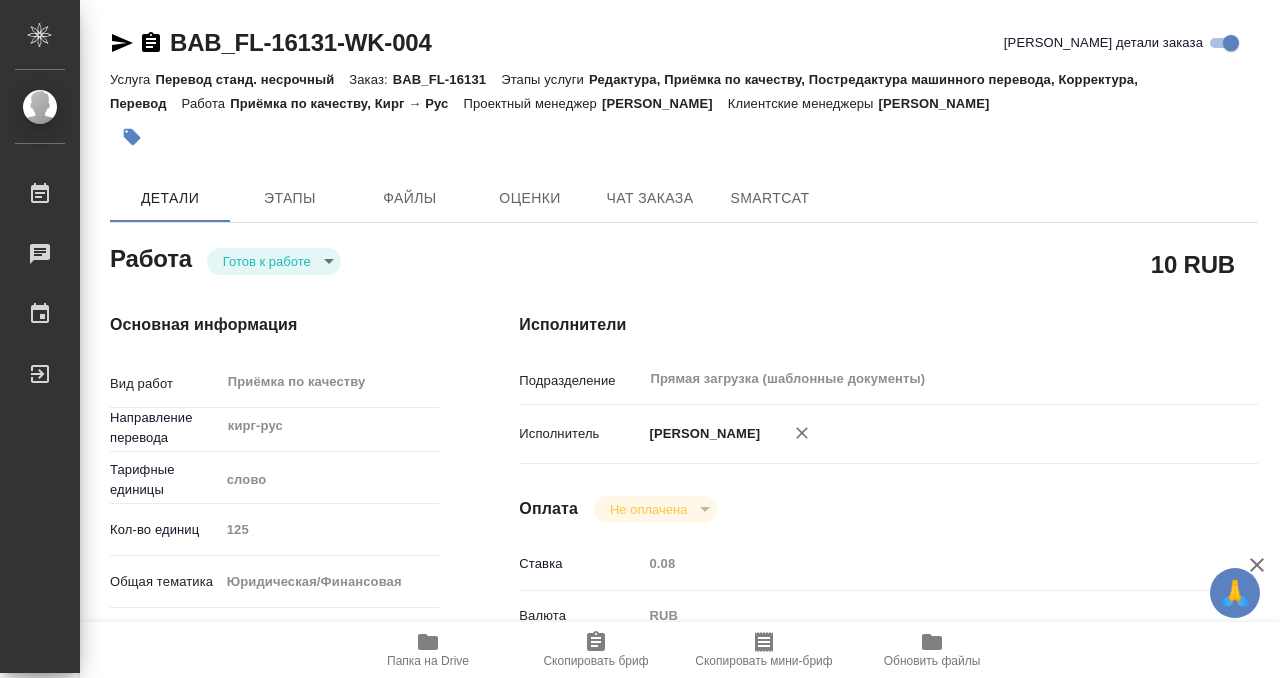 scroll, scrollTop: 0, scrollLeft: 0, axis: both 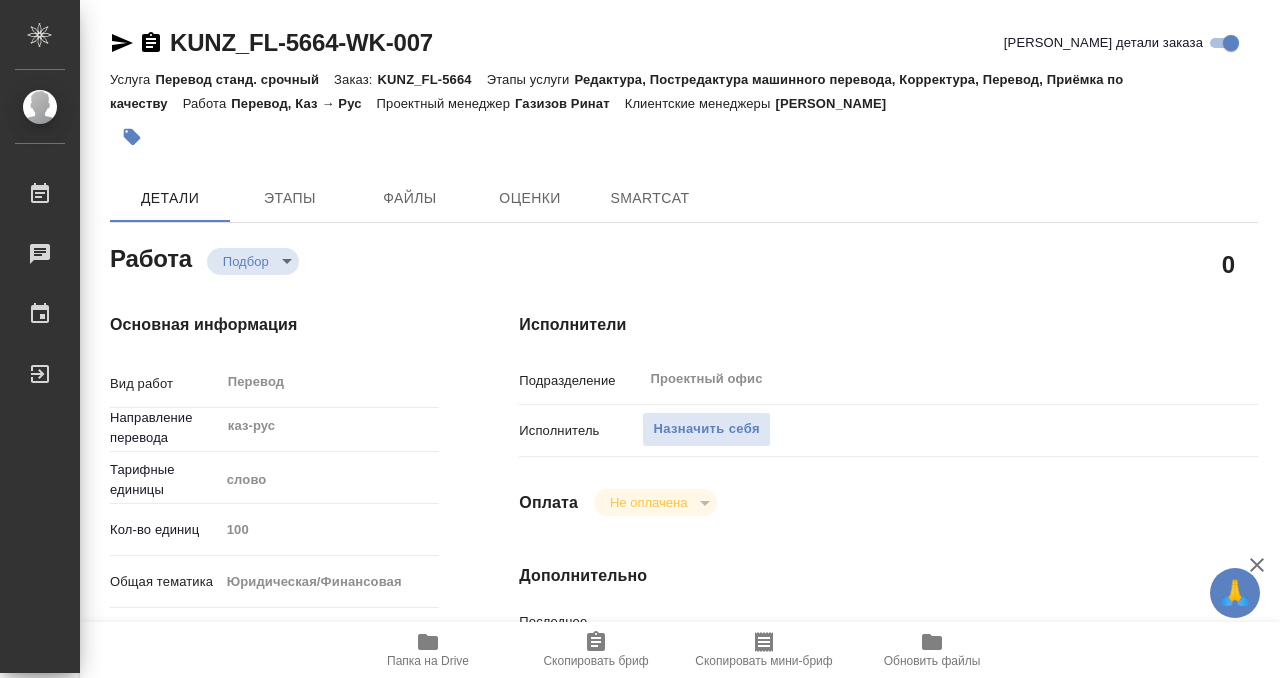 type on "x" 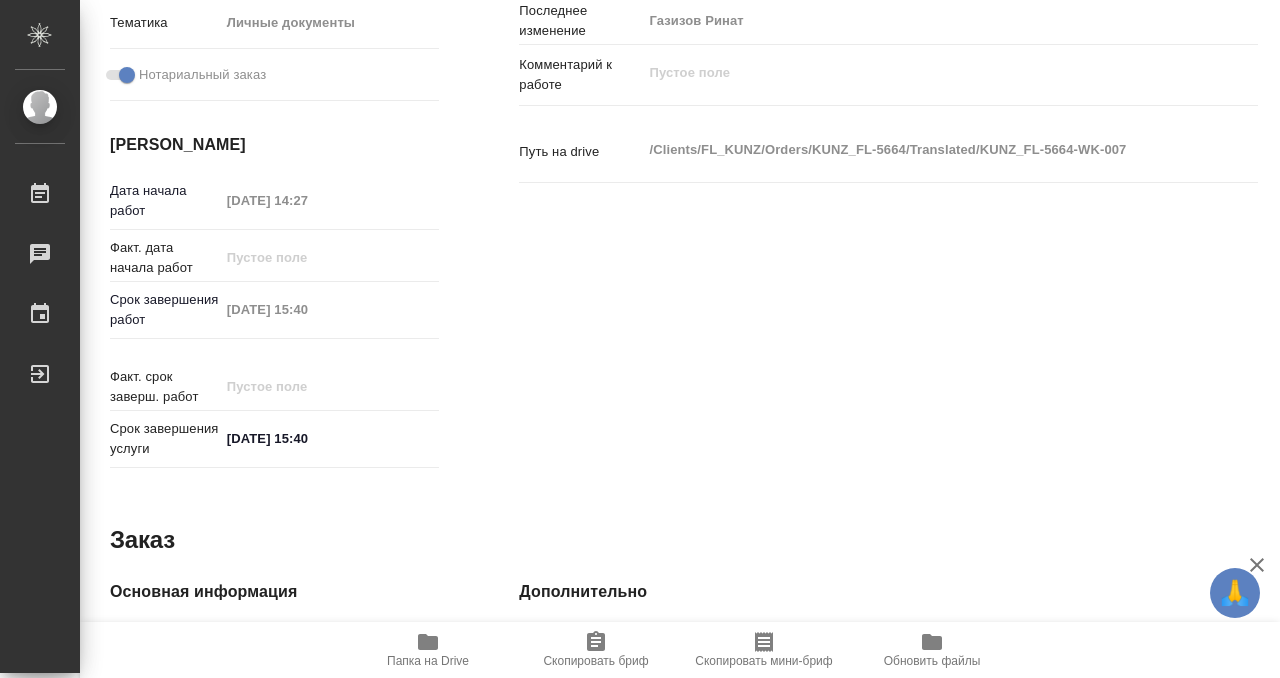 type on "x" 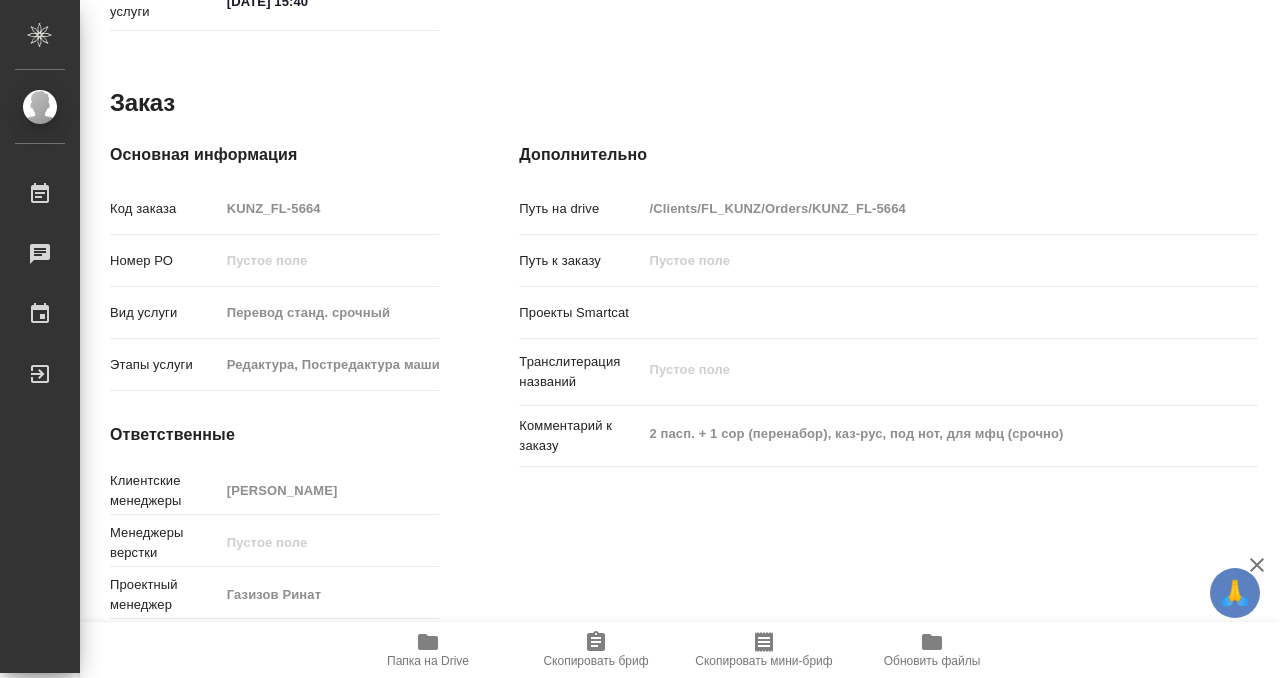 scroll, scrollTop: 1068, scrollLeft: 0, axis: vertical 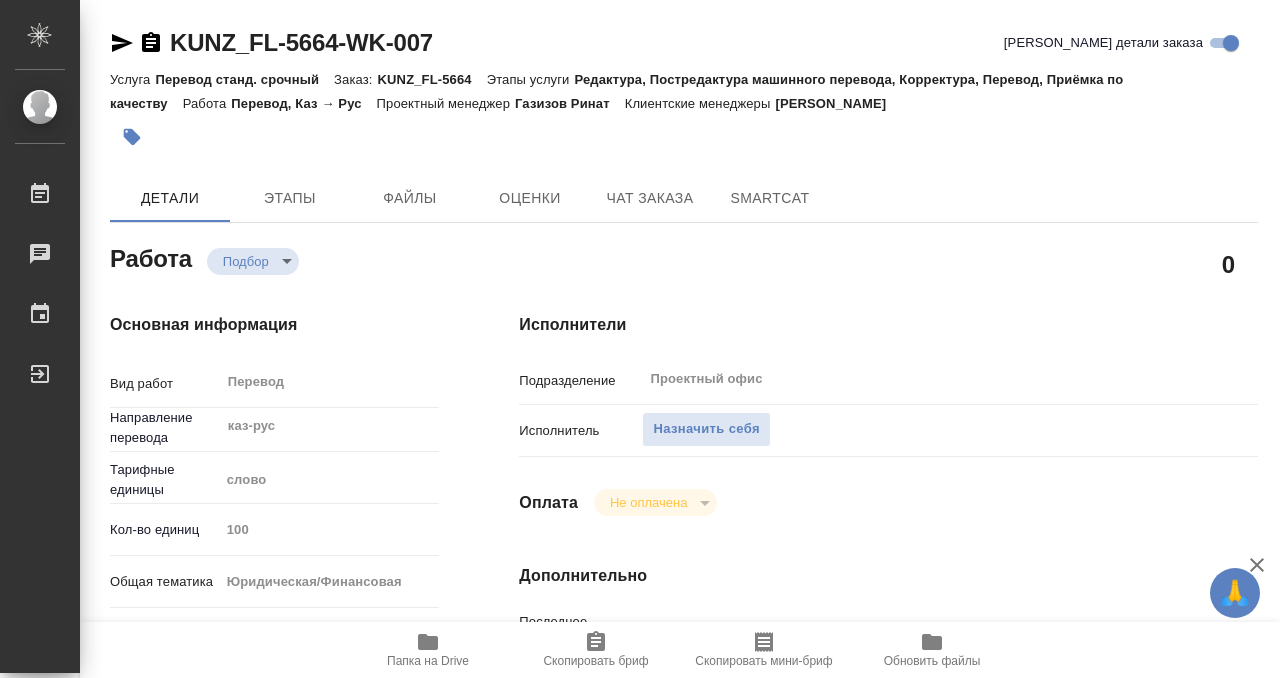 click 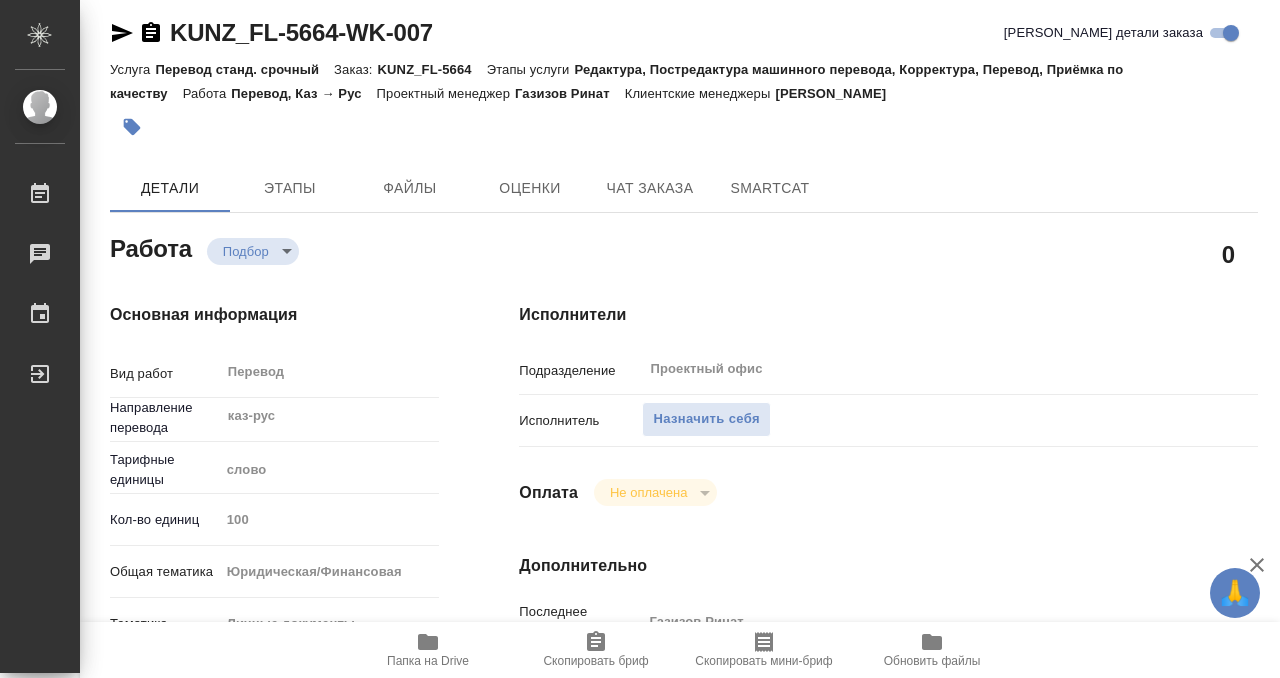 scroll, scrollTop: 0, scrollLeft: 0, axis: both 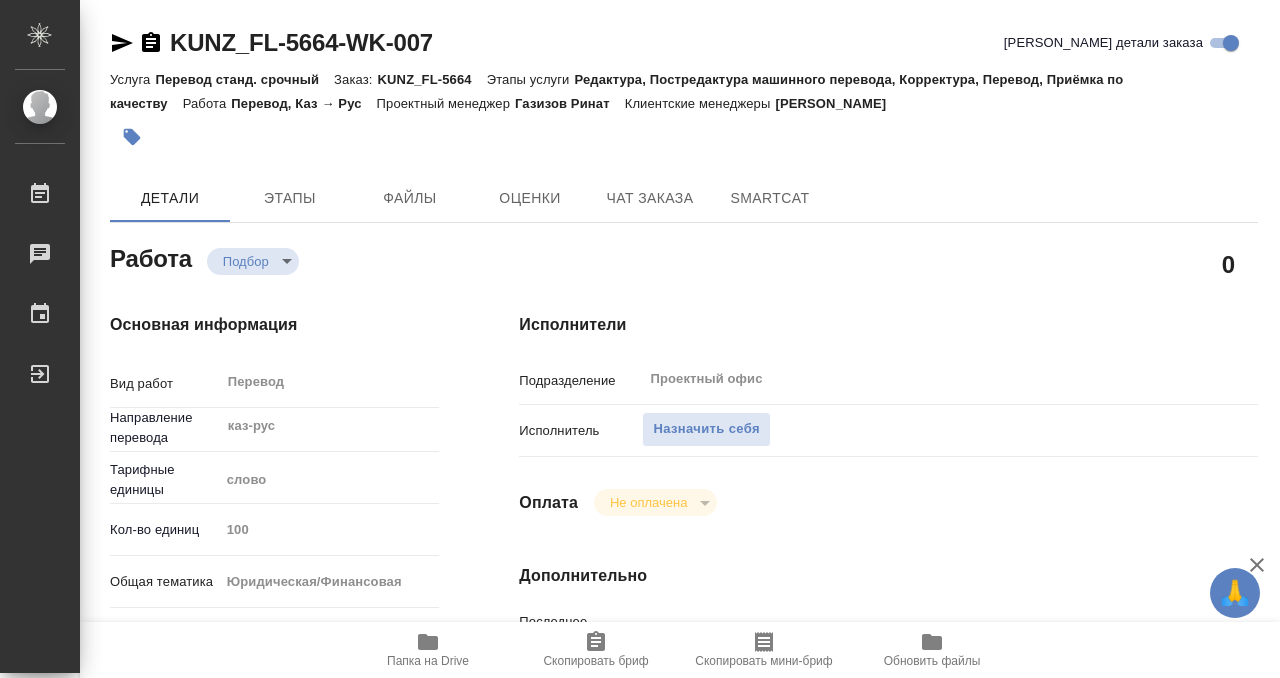 type on "x" 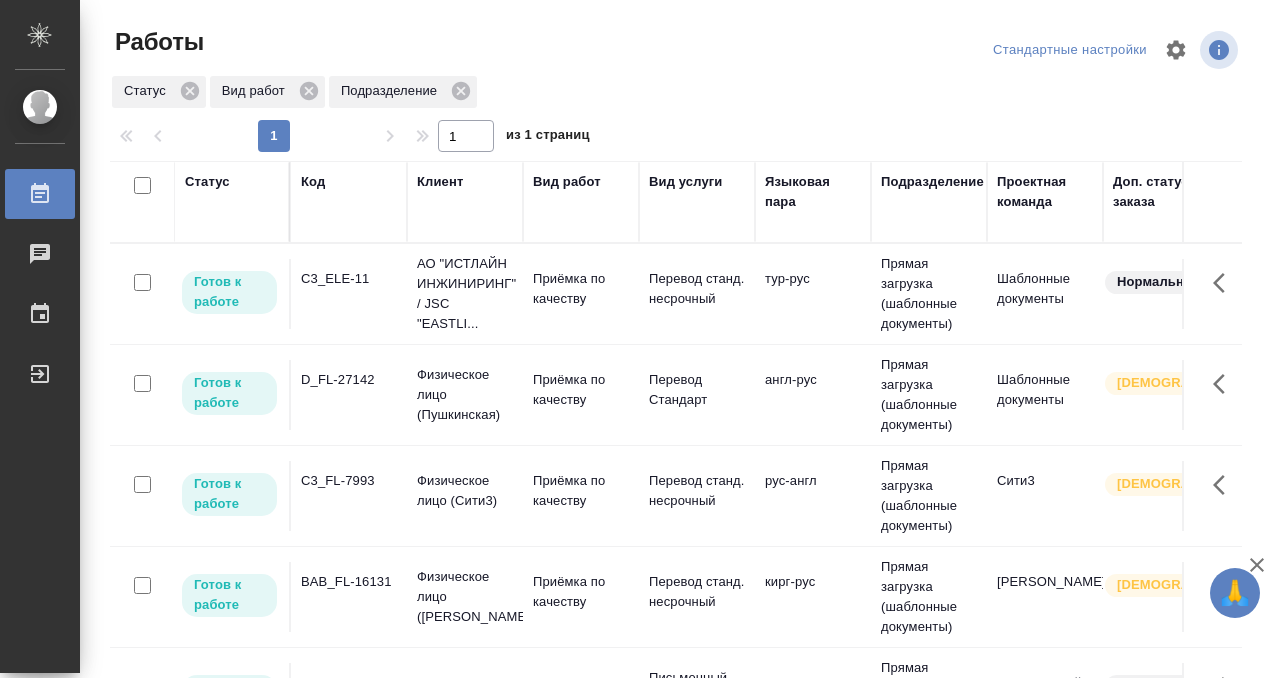 scroll, scrollTop: 0, scrollLeft: 0, axis: both 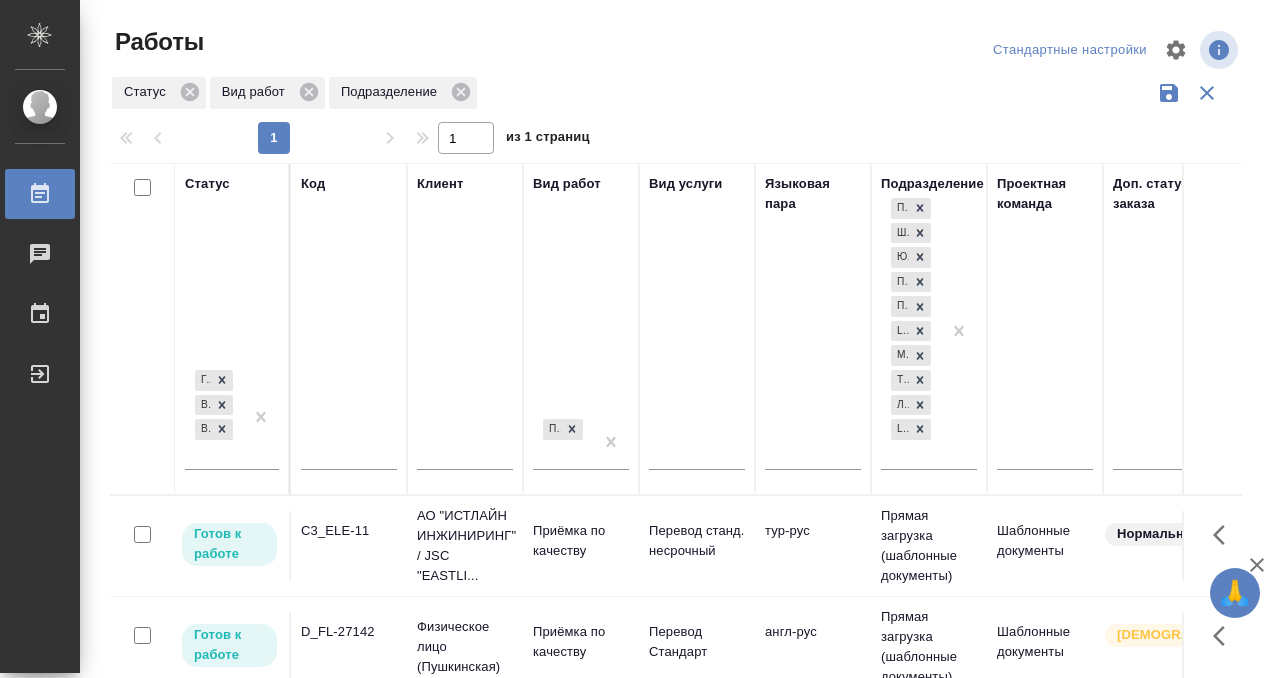 click at bounding box center (349, 456) 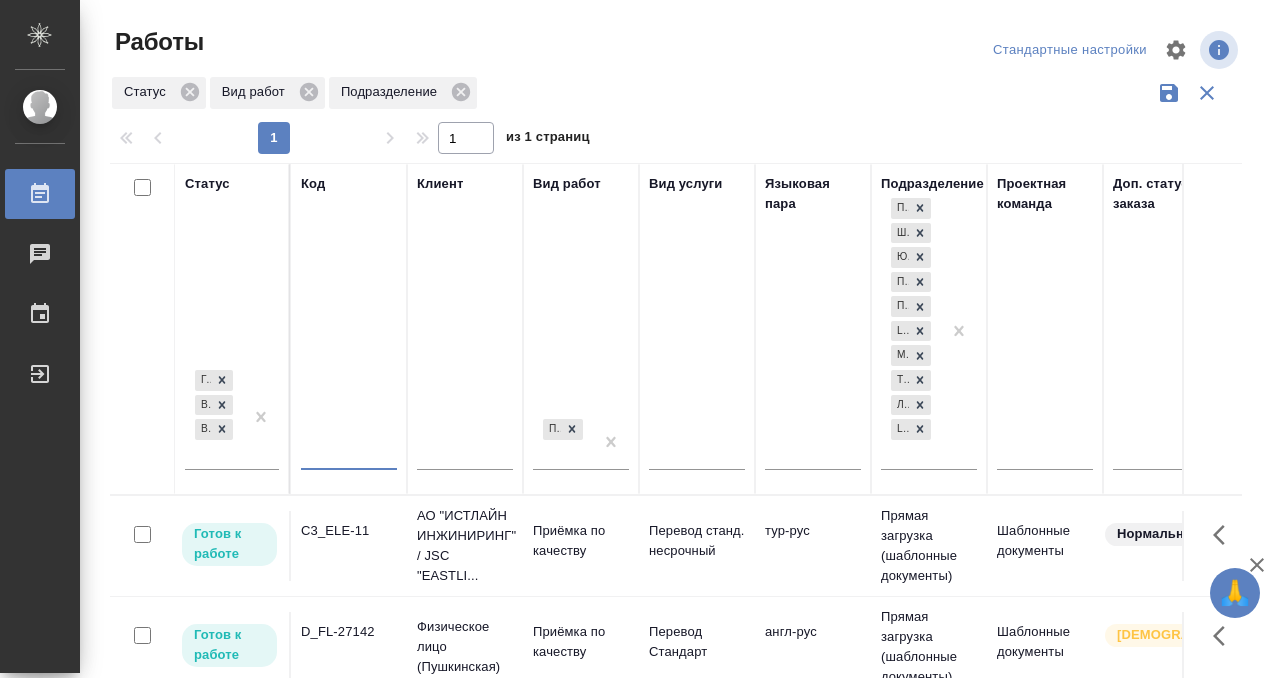 paste on "SM_FL-4454" 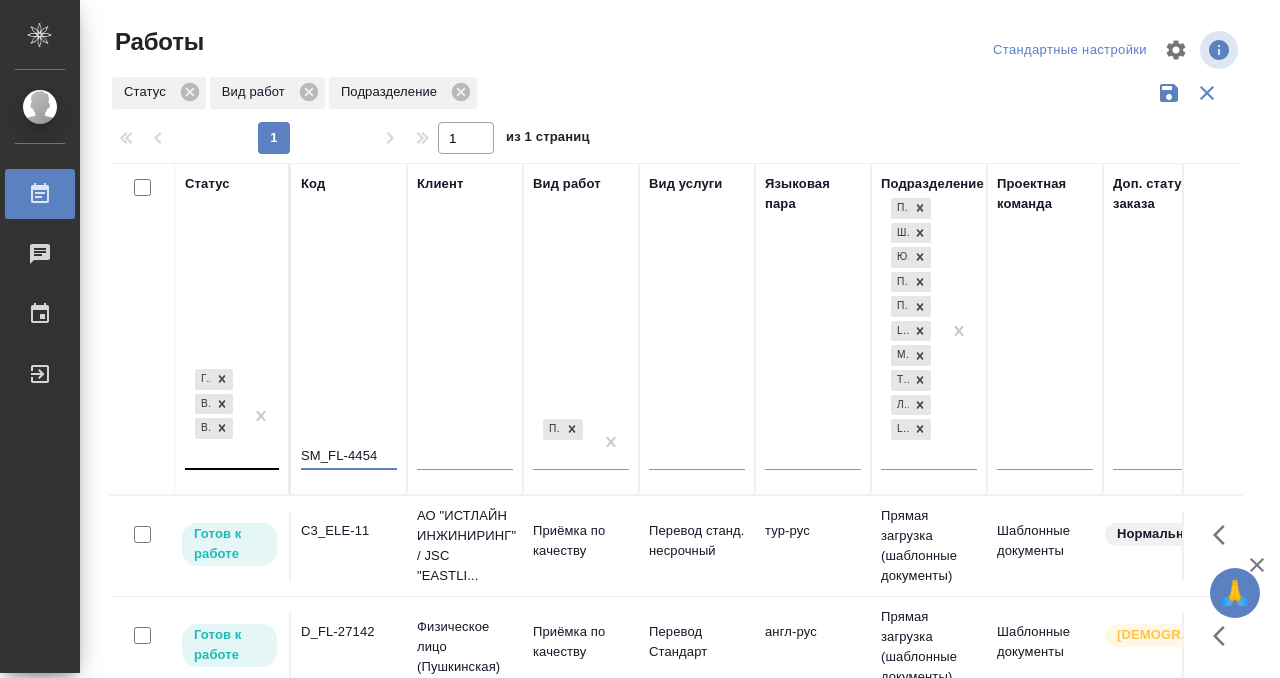 type on "SM_FL-4454" 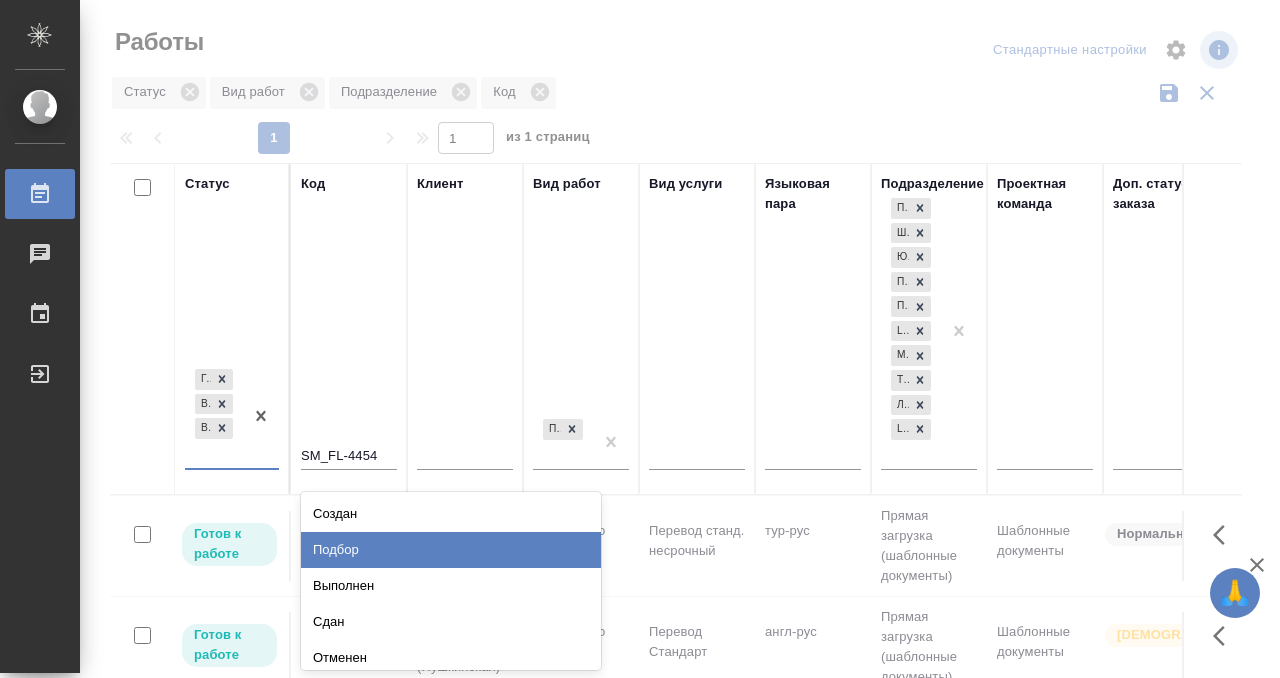 click on "Подбор" at bounding box center [451, 550] 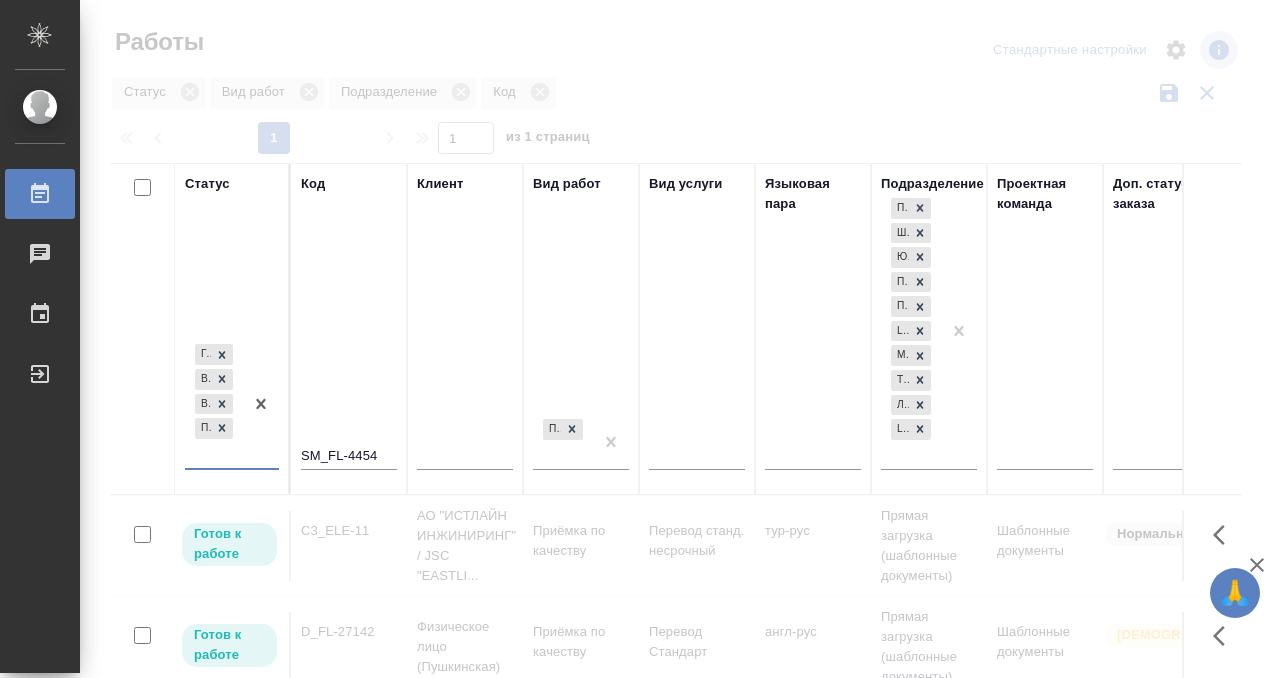 click on "Готов к работе В работе В ожидании Подбор" at bounding box center [214, 403] 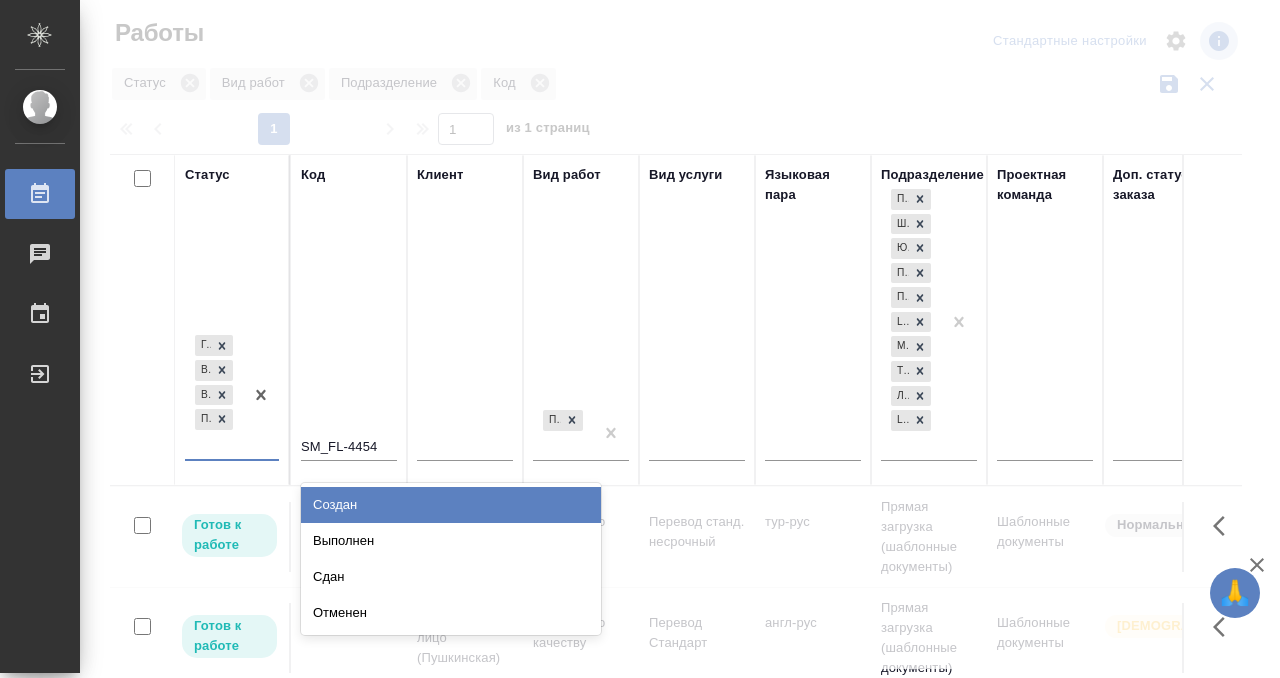 scroll, scrollTop: 10, scrollLeft: 0, axis: vertical 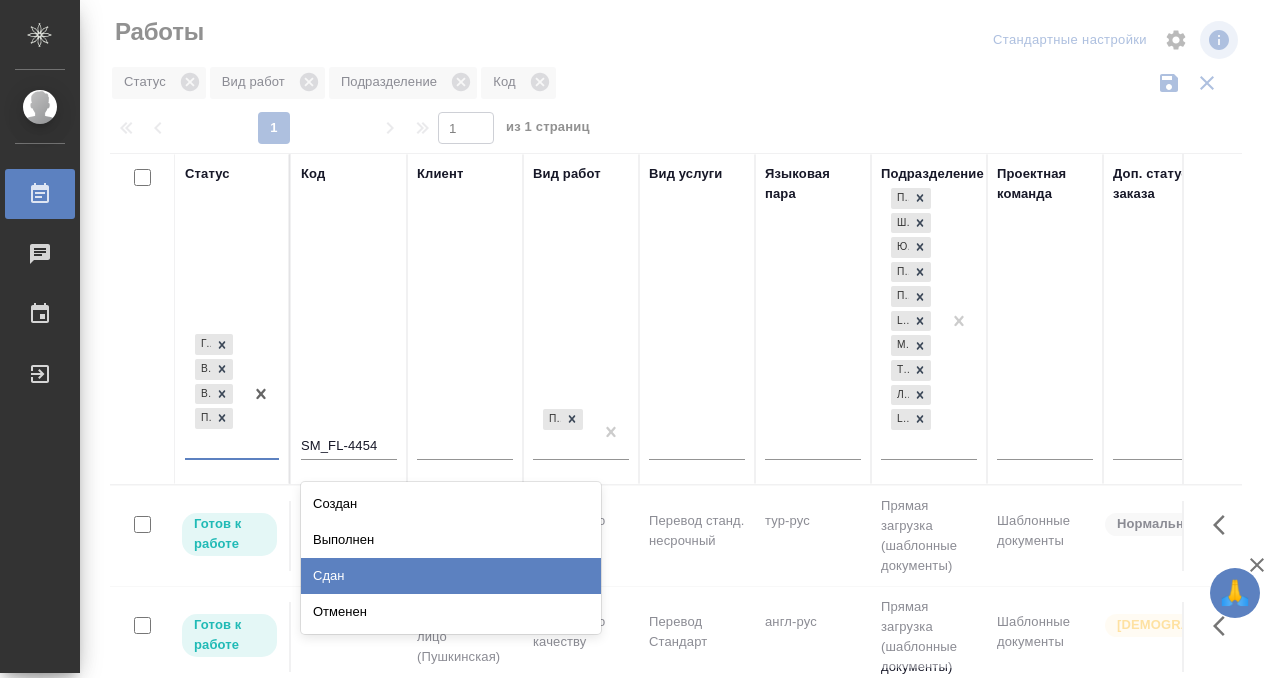 click on "Сдан" at bounding box center (451, 576) 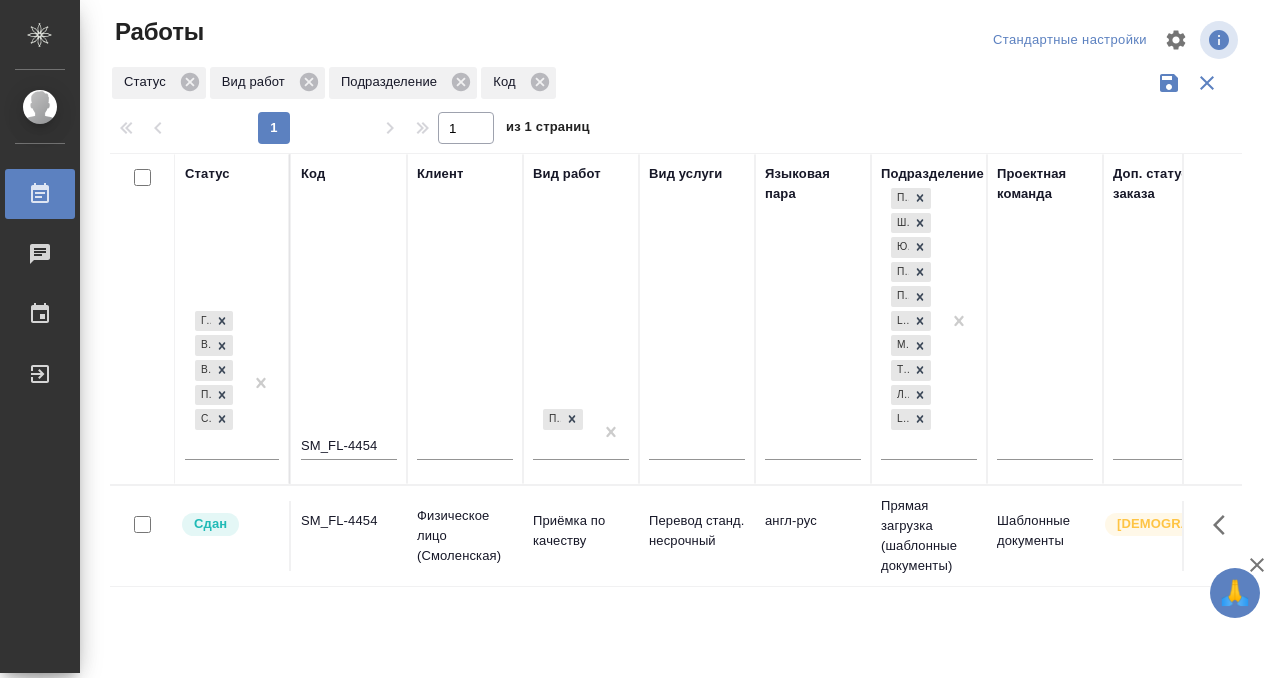 click on "SM_FL-4454" at bounding box center (349, 536) 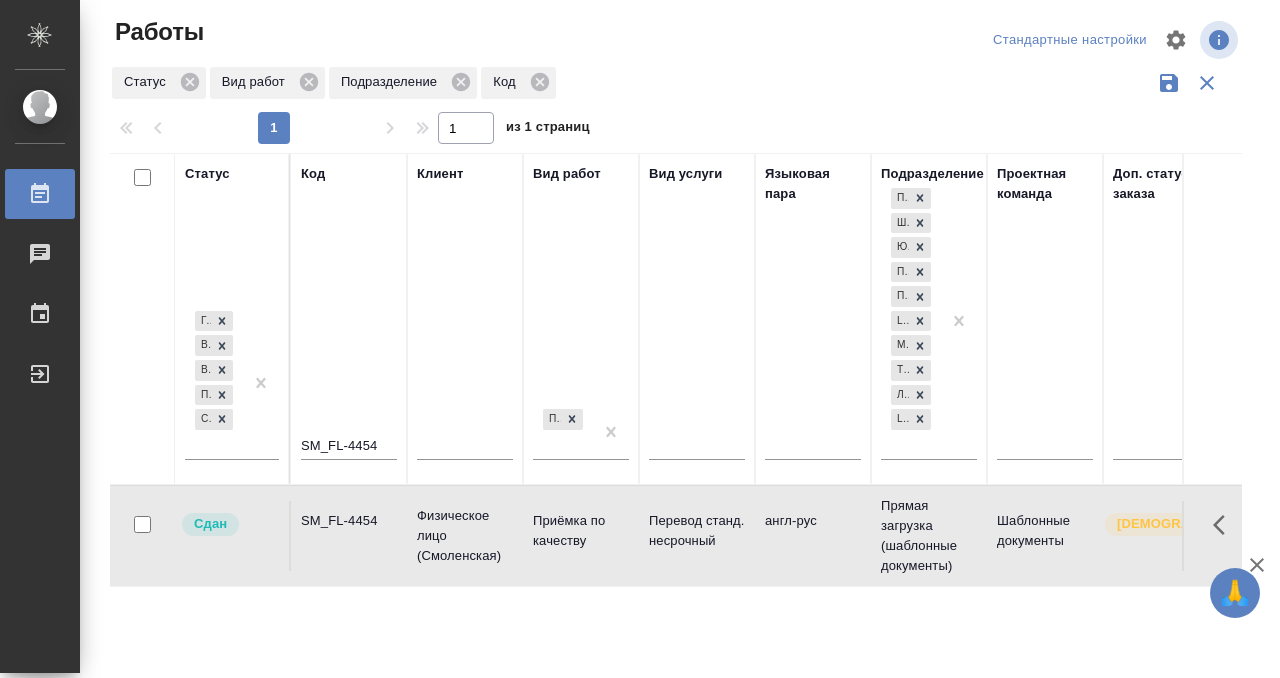 click on "SM_FL-4454" at bounding box center (349, 536) 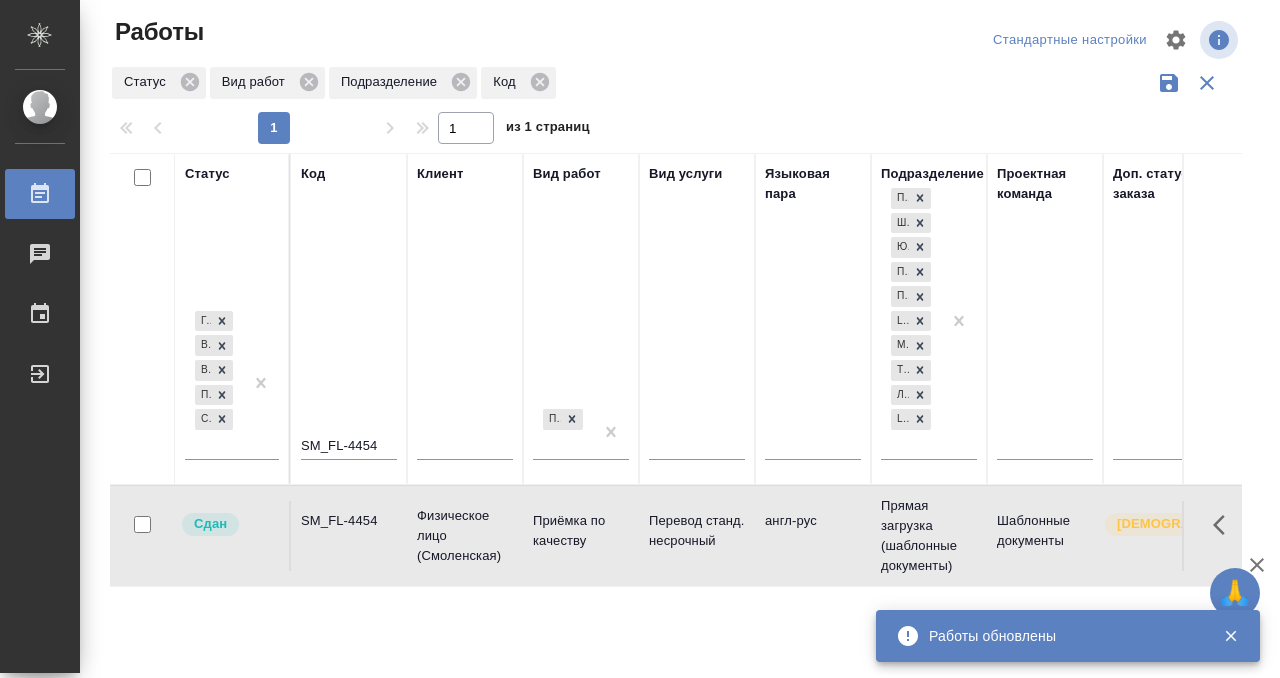 click 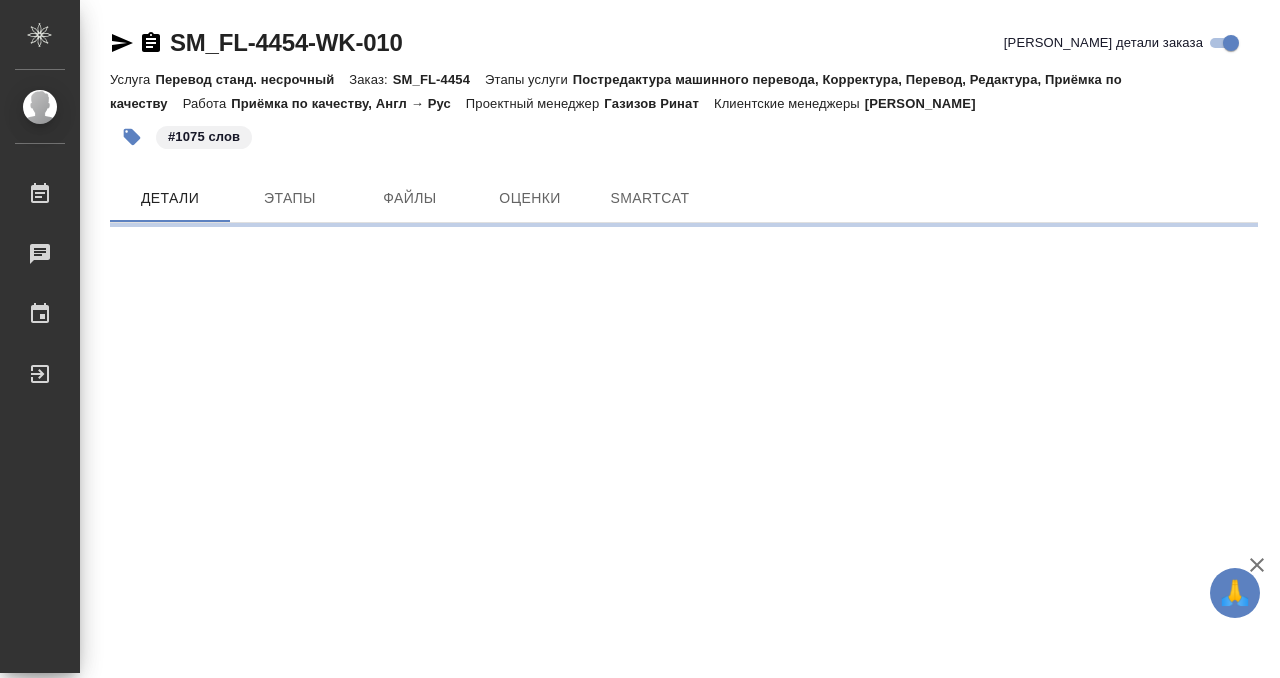 scroll, scrollTop: 0, scrollLeft: 0, axis: both 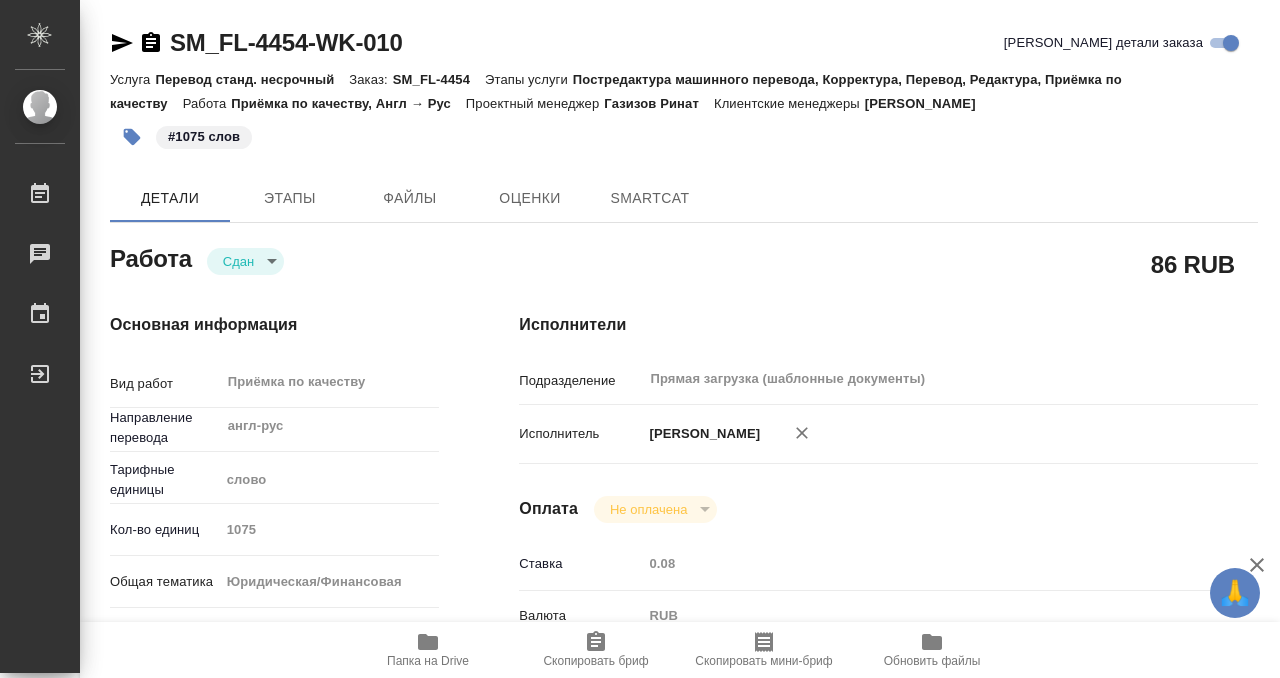 type on "x" 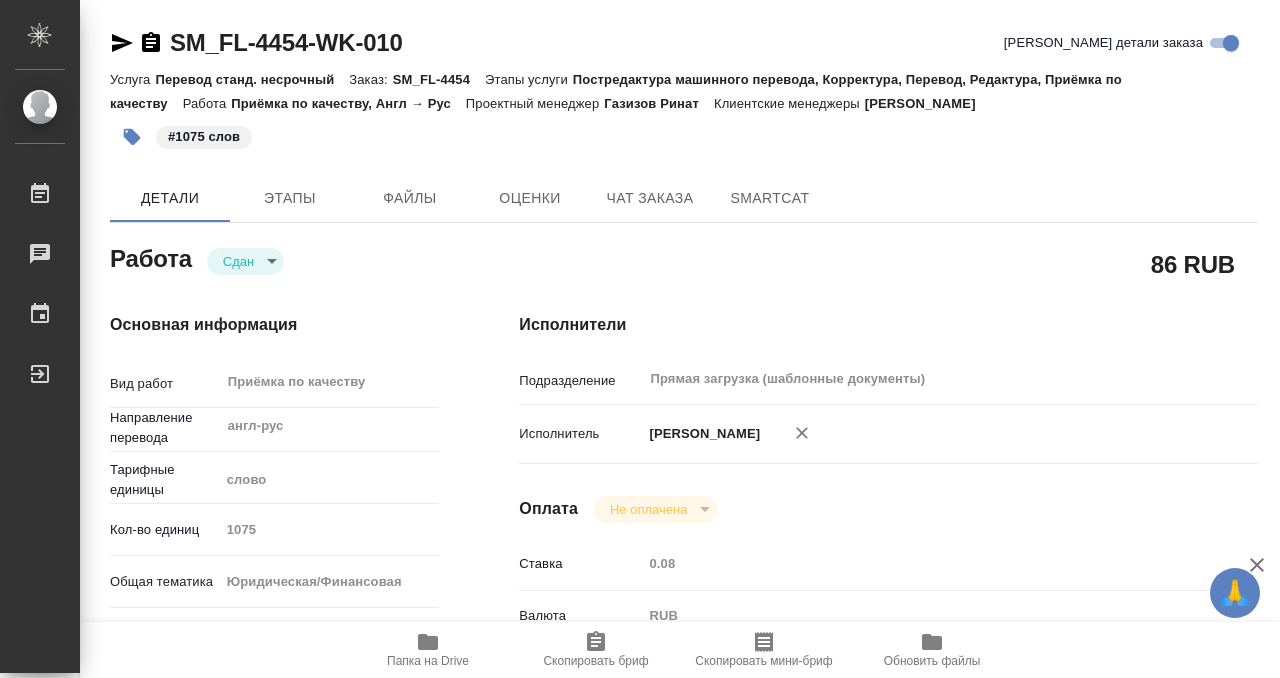 type on "x" 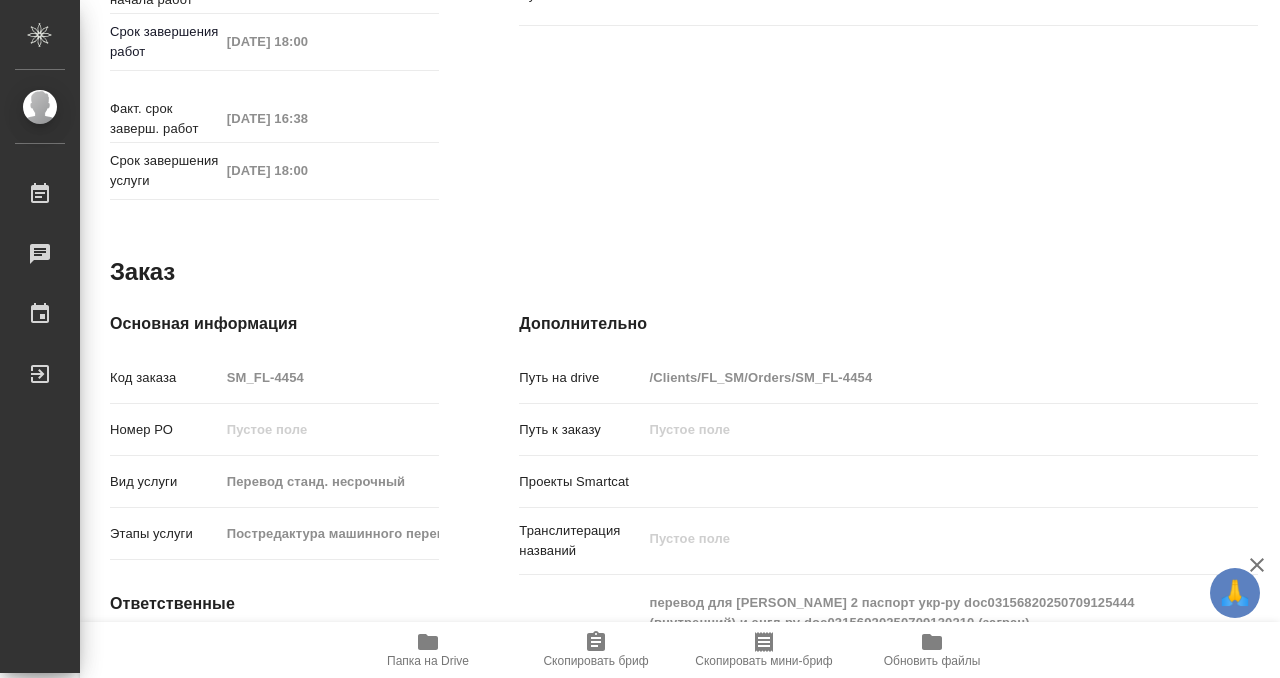 scroll, scrollTop: 1012, scrollLeft: 0, axis: vertical 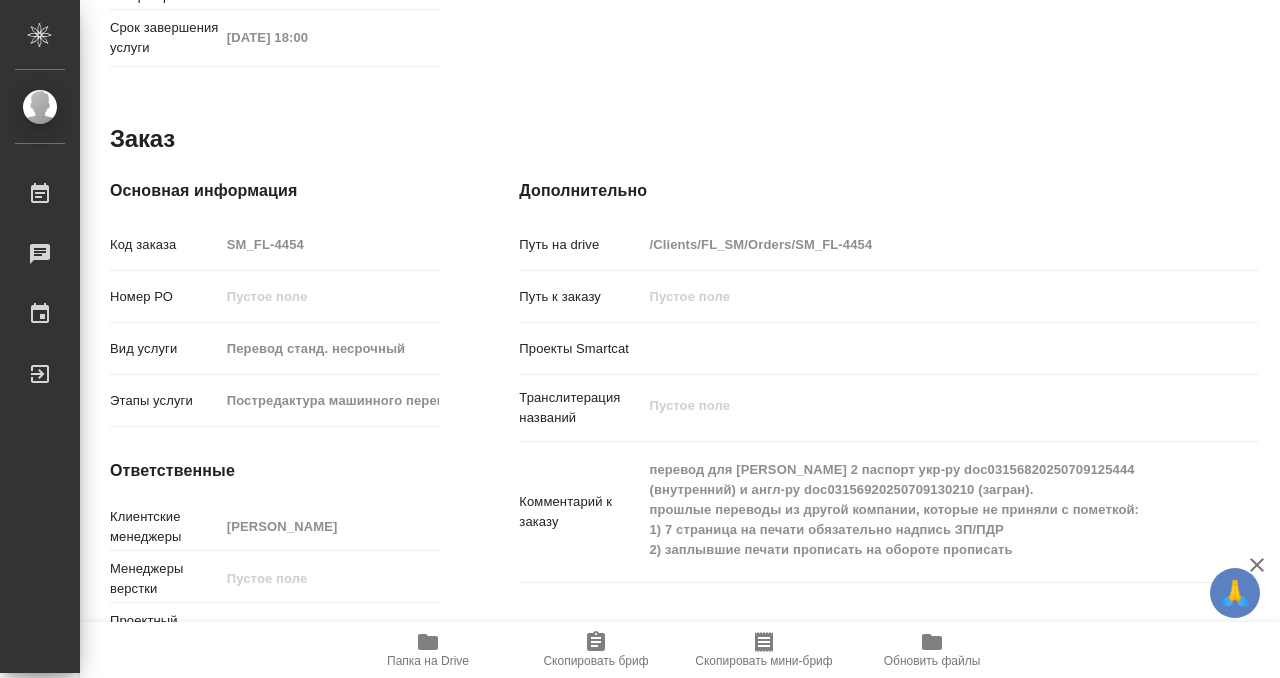 type on "x" 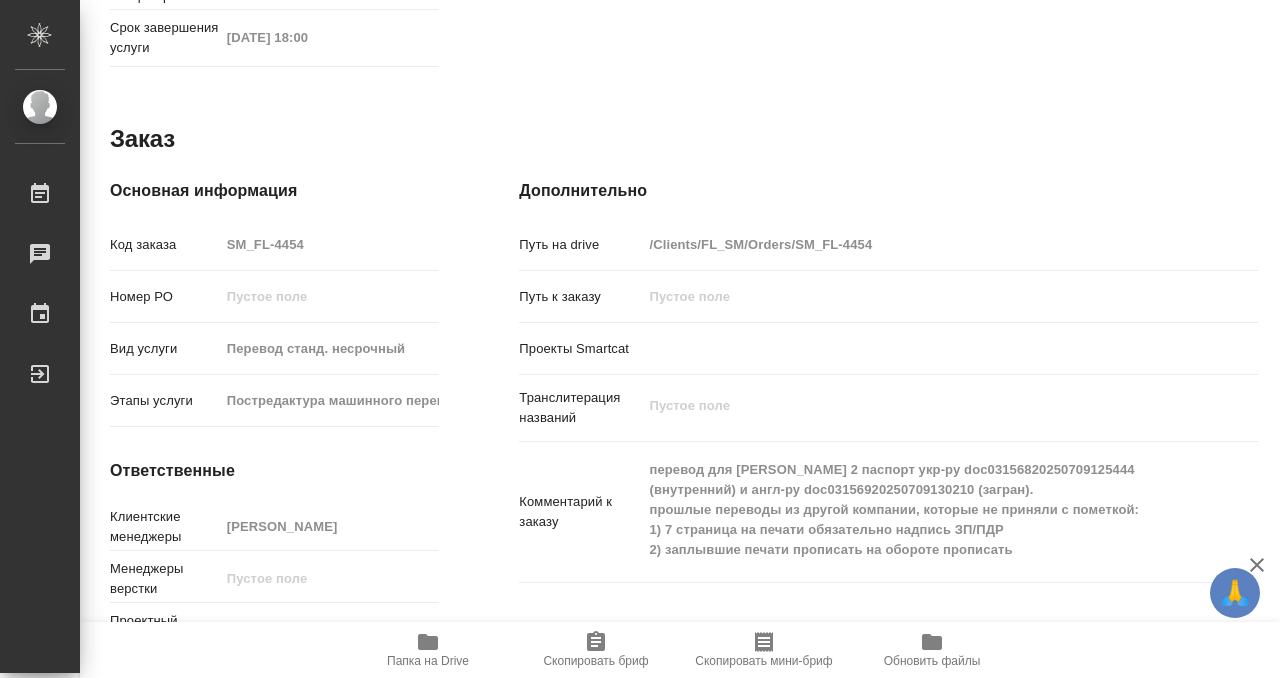 type on "x" 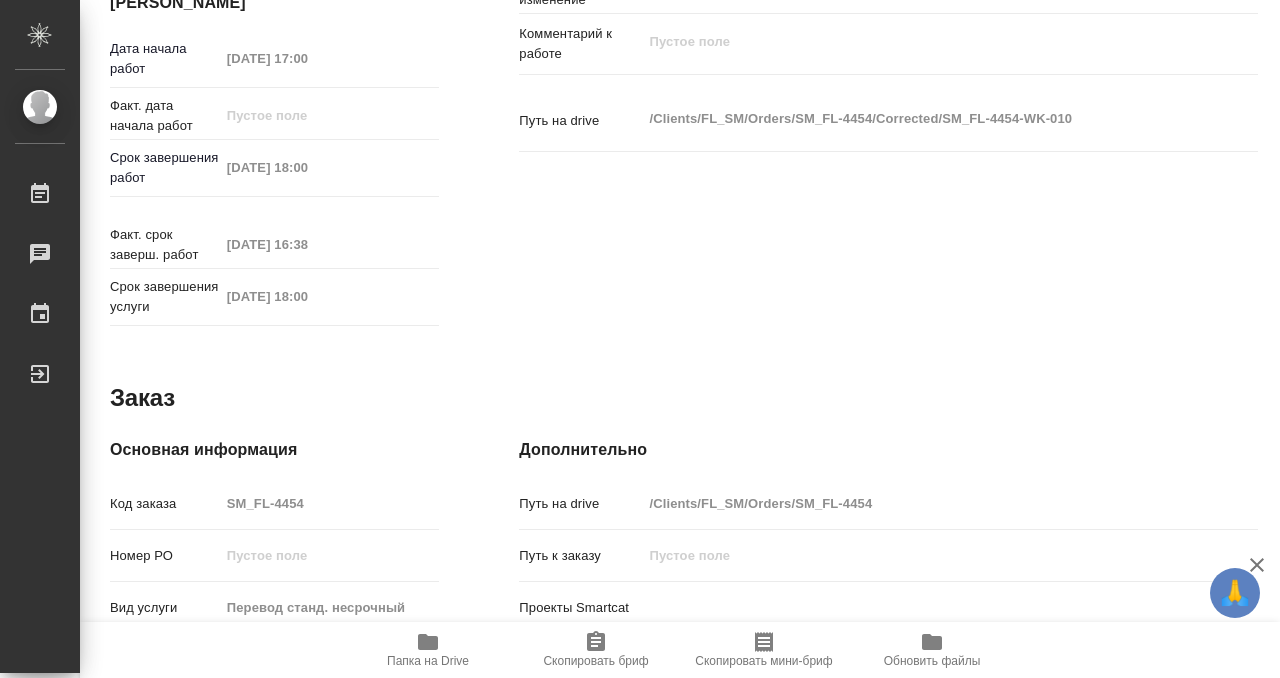 scroll, scrollTop: 0, scrollLeft: 0, axis: both 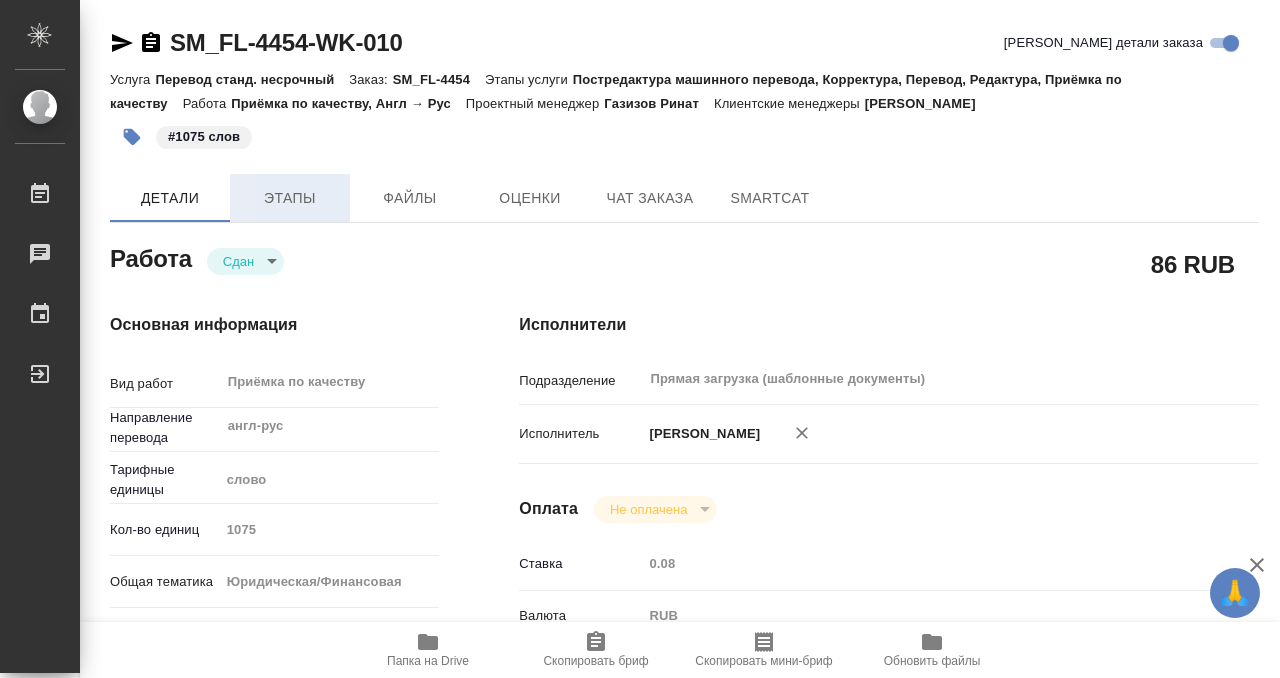 click on "Этапы" at bounding box center (290, 198) 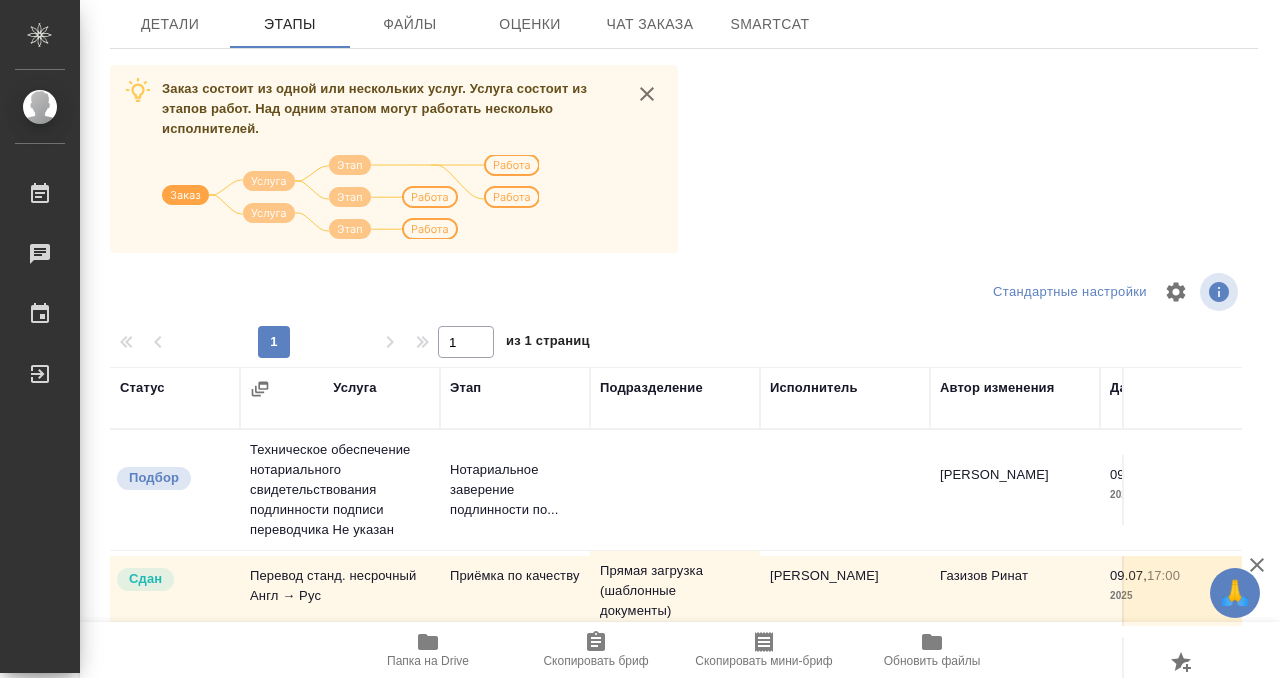 scroll, scrollTop: 364, scrollLeft: 0, axis: vertical 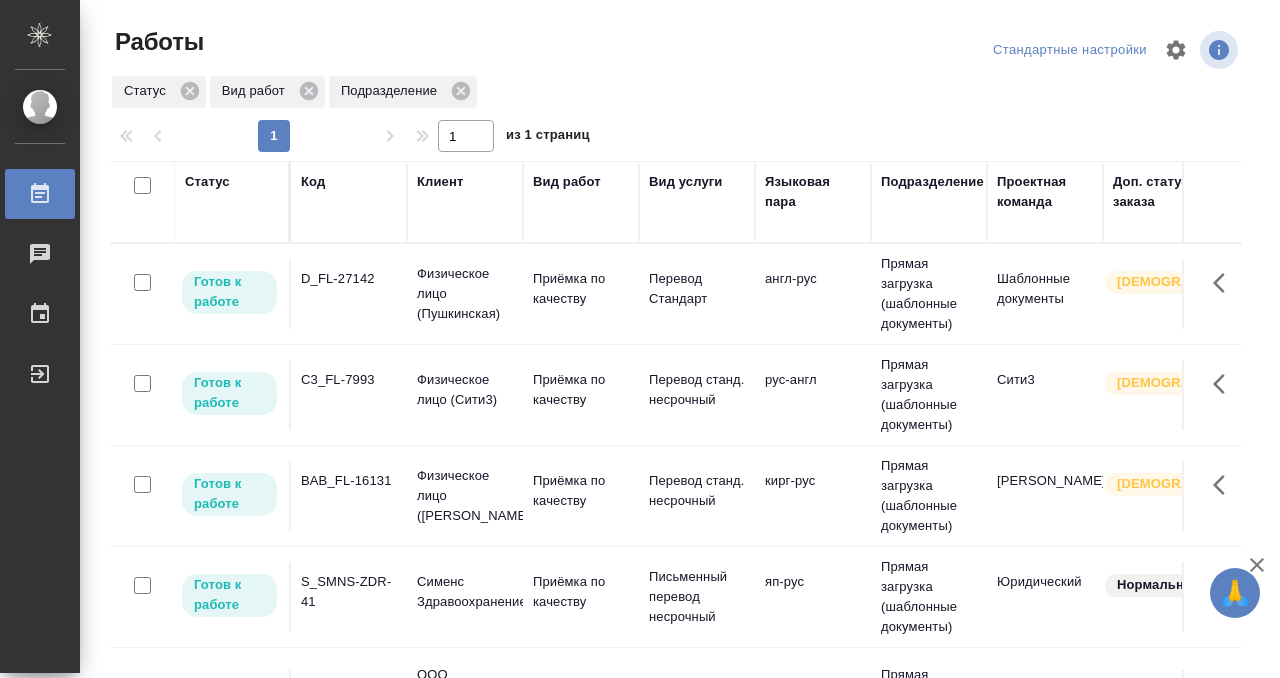 click on "Статус" at bounding box center (207, 182) 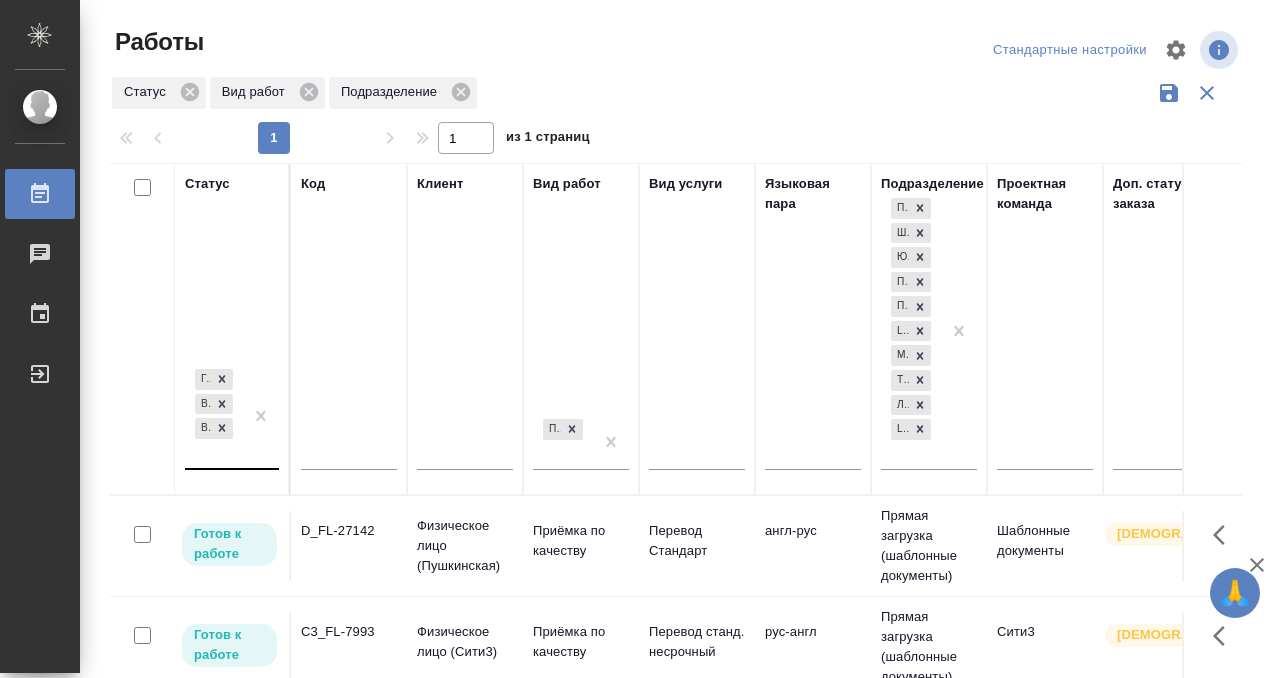 click at bounding box center [261, 416] 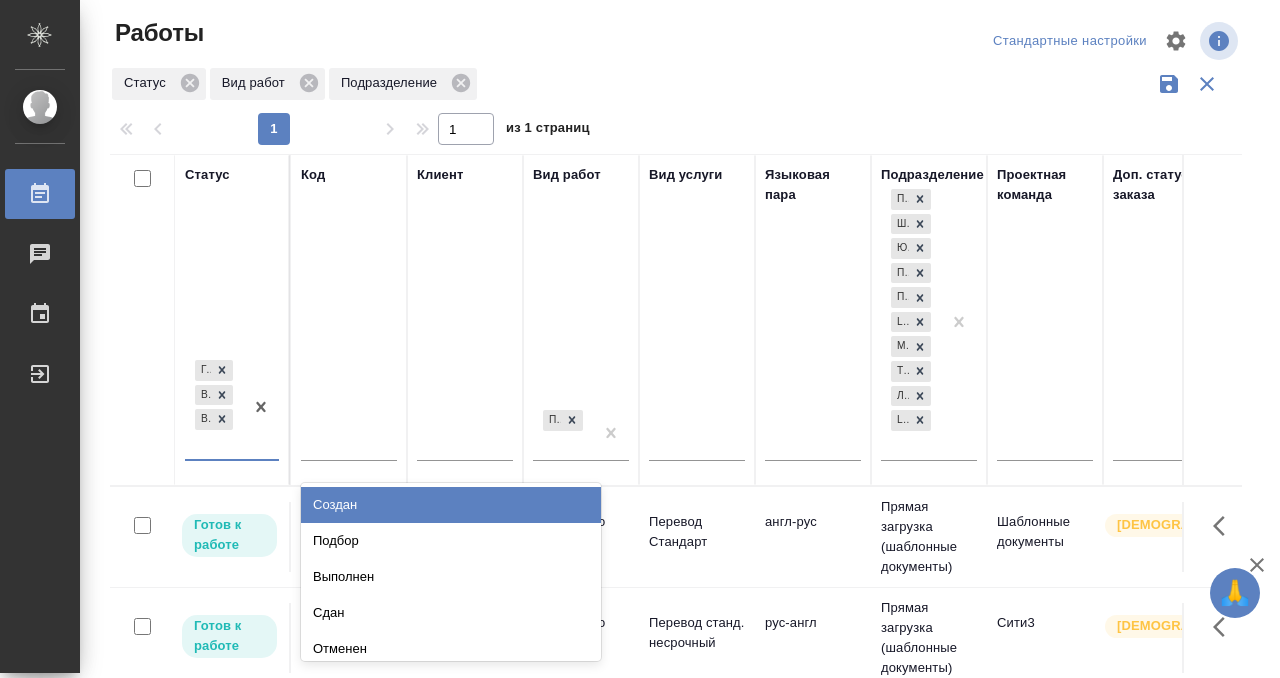scroll, scrollTop: 10, scrollLeft: 0, axis: vertical 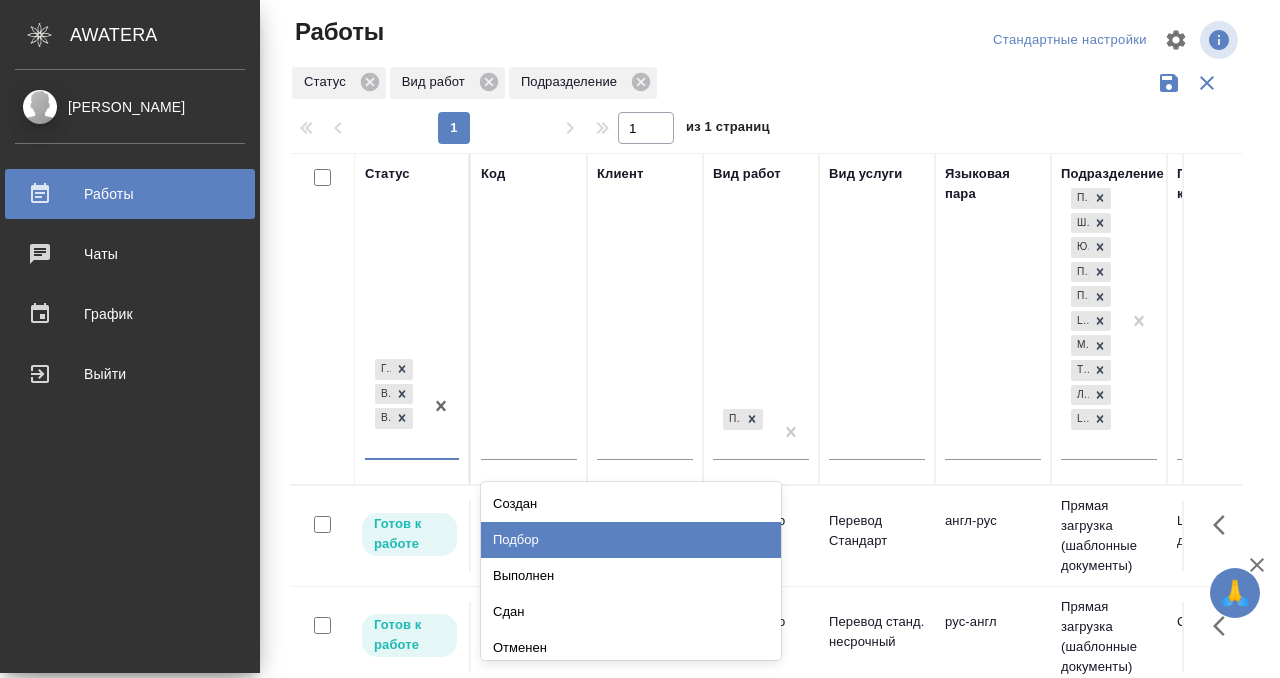 click on "Работы" at bounding box center (130, 194) 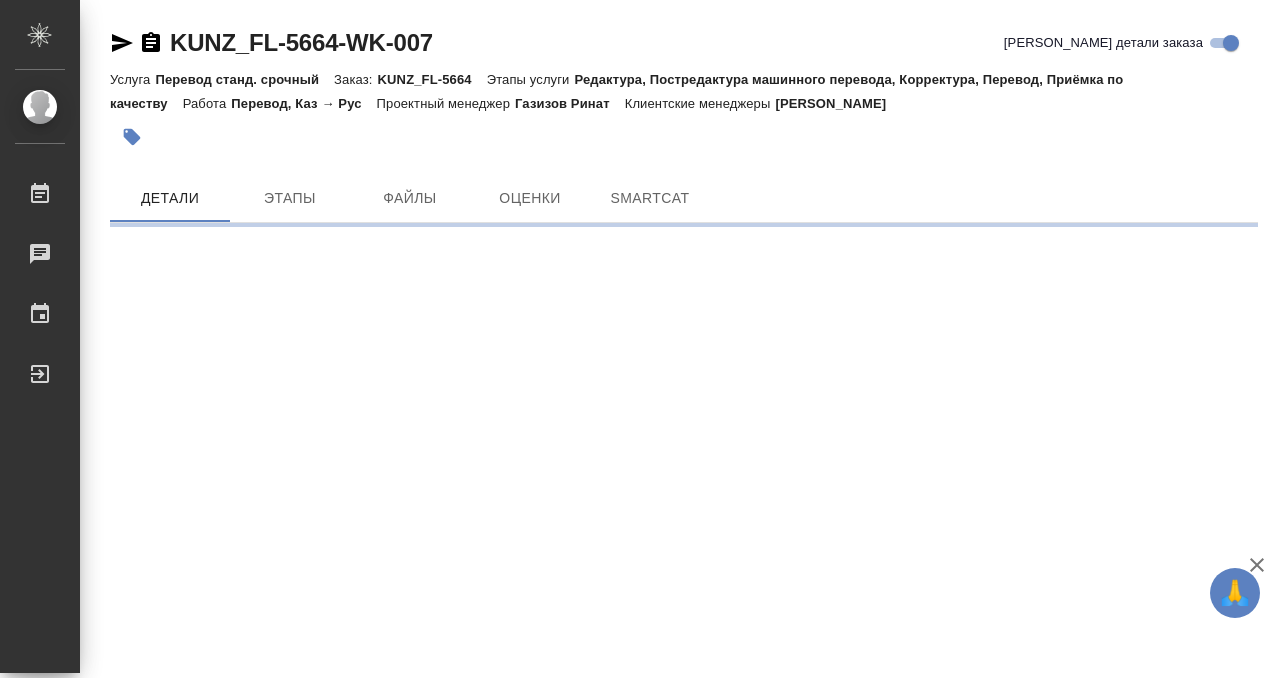 scroll, scrollTop: 0, scrollLeft: 0, axis: both 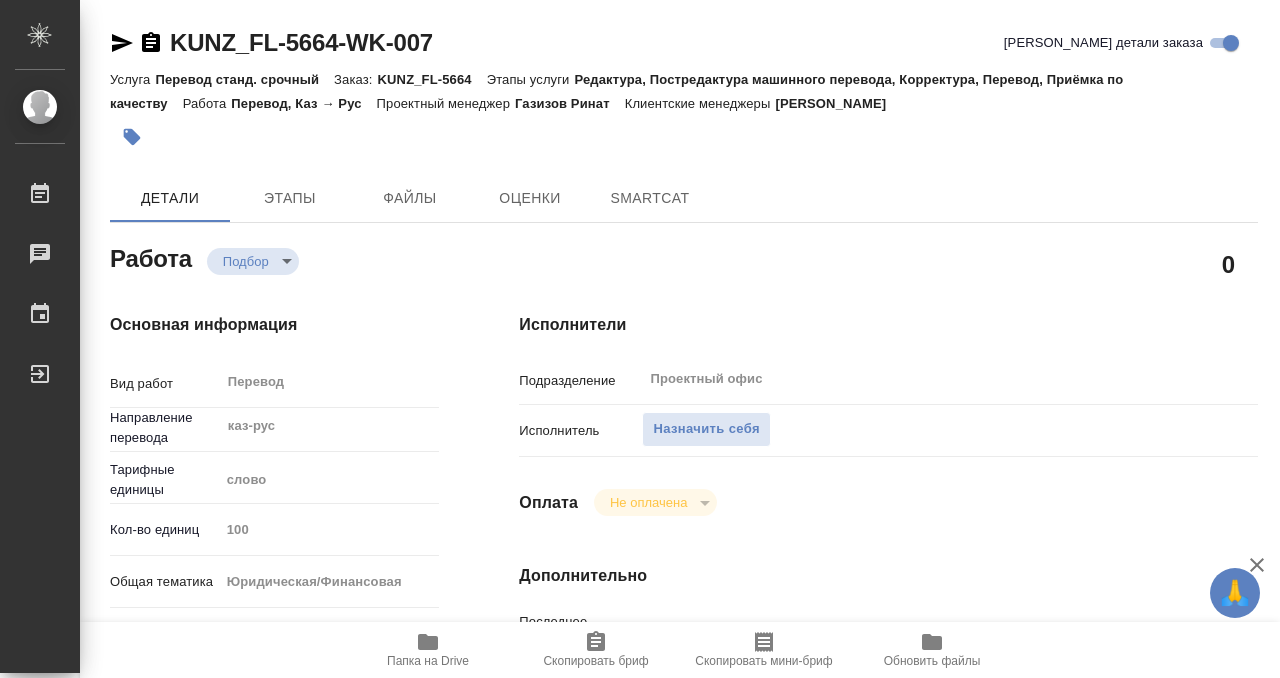 type on "x" 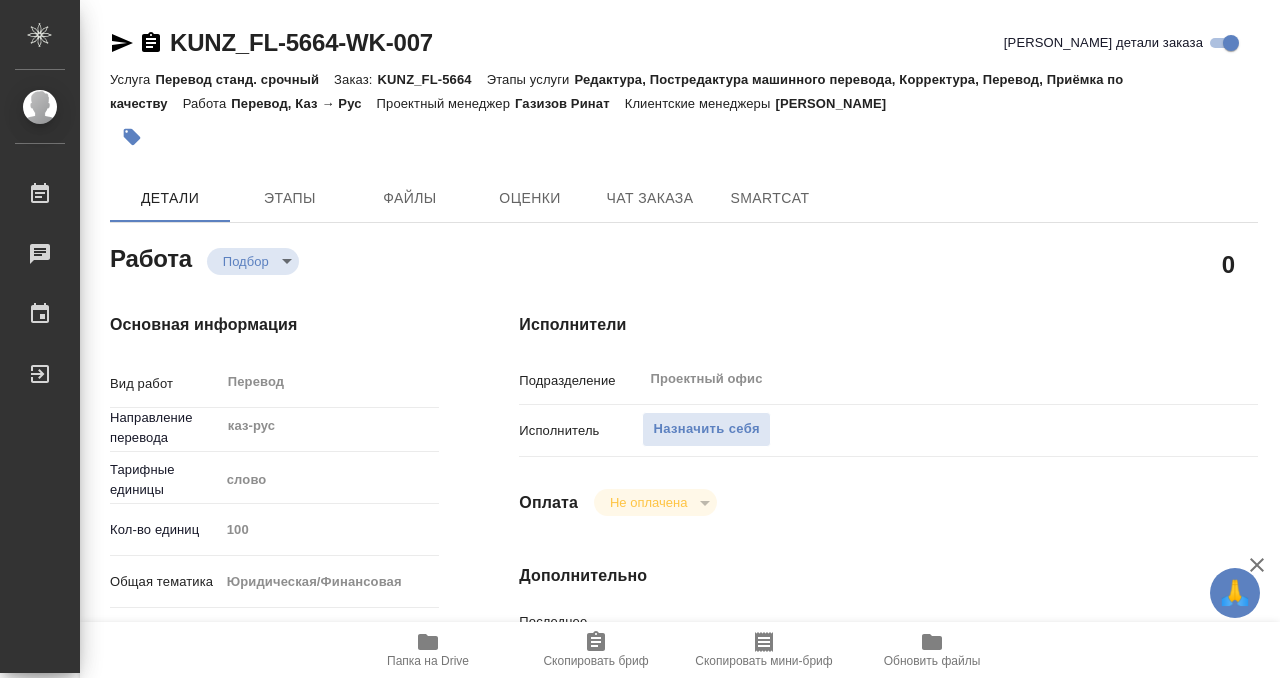 type on "x" 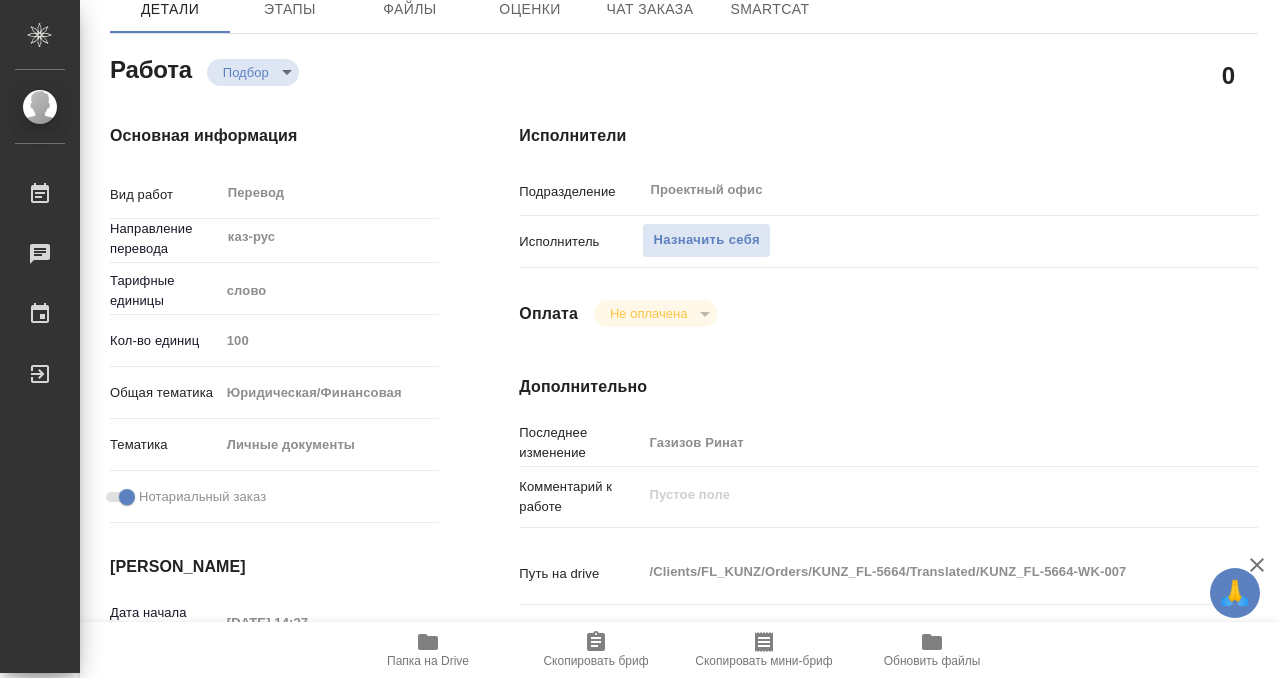 type on "x" 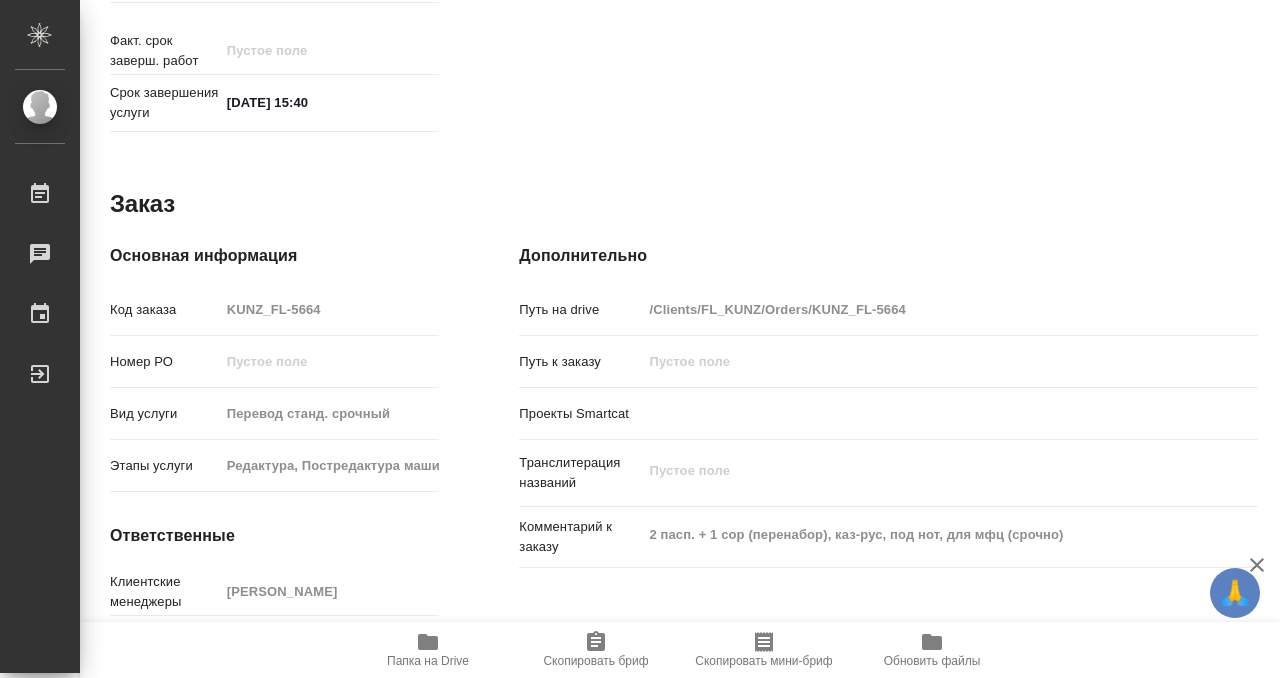 scroll, scrollTop: 1068, scrollLeft: 0, axis: vertical 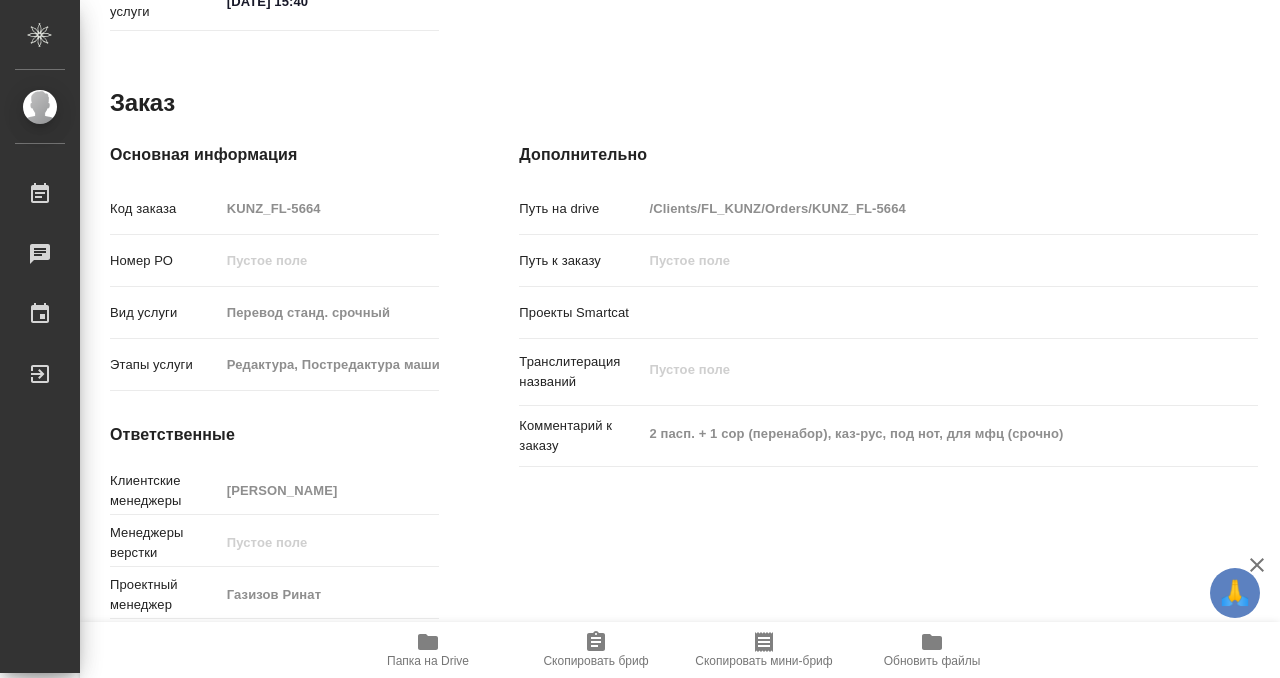 type on "x" 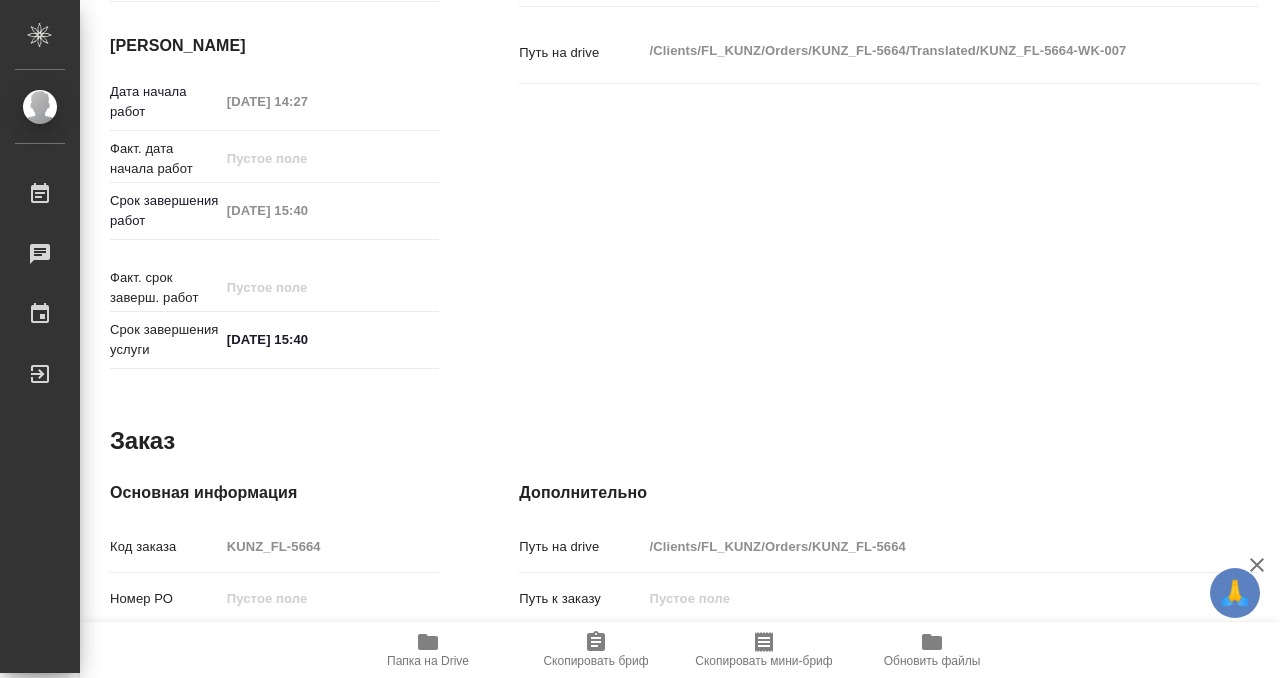 scroll, scrollTop: 0, scrollLeft: 0, axis: both 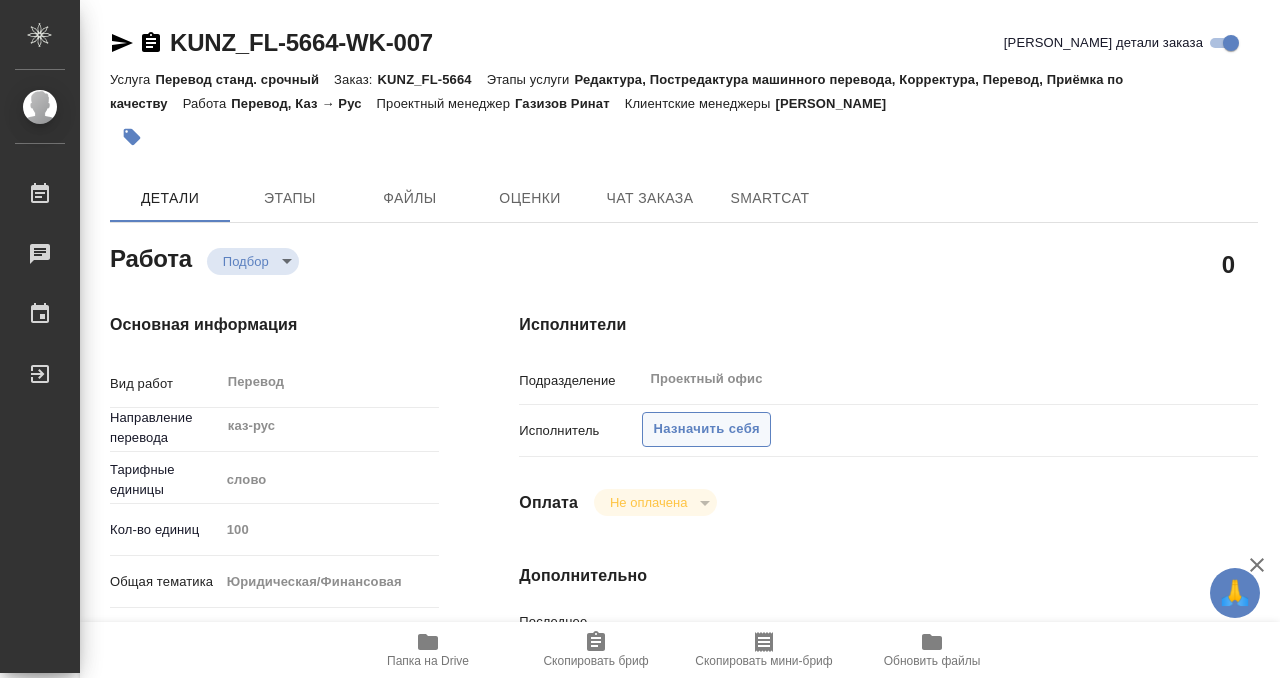 click on "Назначить себя" at bounding box center [706, 429] 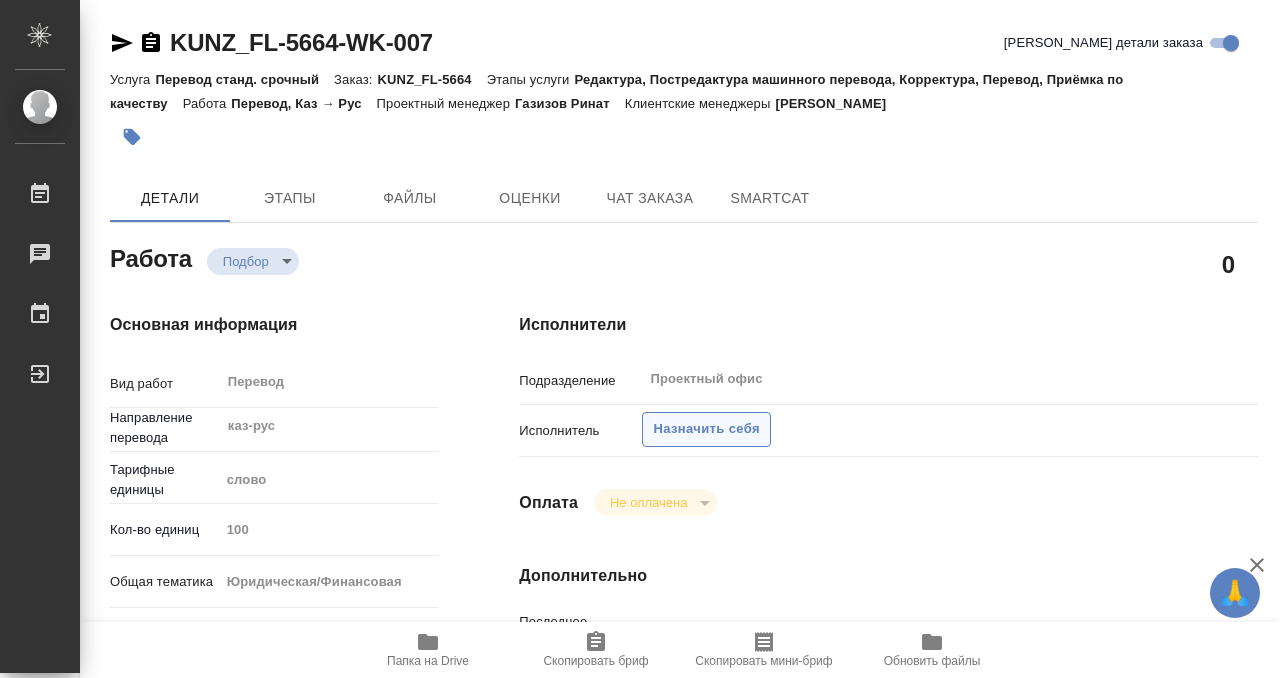 type on "x" 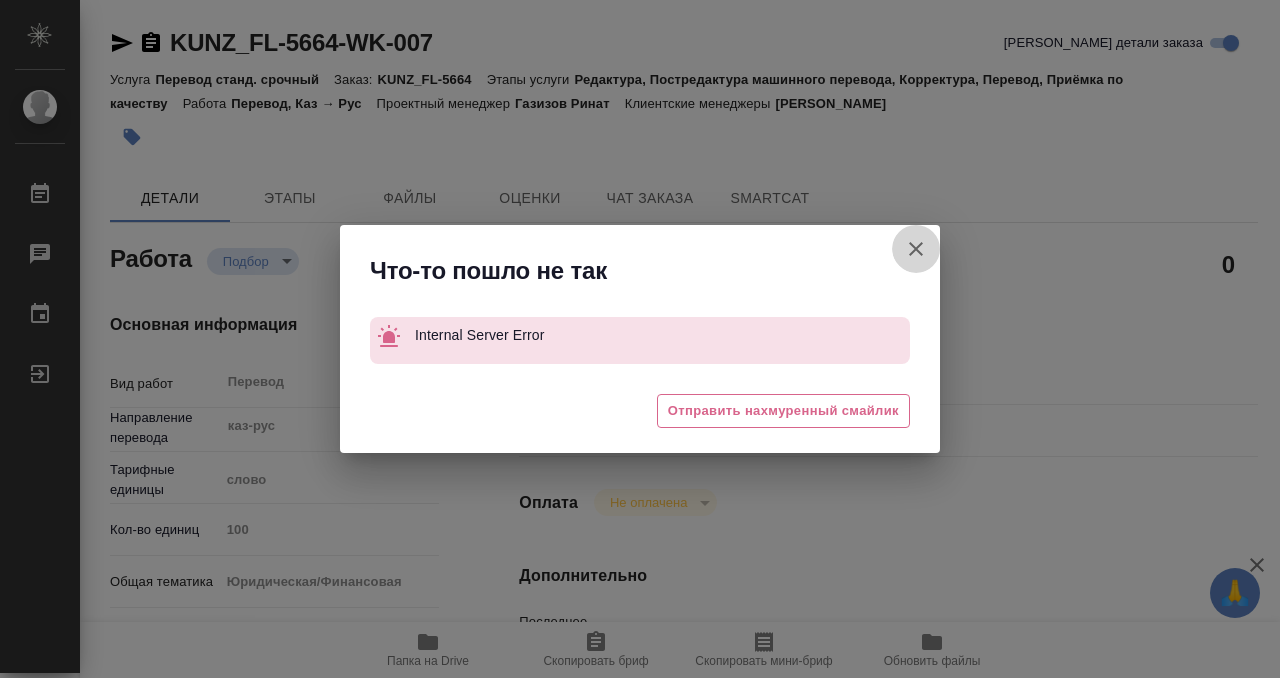 click on "[PERSON_NAME] детали заказа" at bounding box center (916, 249) 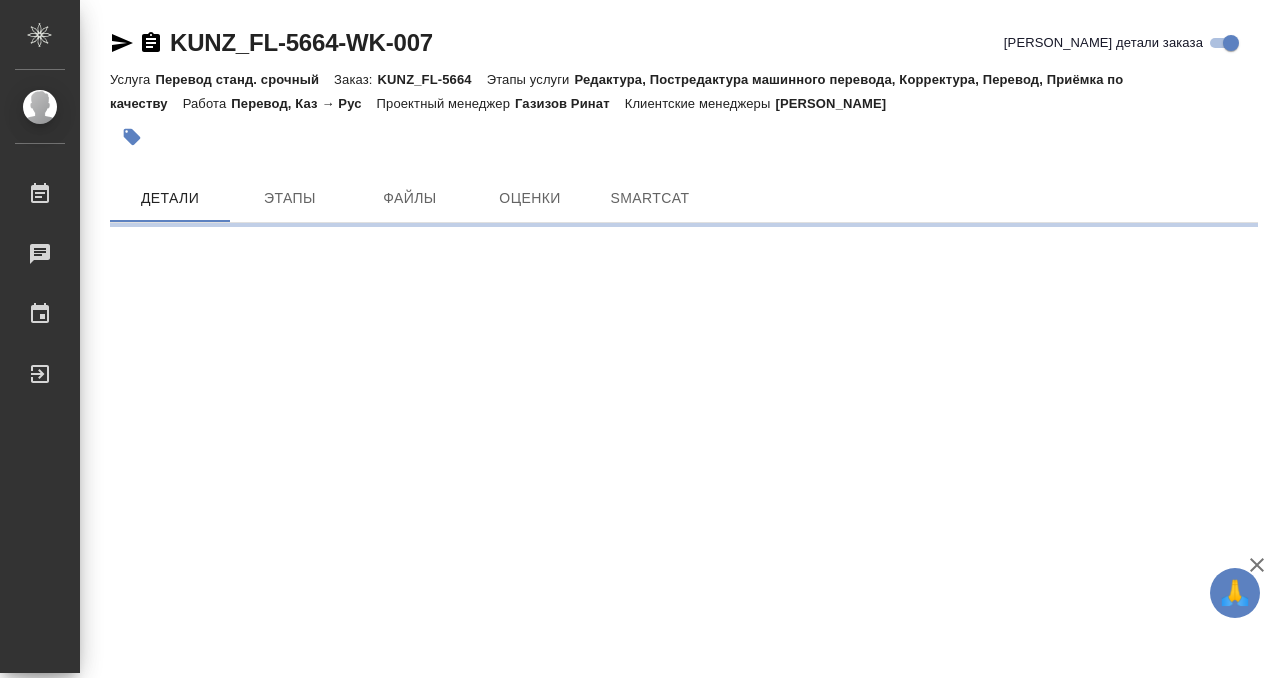 scroll, scrollTop: 0, scrollLeft: 0, axis: both 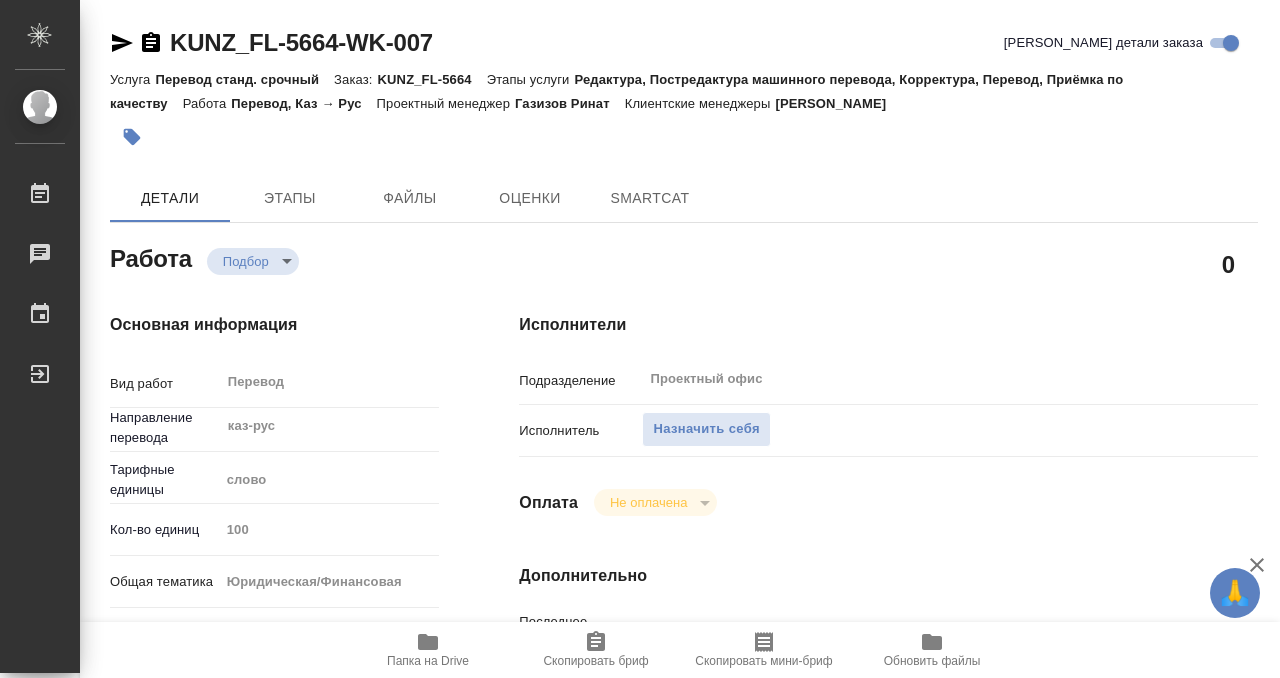 type on "x" 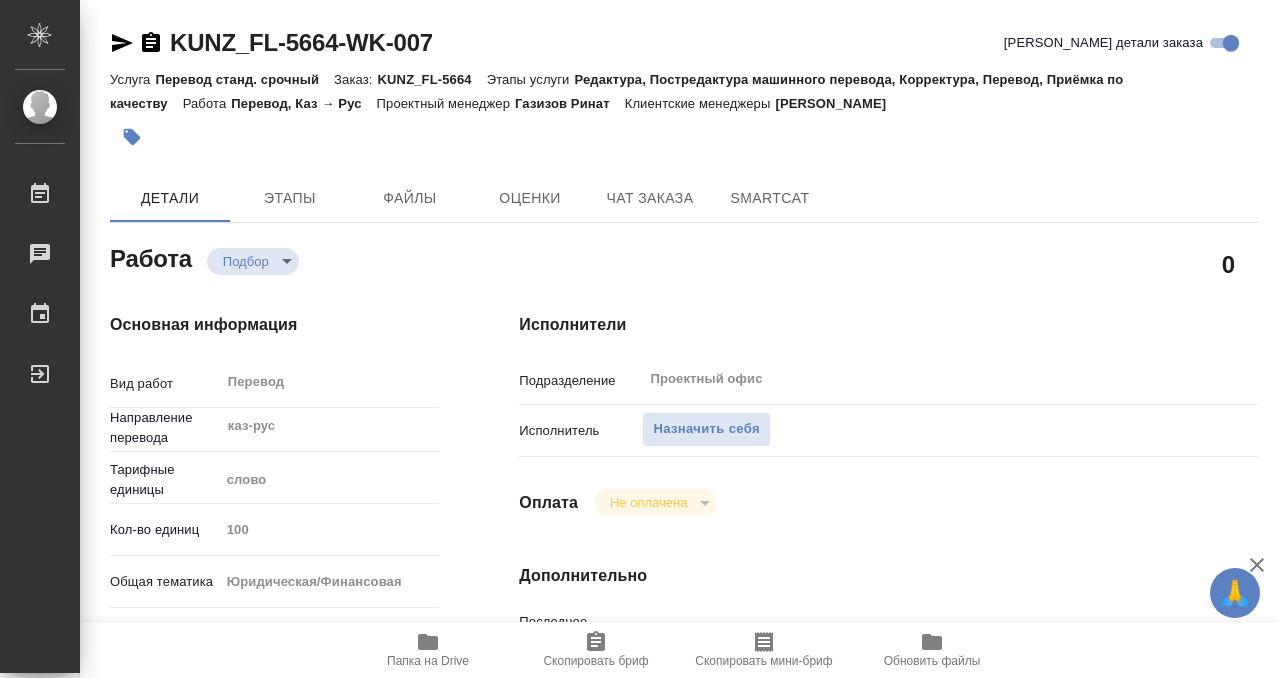 type on "x" 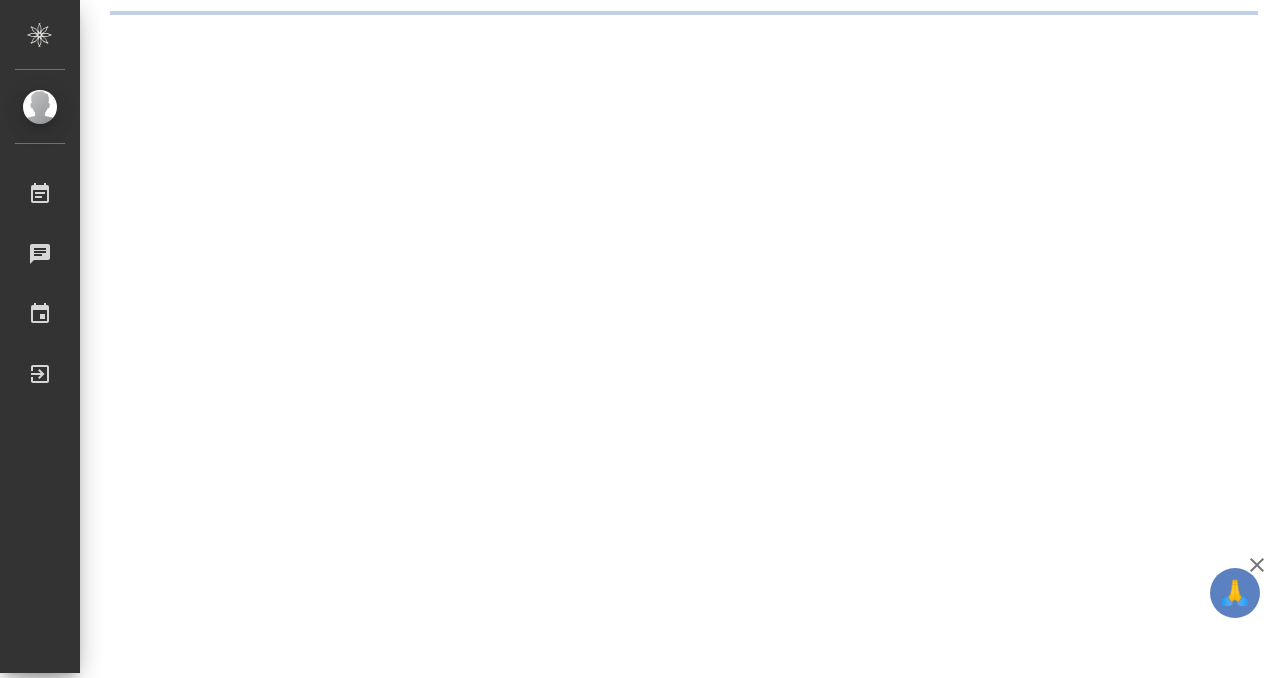 scroll, scrollTop: 0, scrollLeft: 0, axis: both 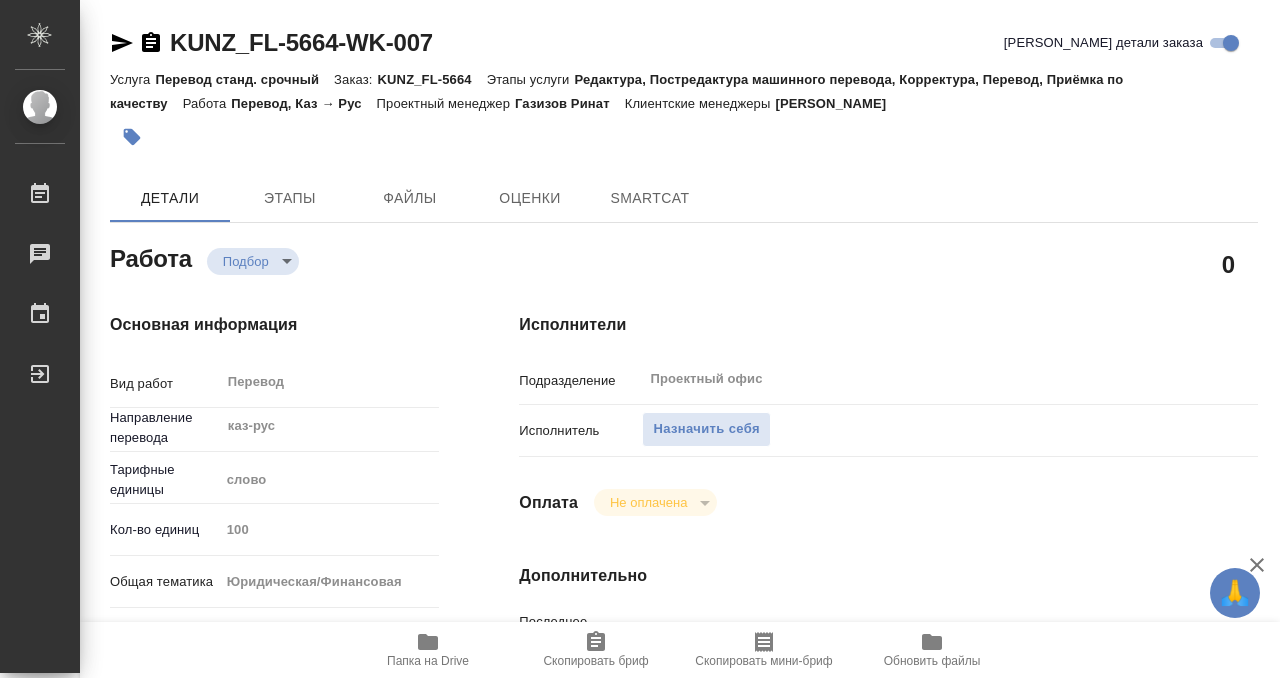 type on "x" 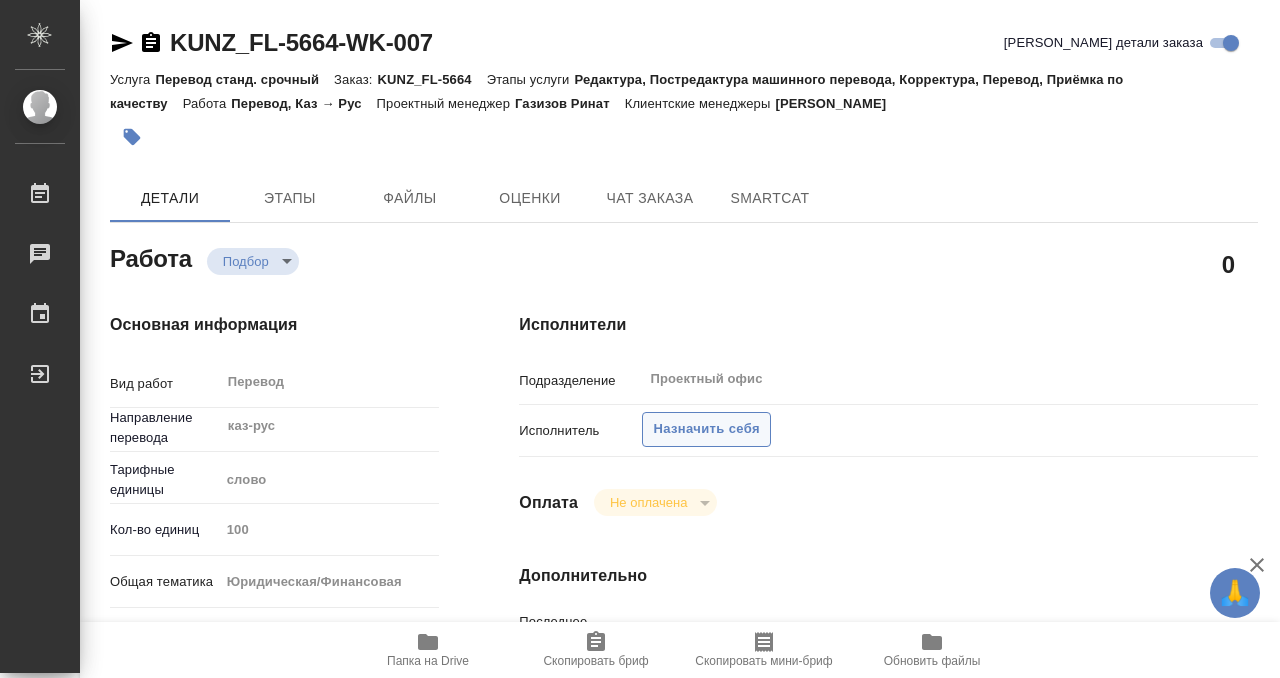 type on "x" 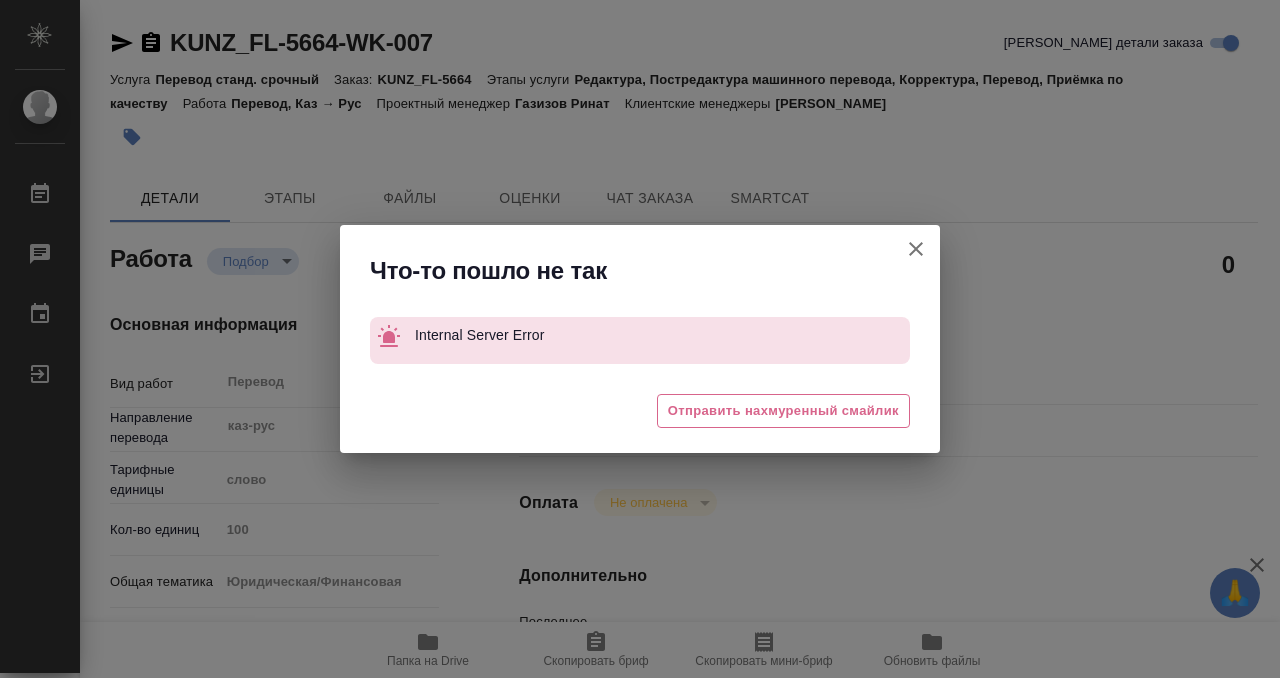 type on "x" 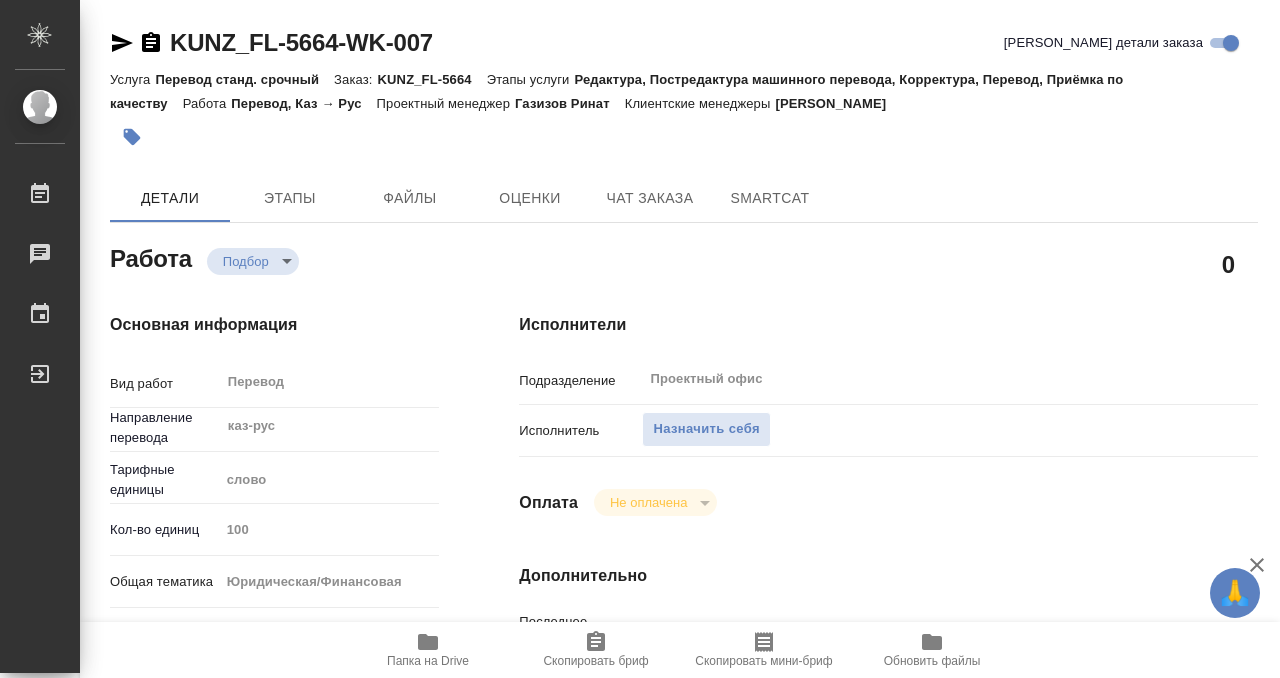 type on "x" 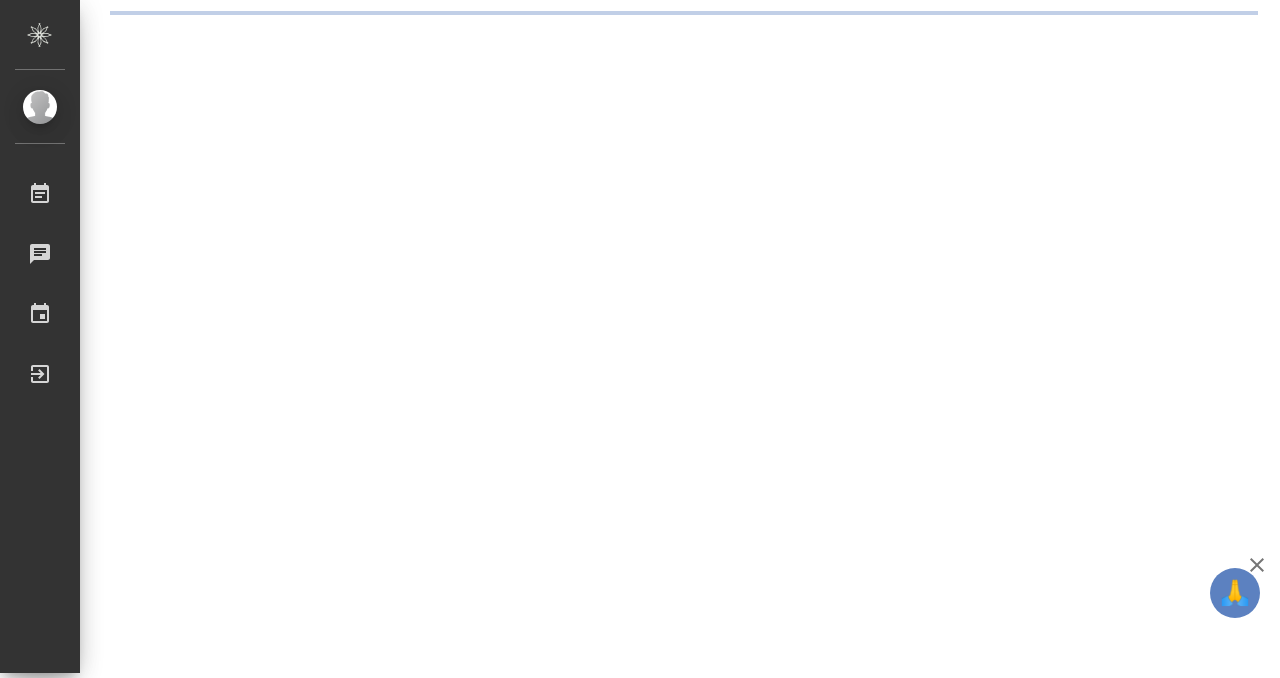 scroll, scrollTop: 0, scrollLeft: 0, axis: both 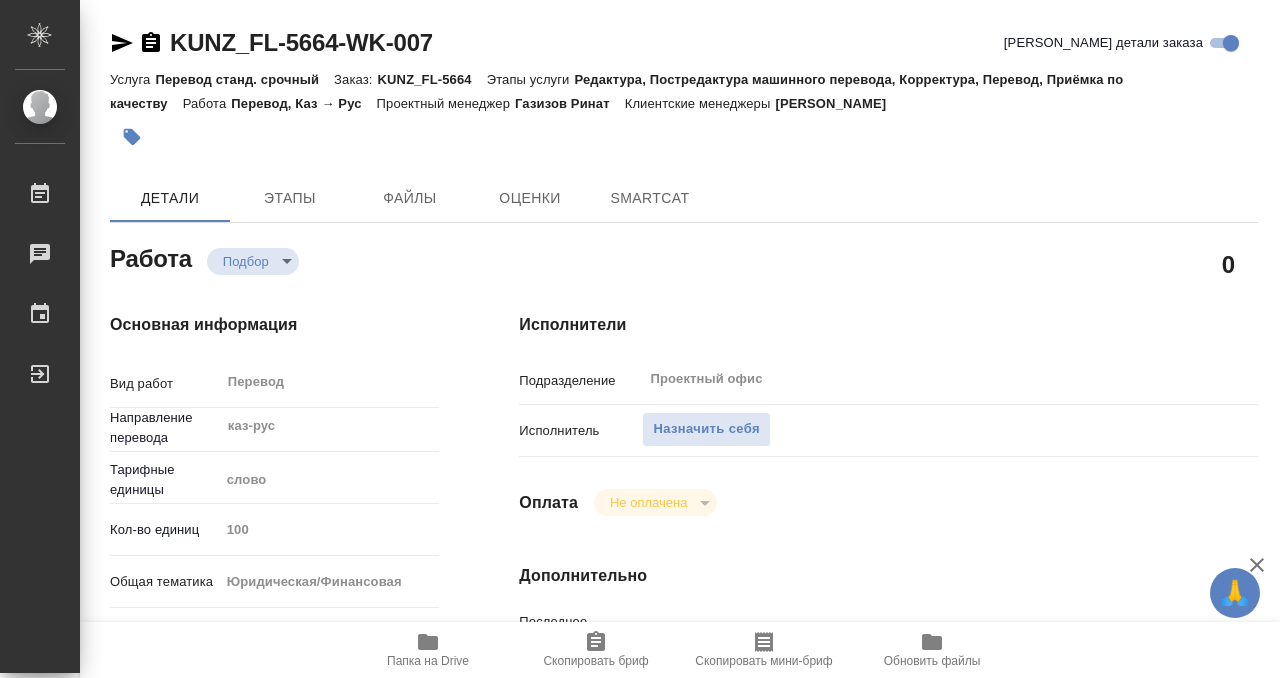 type on "x" 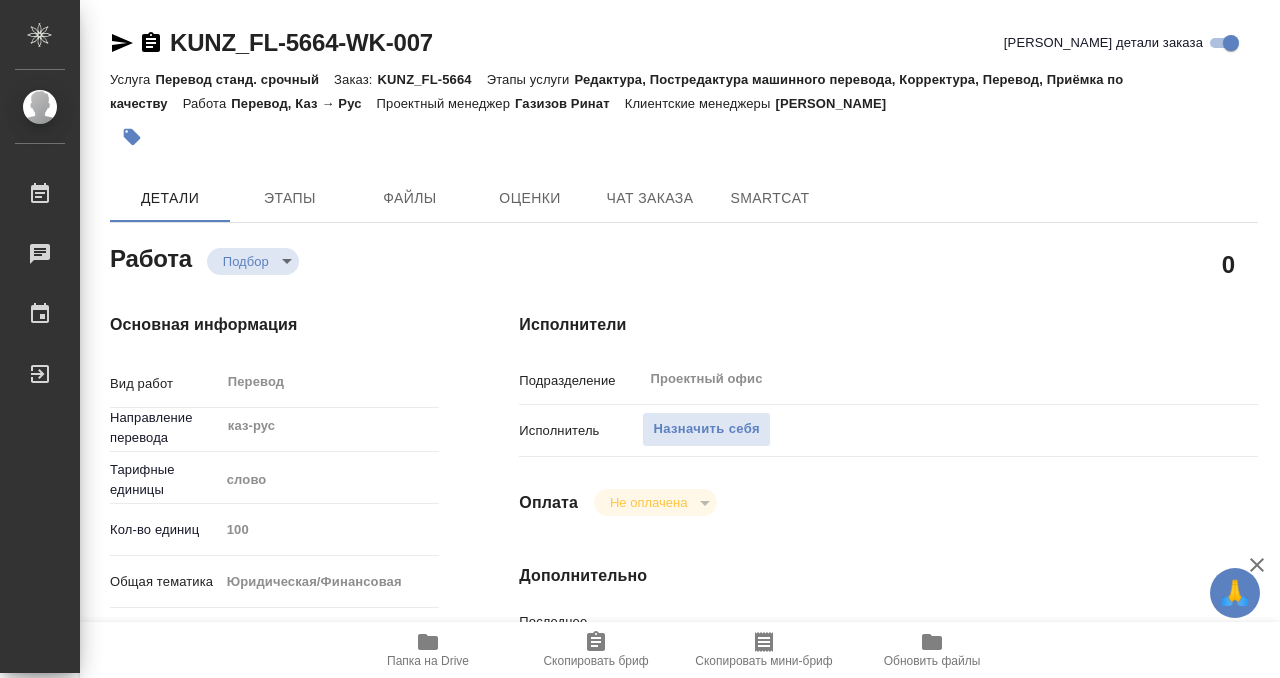 type on "x" 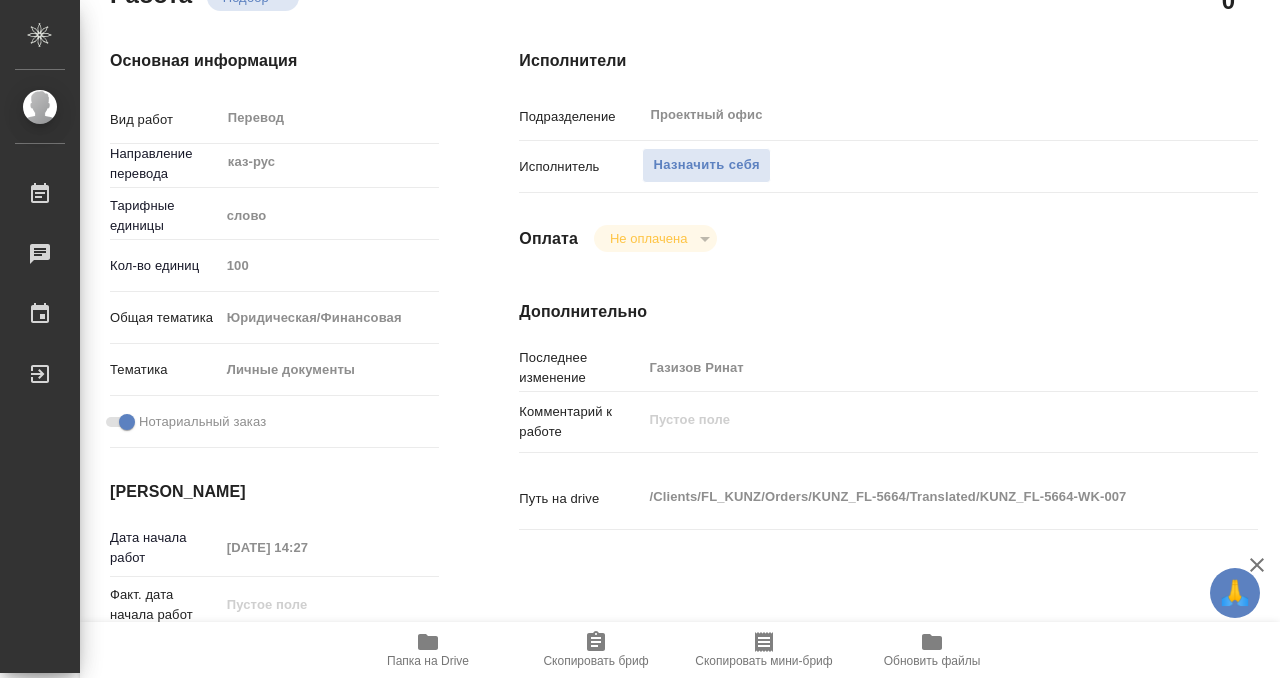 scroll, scrollTop: 0, scrollLeft: 0, axis: both 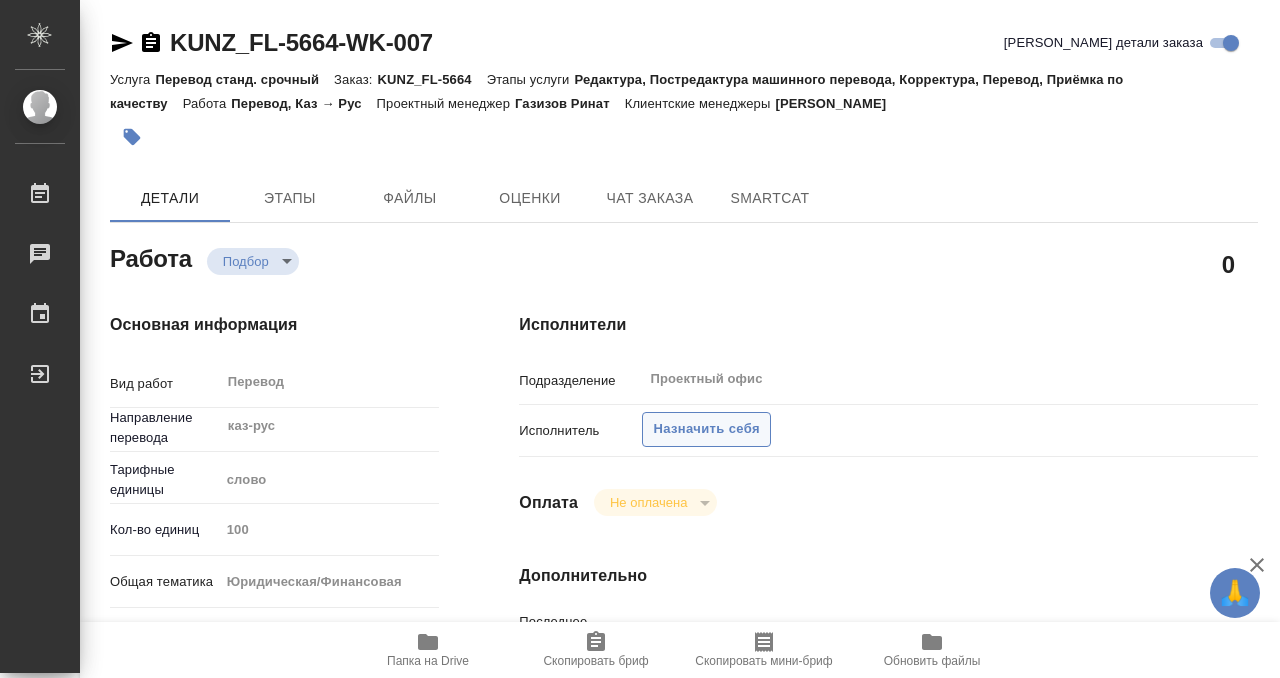 click on "Назначить себя" at bounding box center [706, 429] 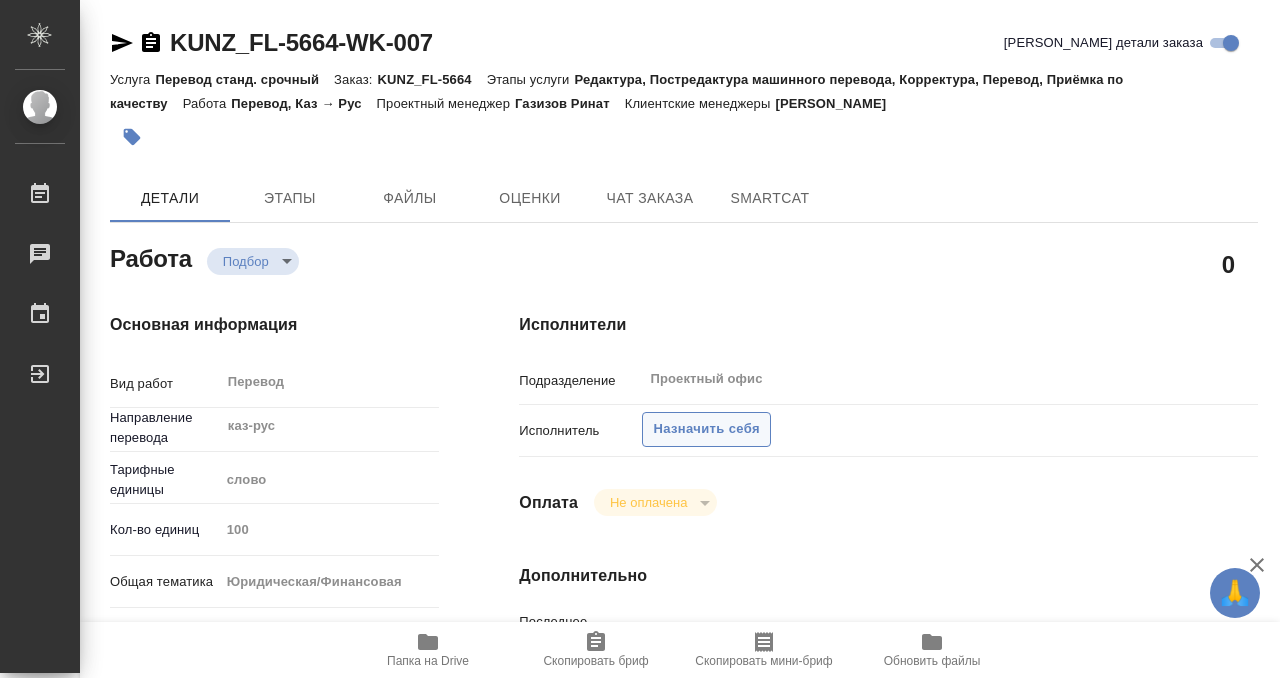 type on "x" 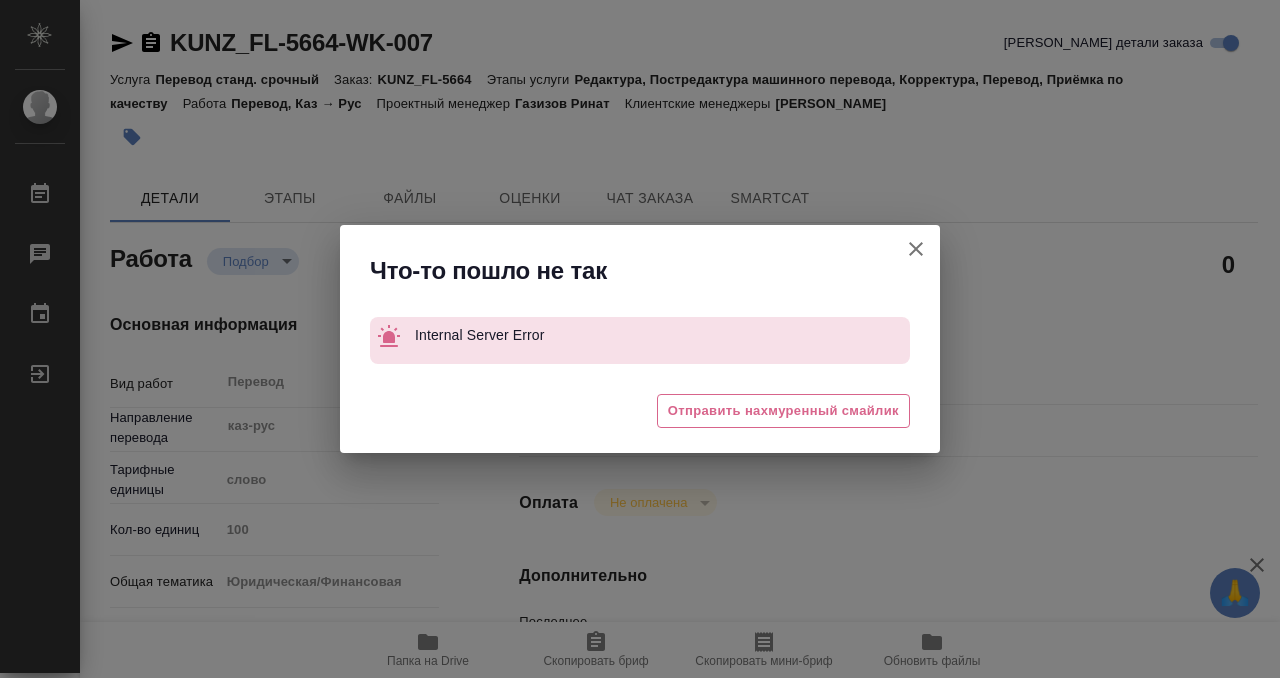 click 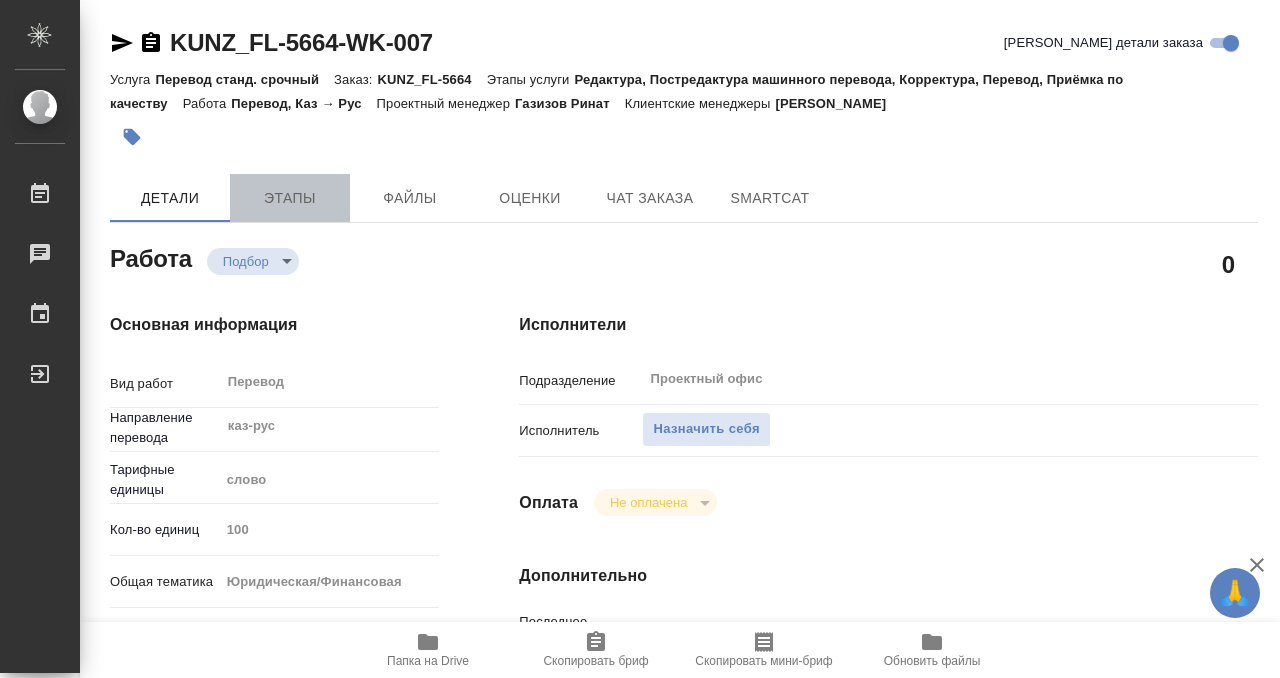 click on "Этапы" at bounding box center [290, 198] 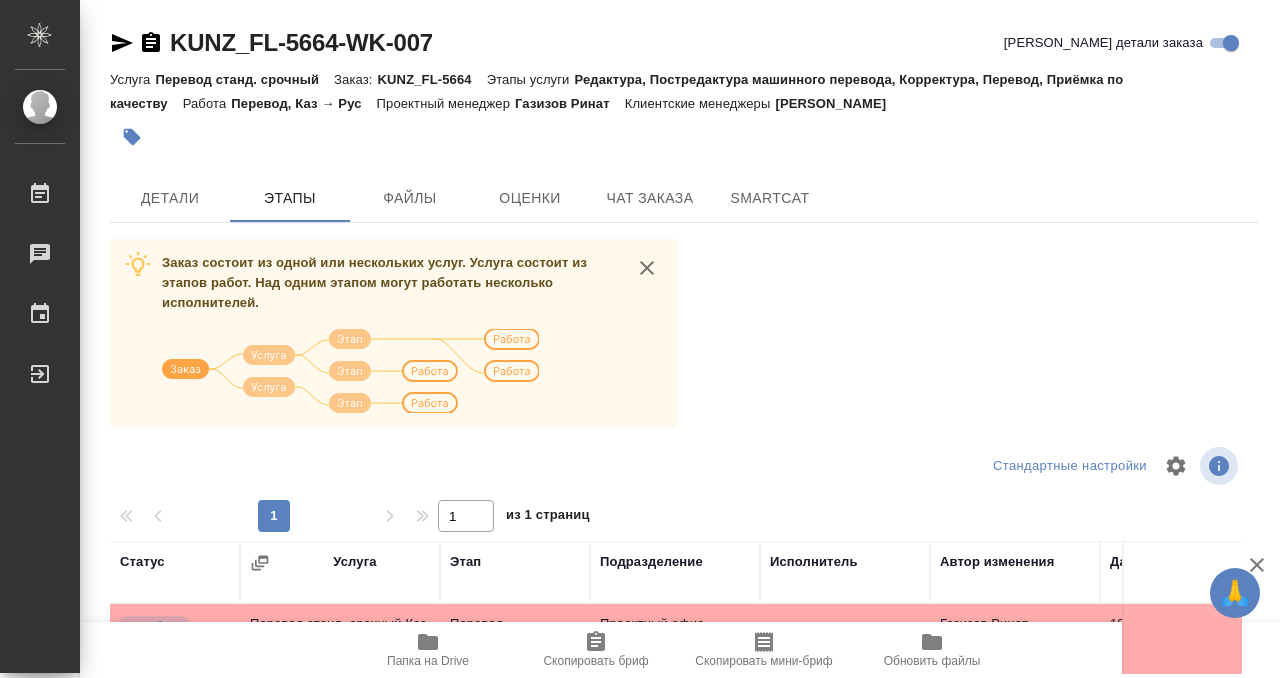scroll, scrollTop: 364, scrollLeft: 0, axis: vertical 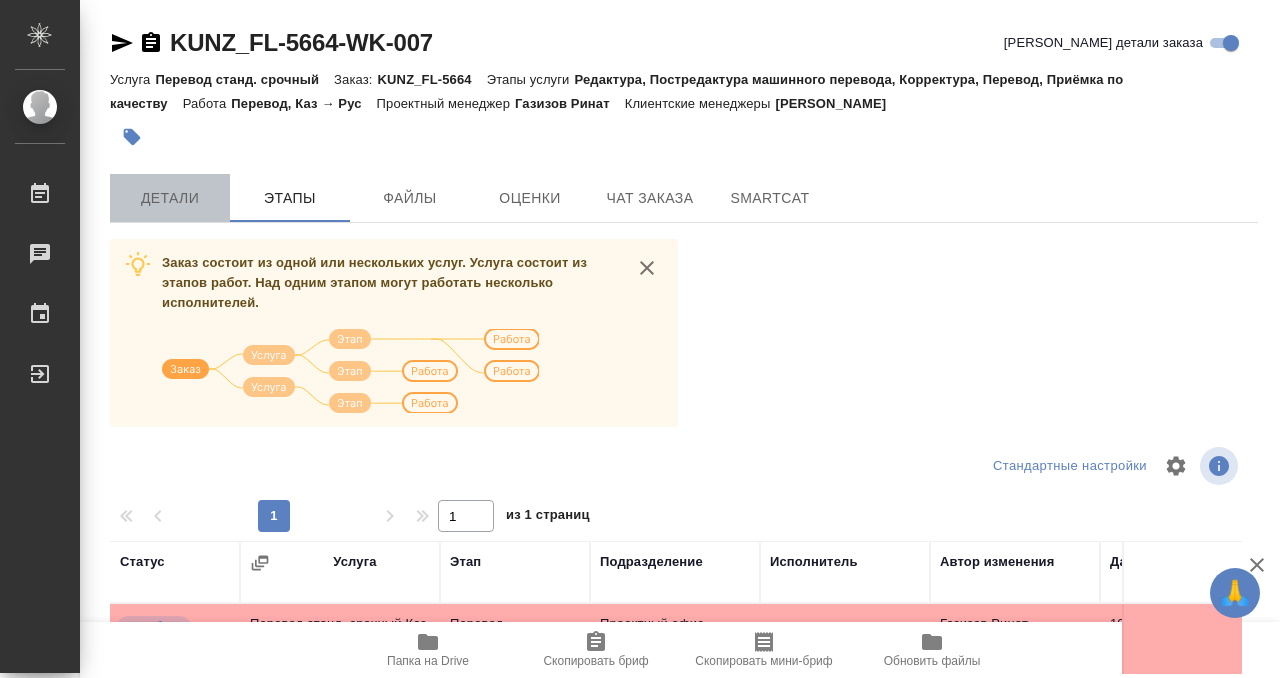 click on "Детали" at bounding box center [170, 198] 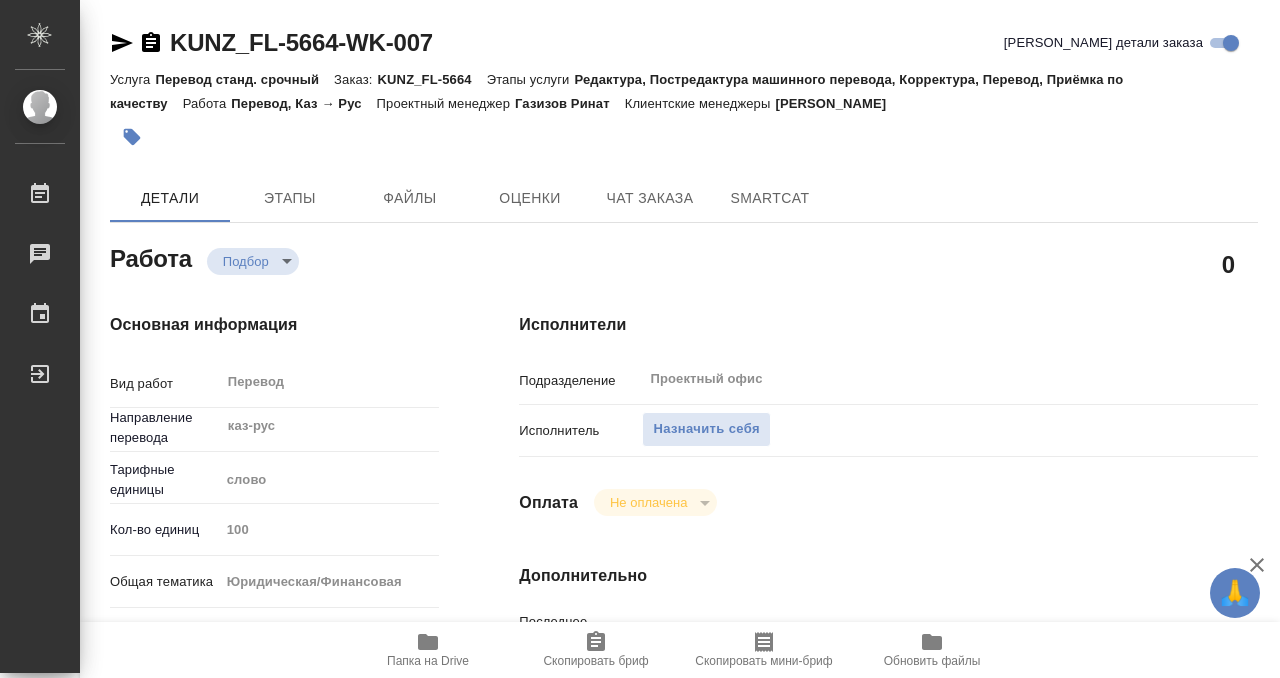 type on "x" 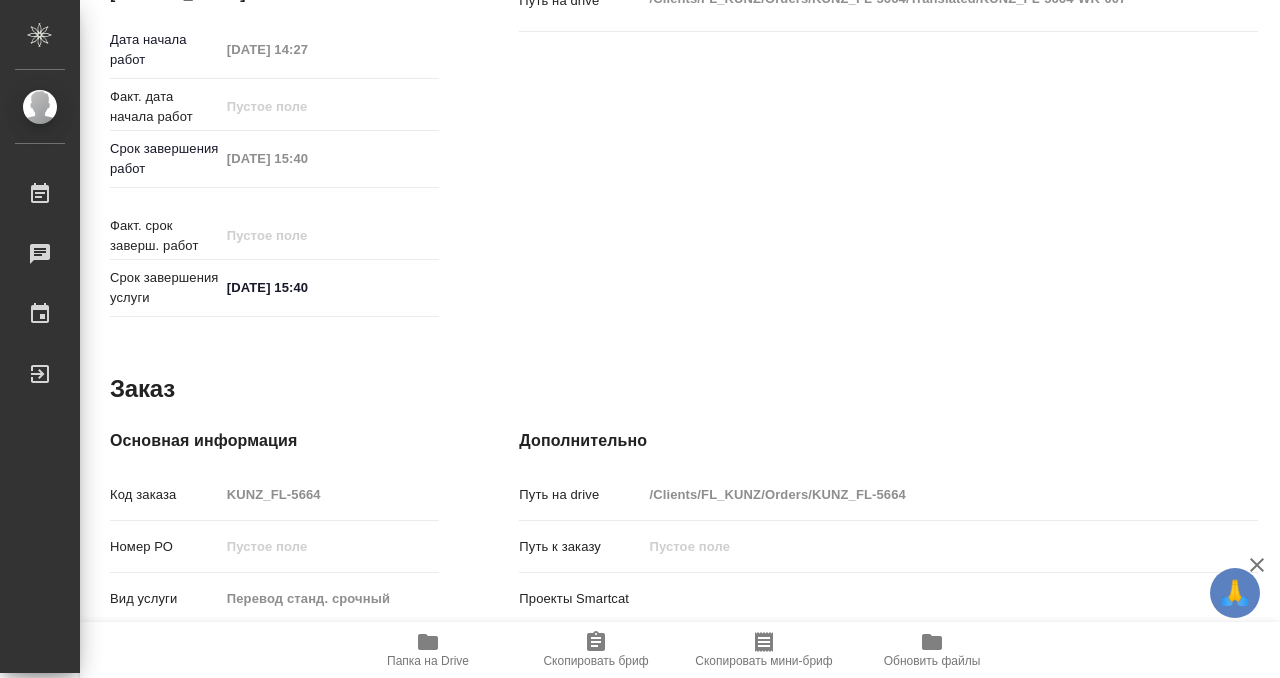 scroll, scrollTop: 1068, scrollLeft: 0, axis: vertical 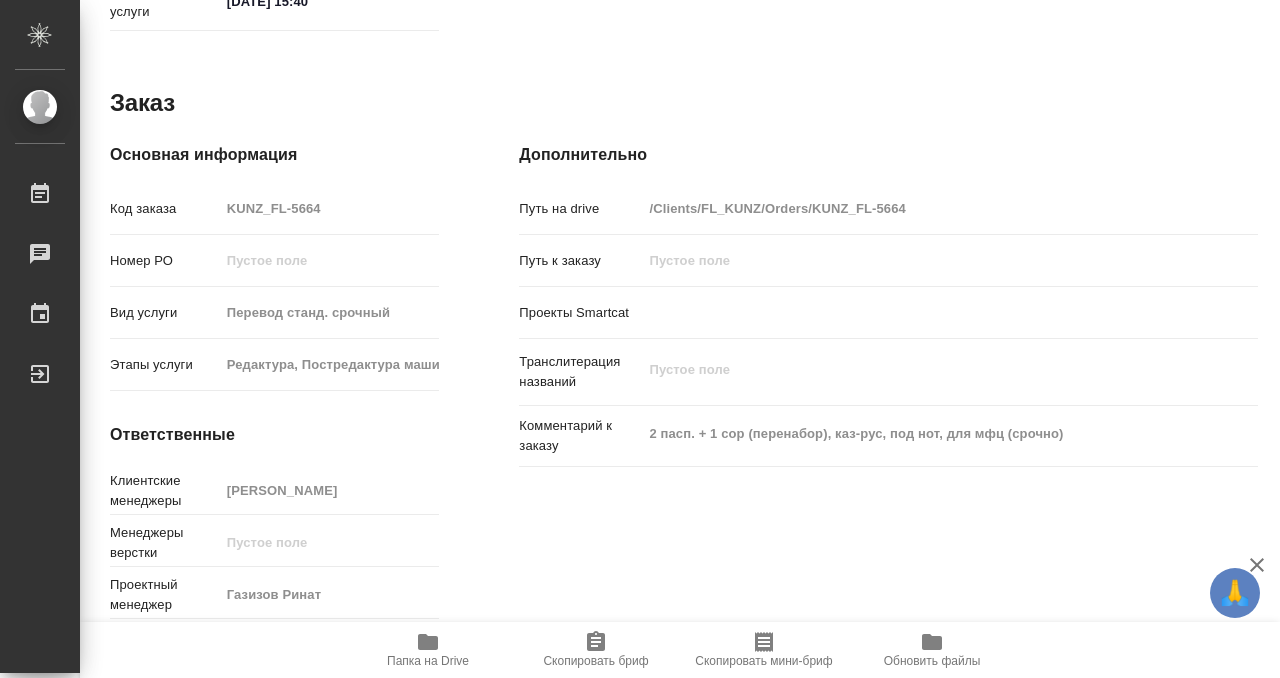 click 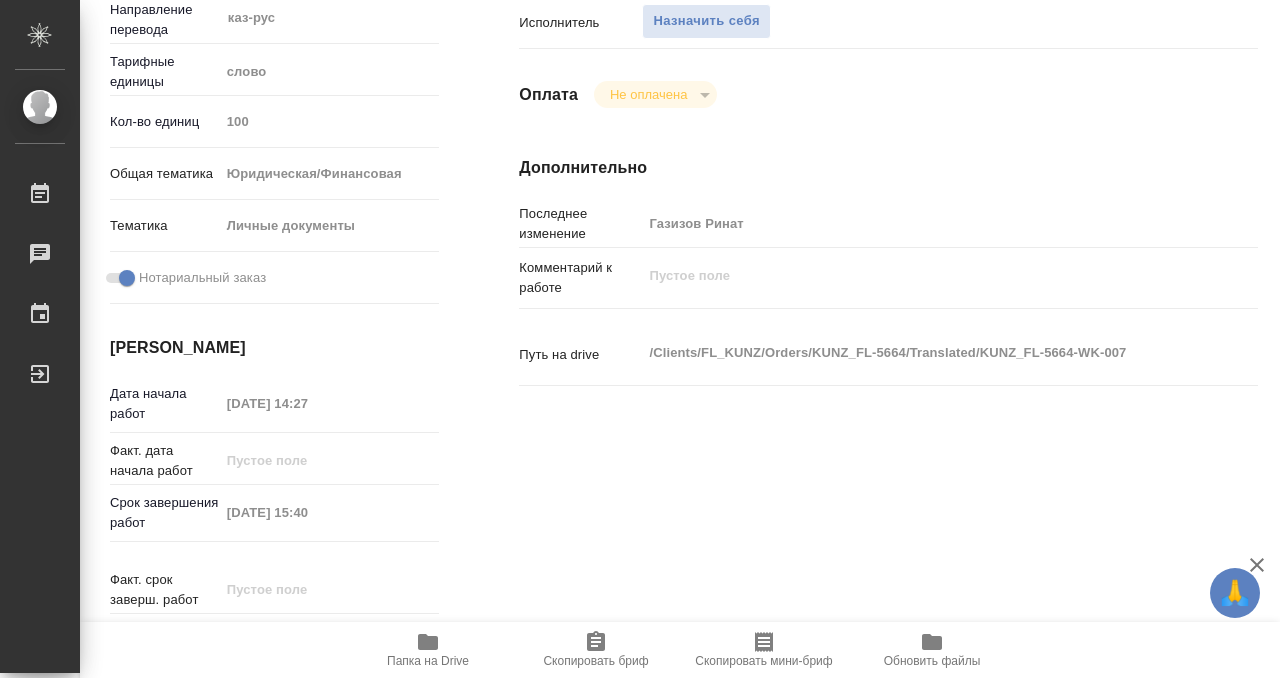 scroll, scrollTop: 0, scrollLeft: 0, axis: both 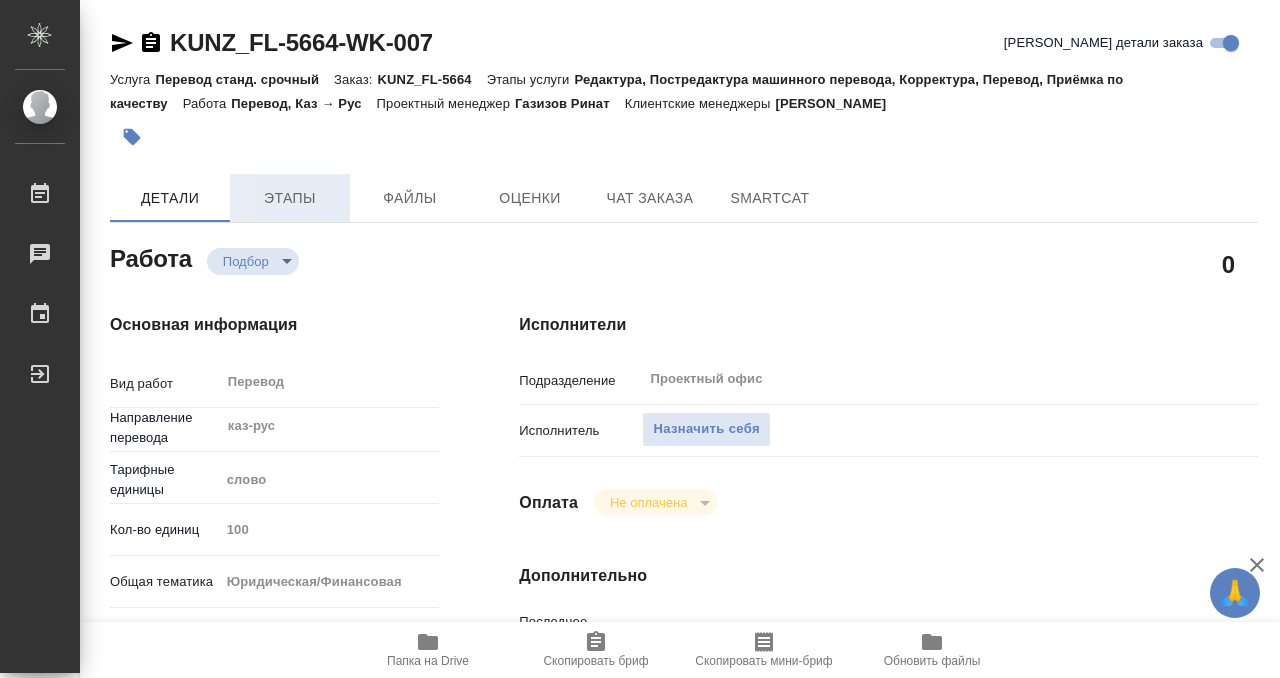 click on "Этапы" at bounding box center [290, 198] 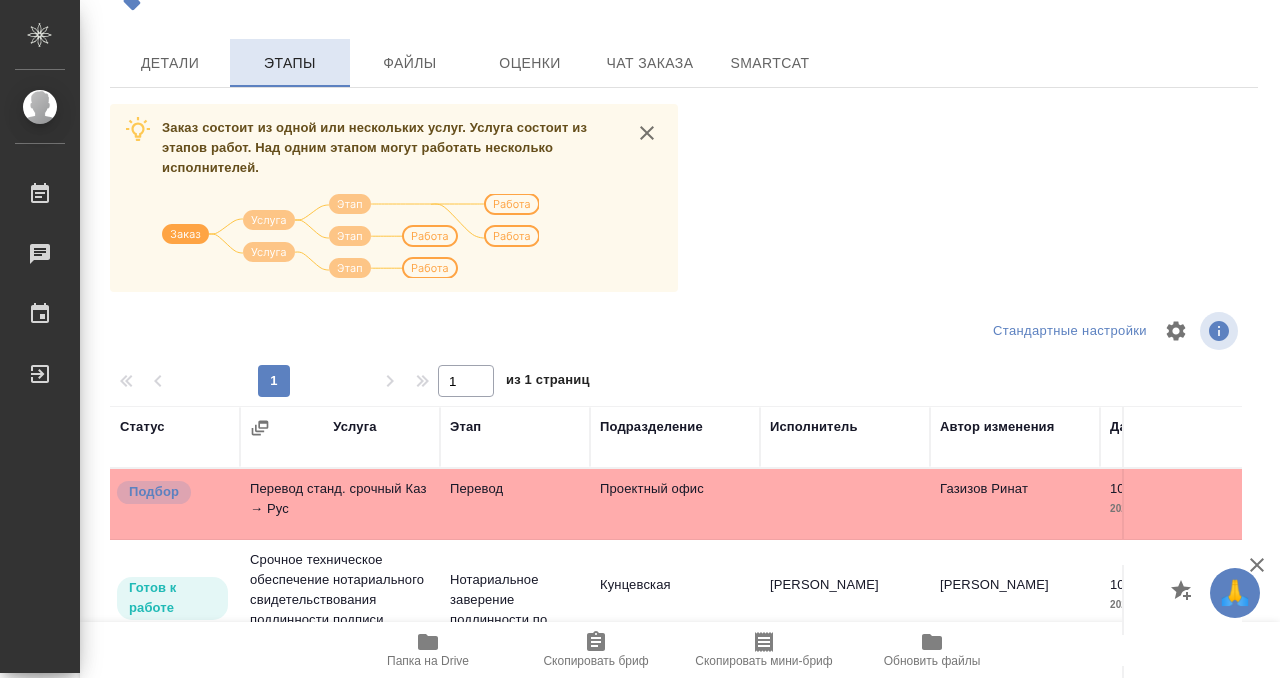 scroll, scrollTop: 0, scrollLeft: 0, axis: both 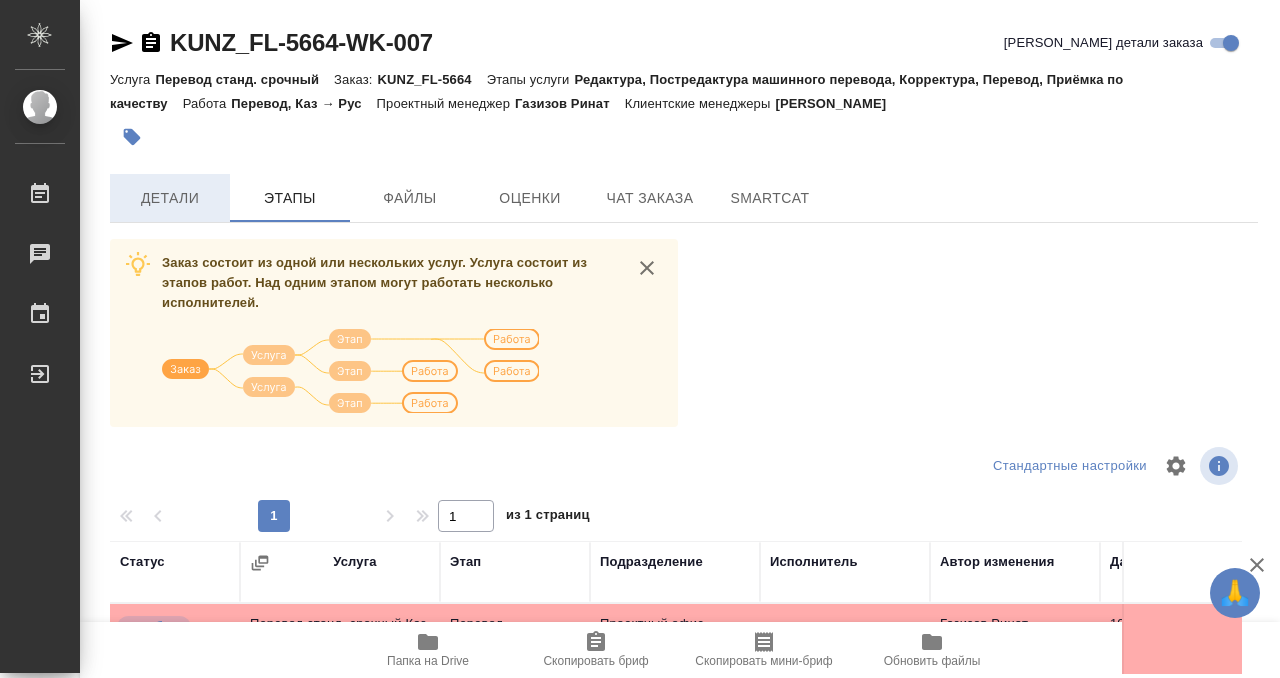 click on "Детали" at bounding box center (170, 198) 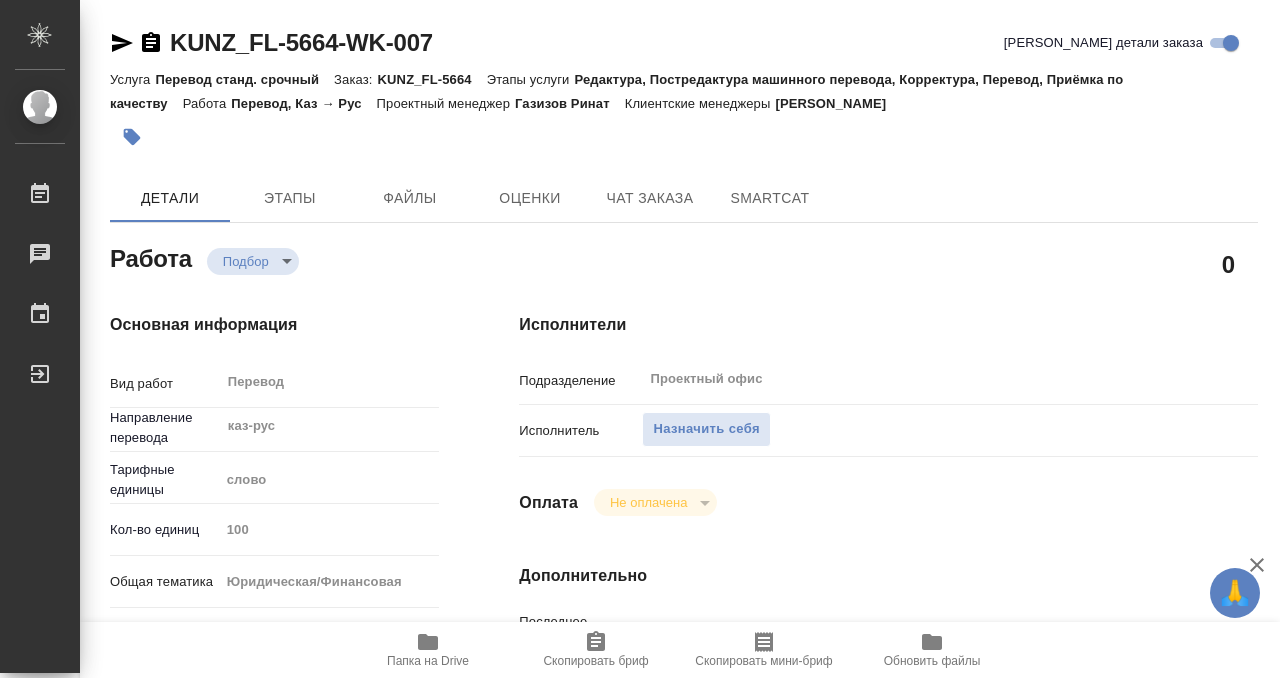 type on "x" 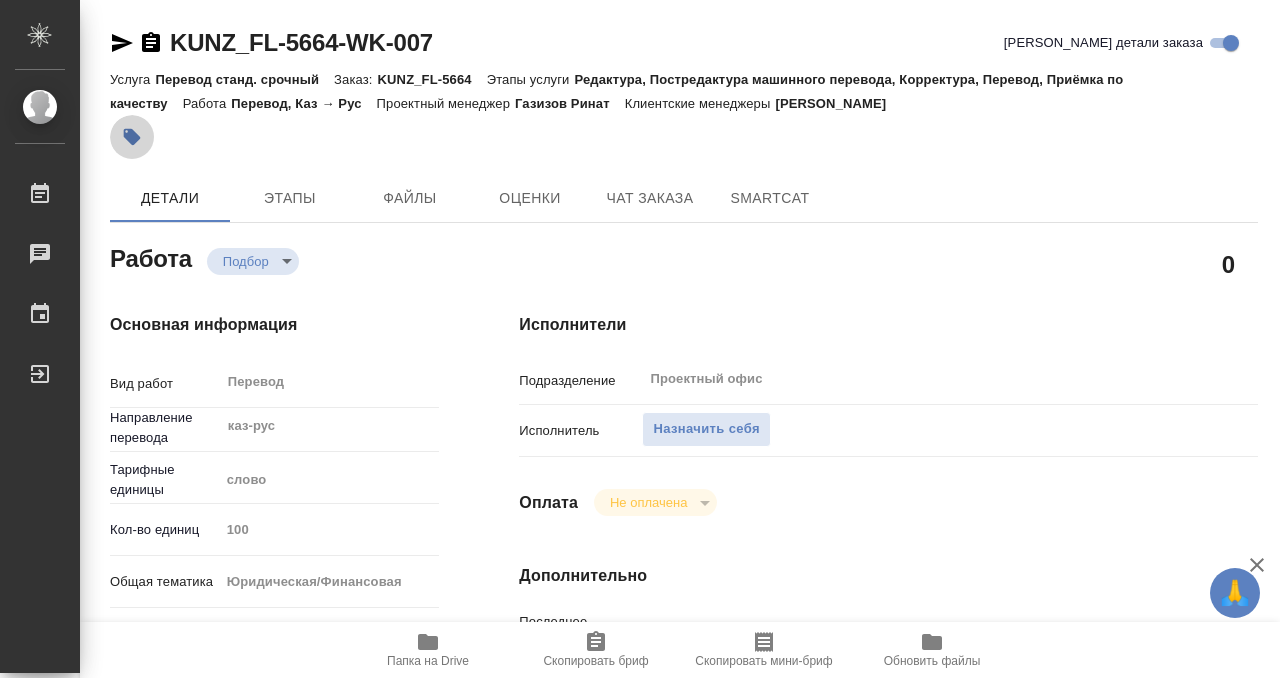 click at bounding box center [132, 137] 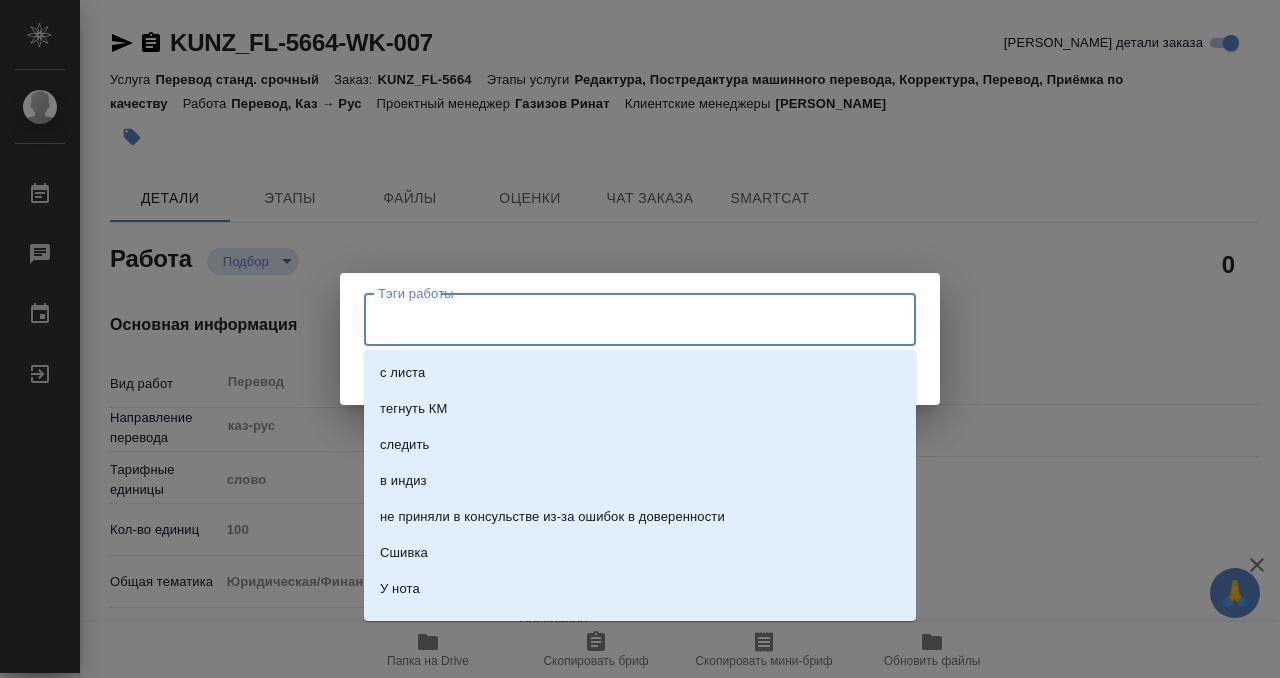 click on "Тэги работы" at bounding box center (621, 319) 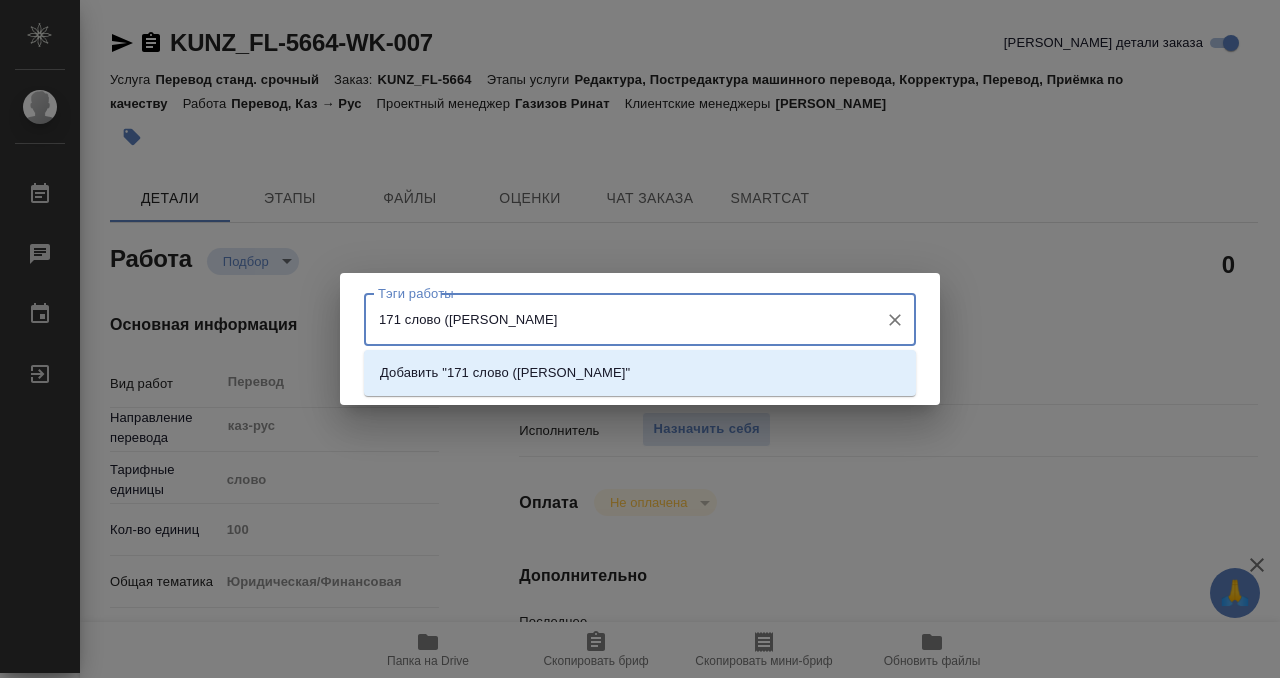 type on "171 слово (Кобзева)" 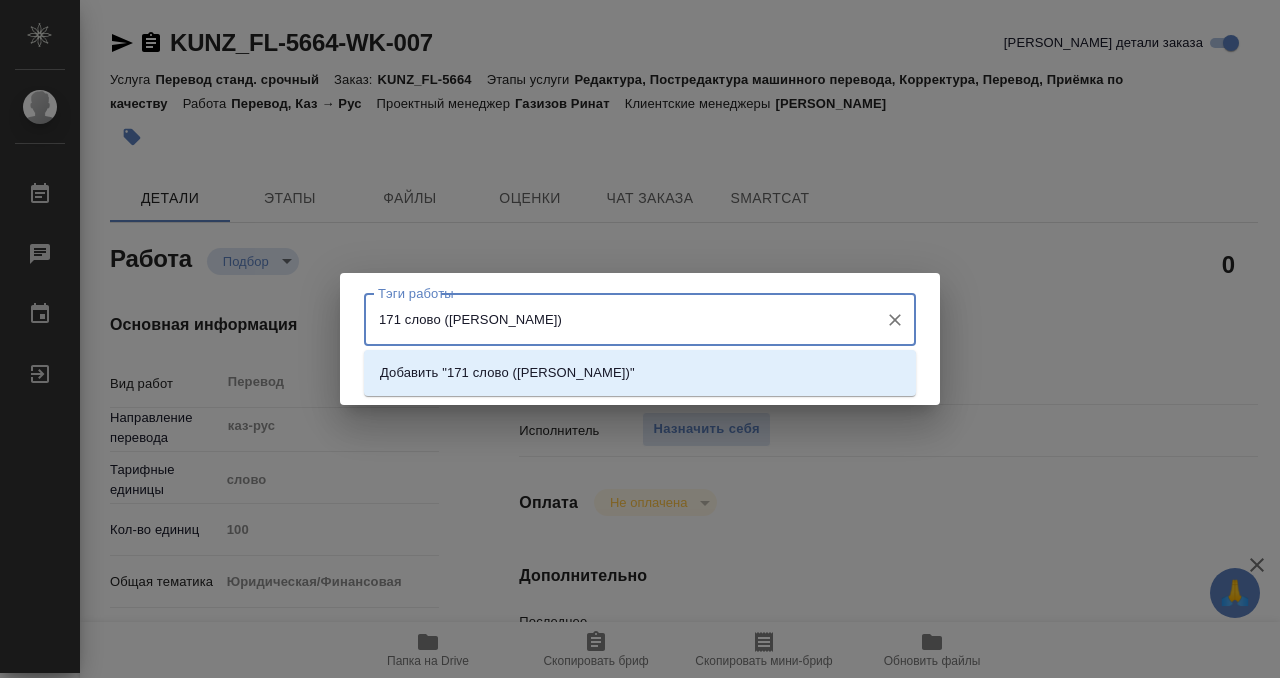 type 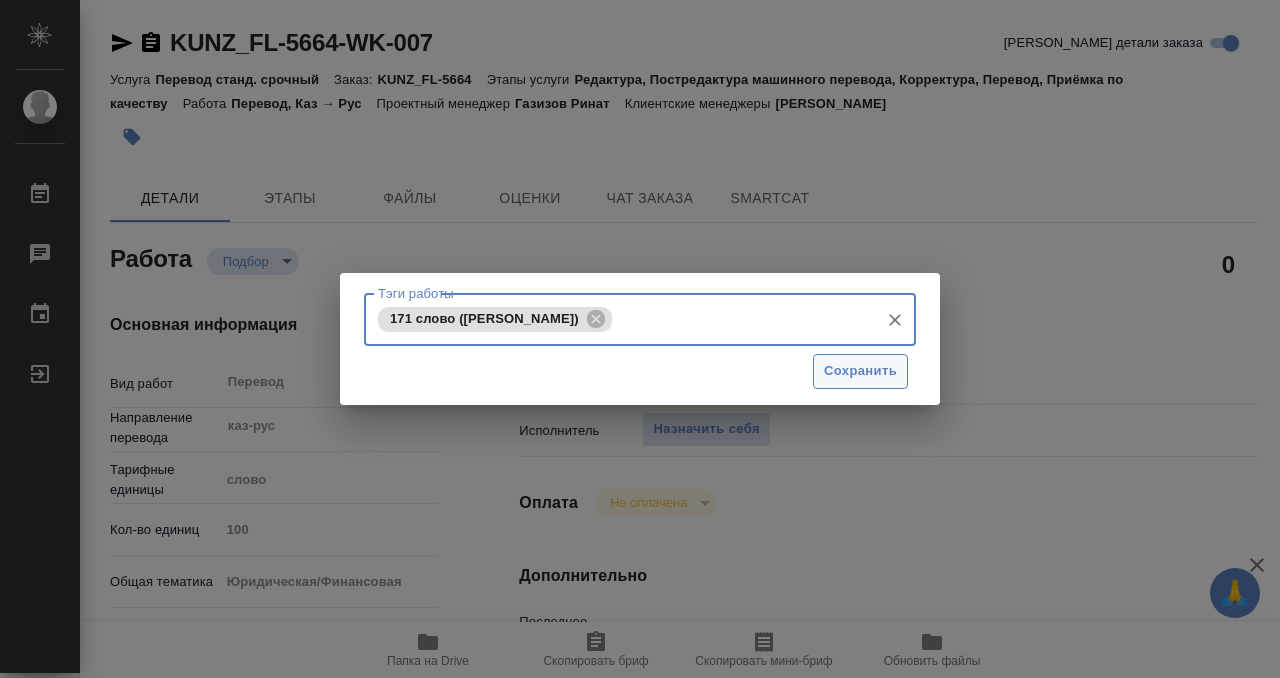 click on "Сохранить" at bounding box center [860, 371] 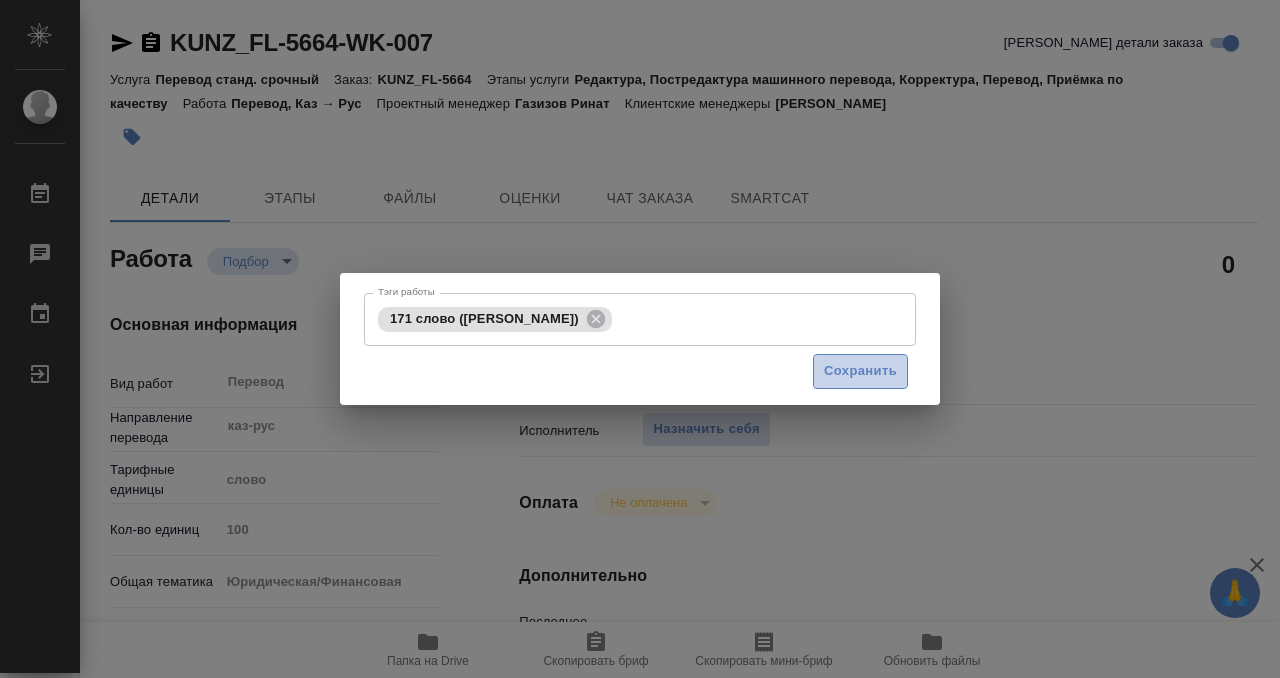 click on "Сохранить" at bounding box center (860, 371) 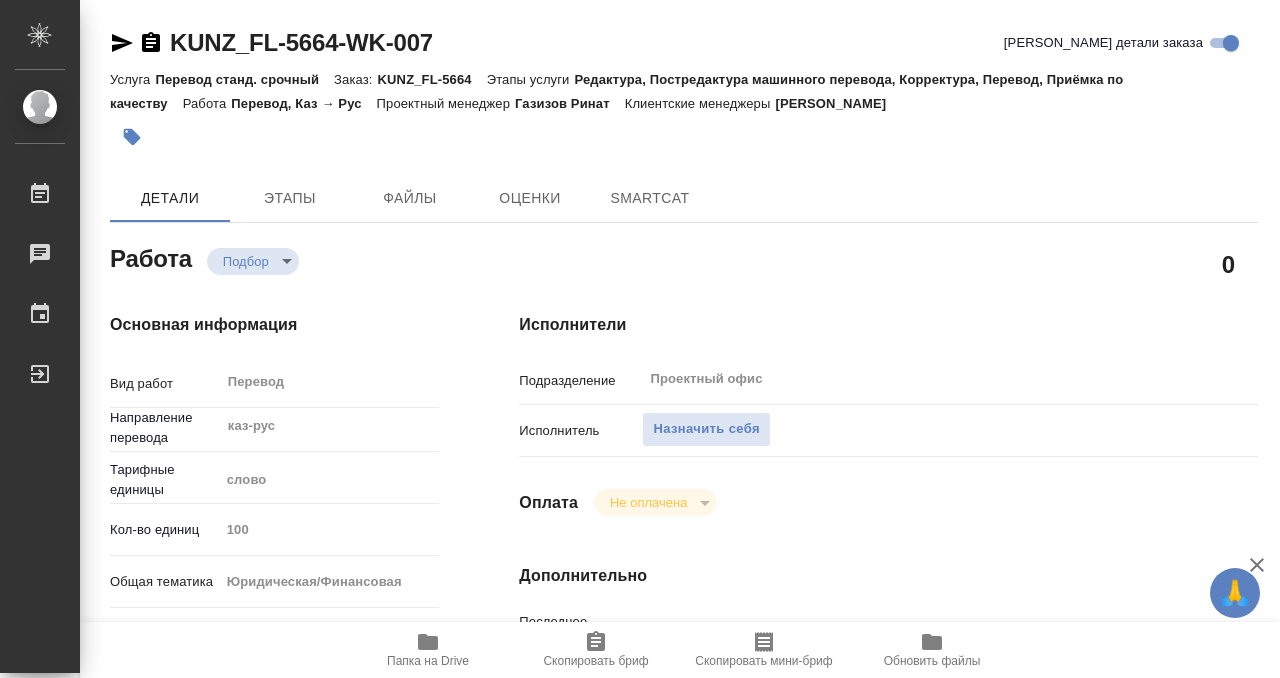 type on "x" 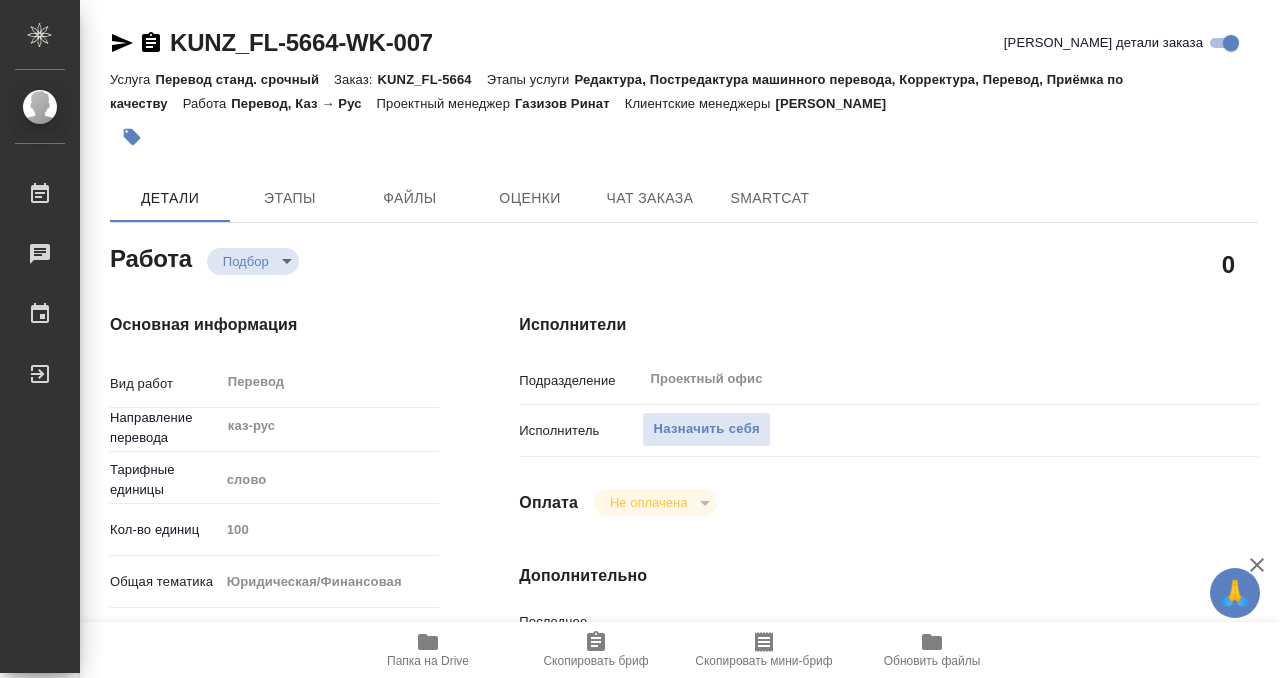 type on "x" 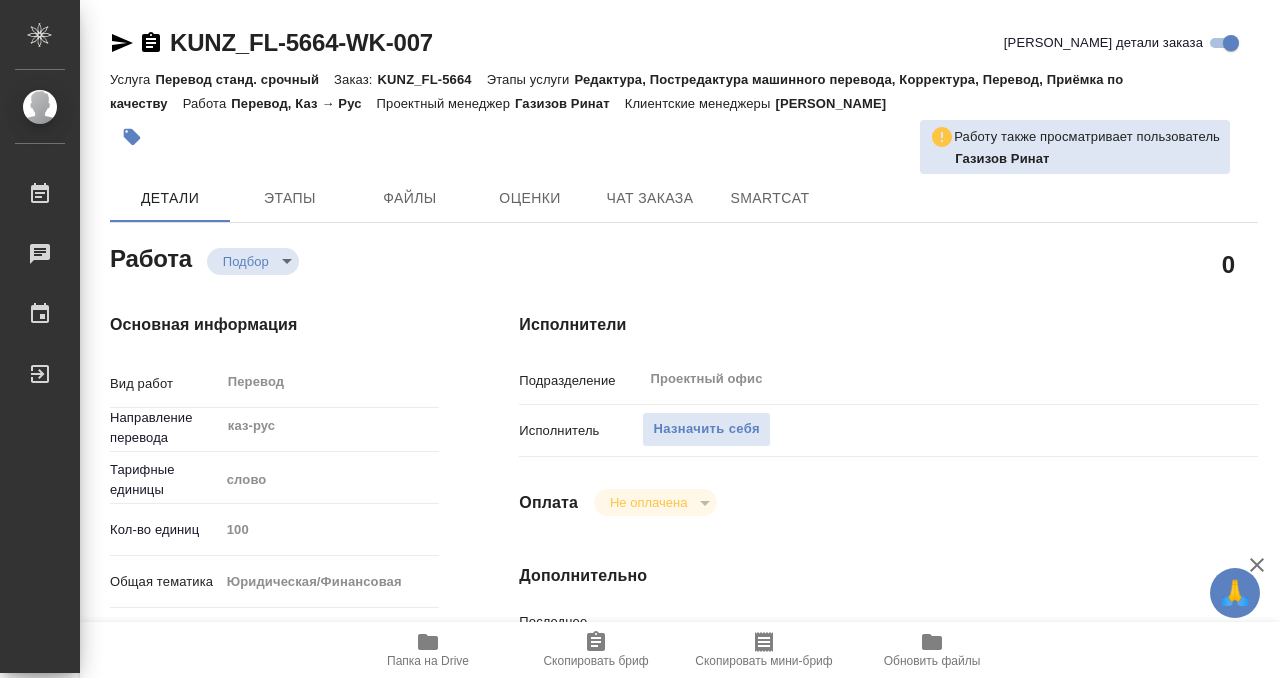 scroll, scrollTop: 0, scrollLeft: 0, axis: both 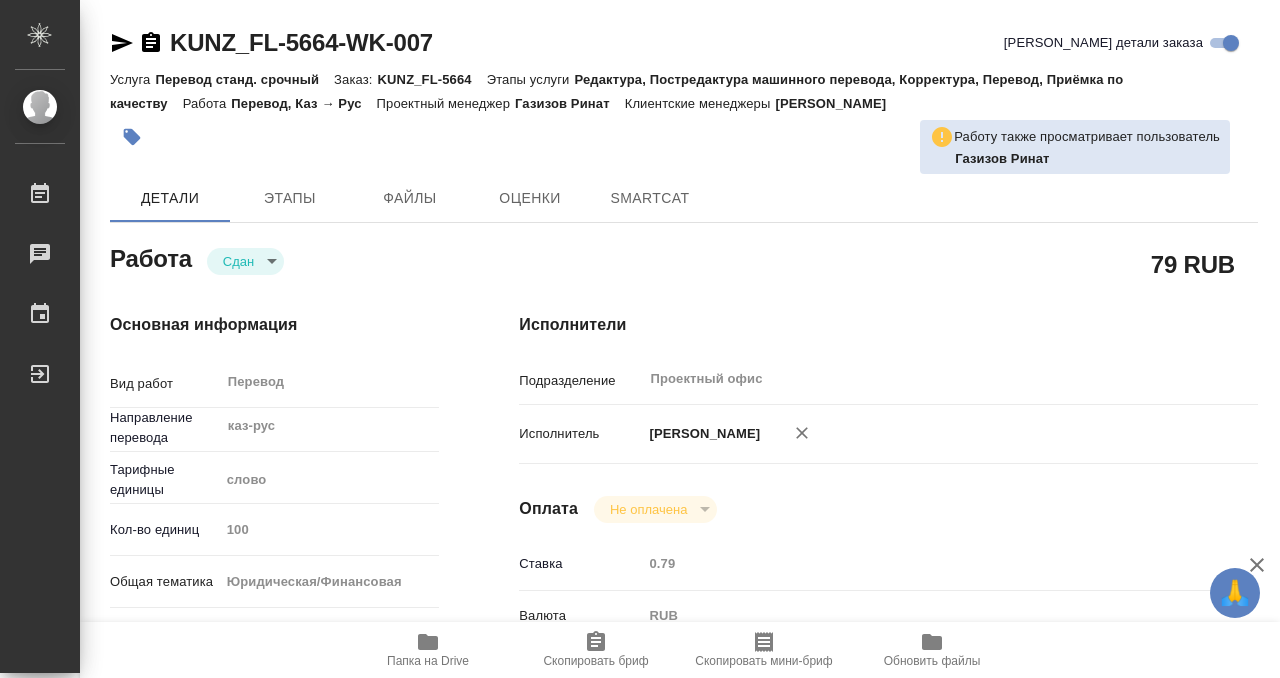 type on "x" 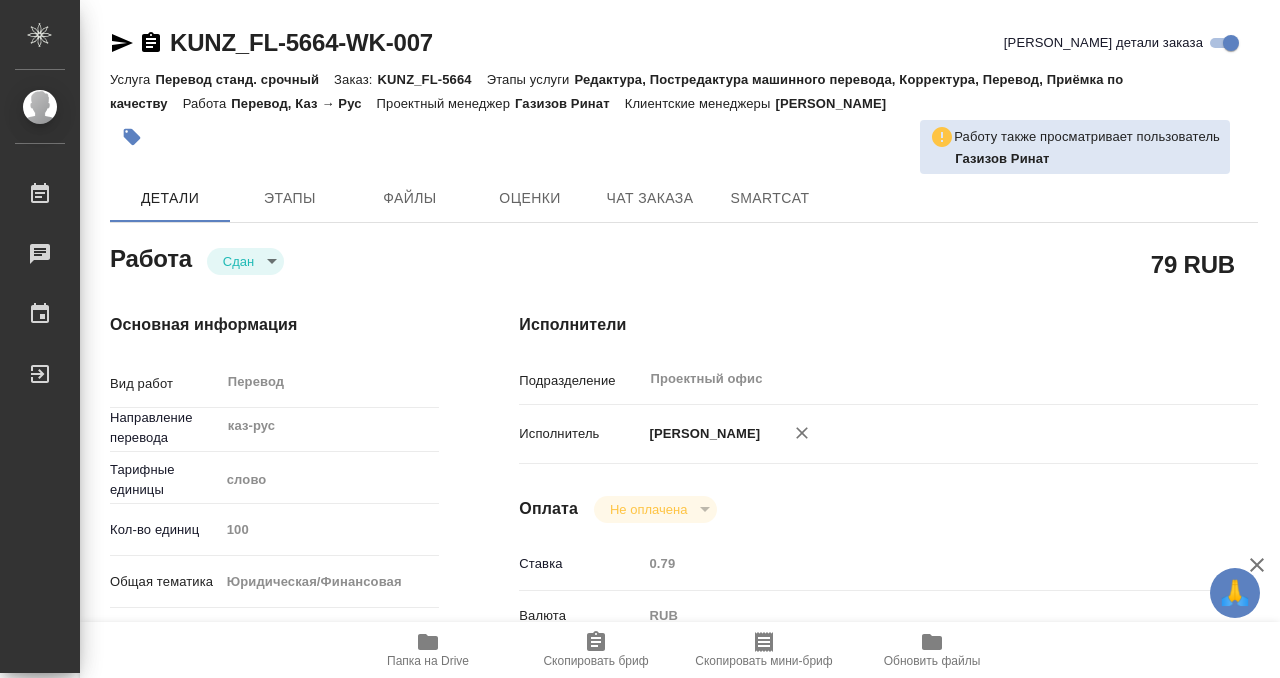 type on "x" 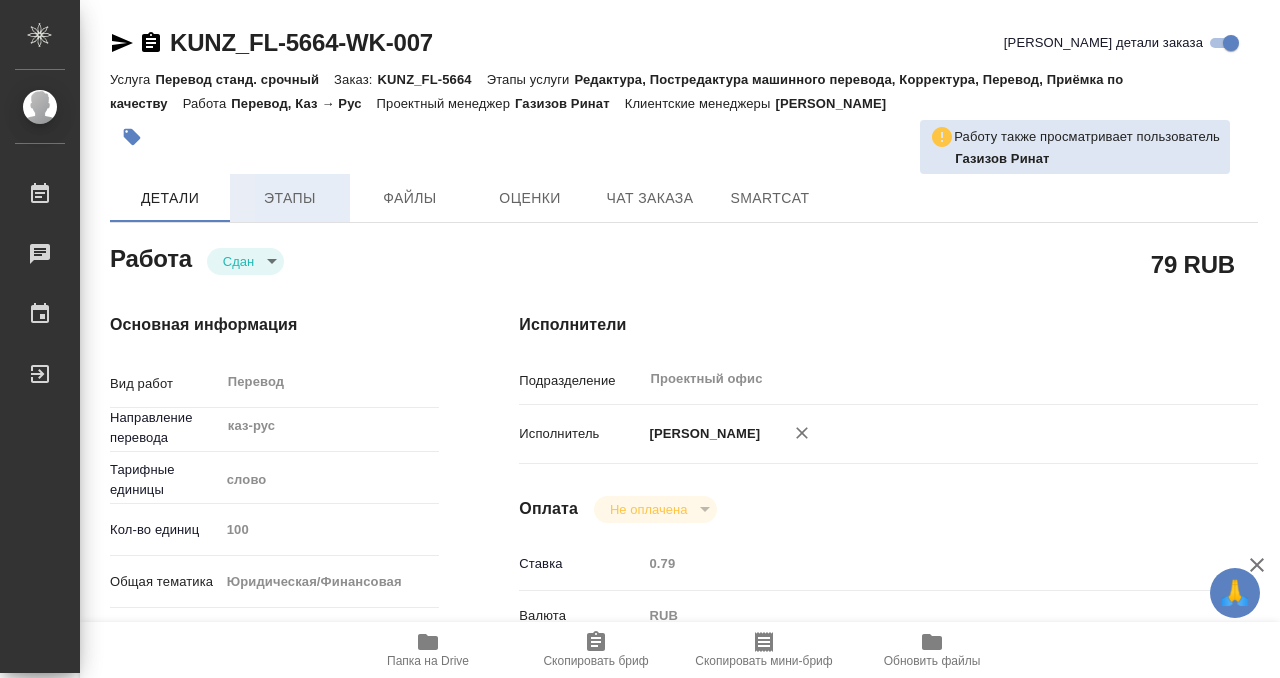 type on "x" 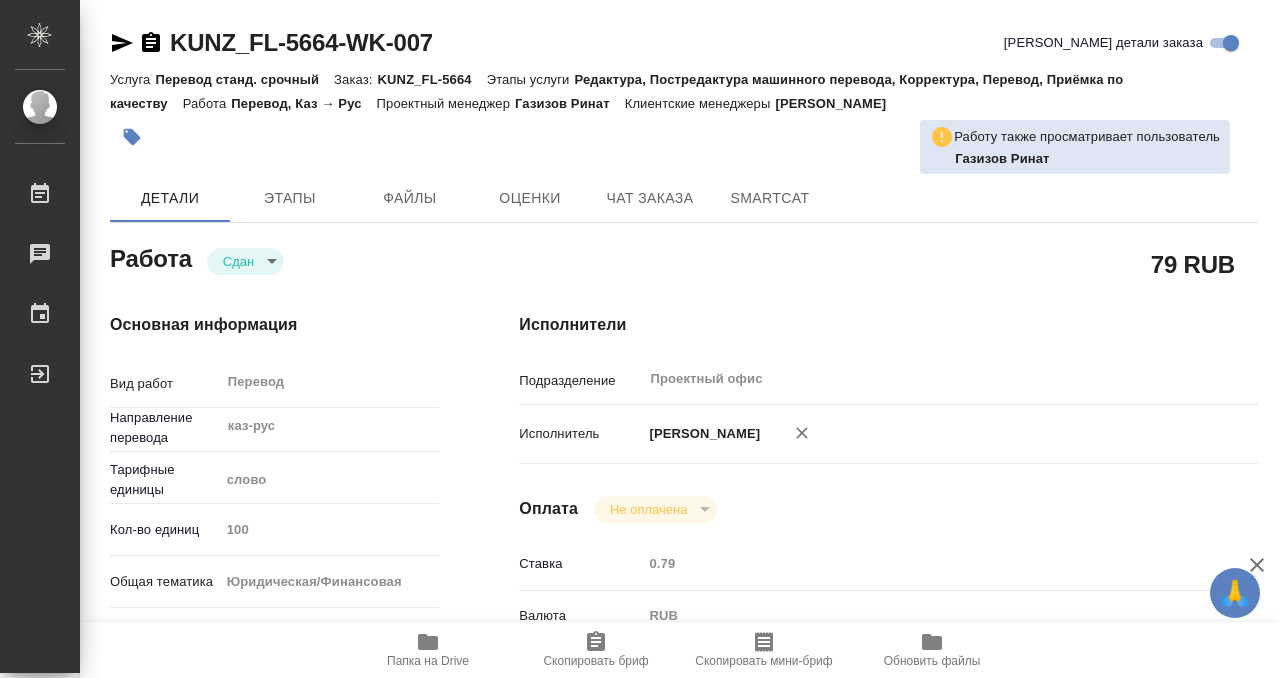 click 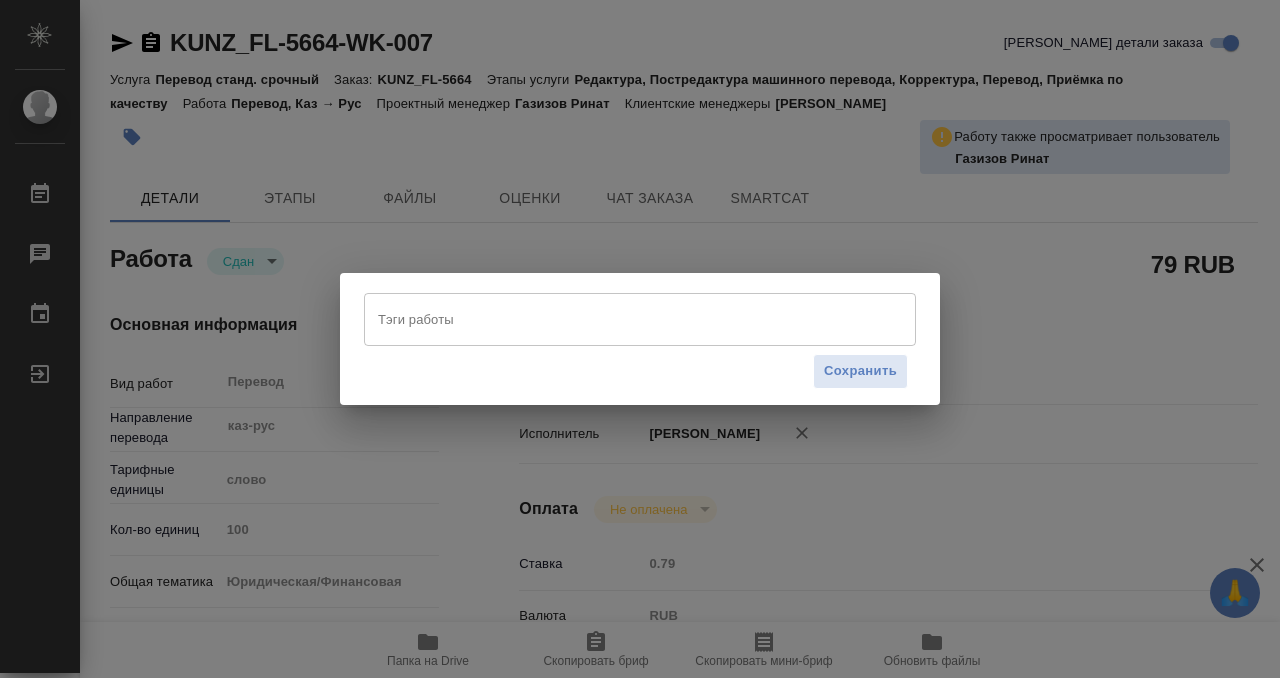 type on "x" 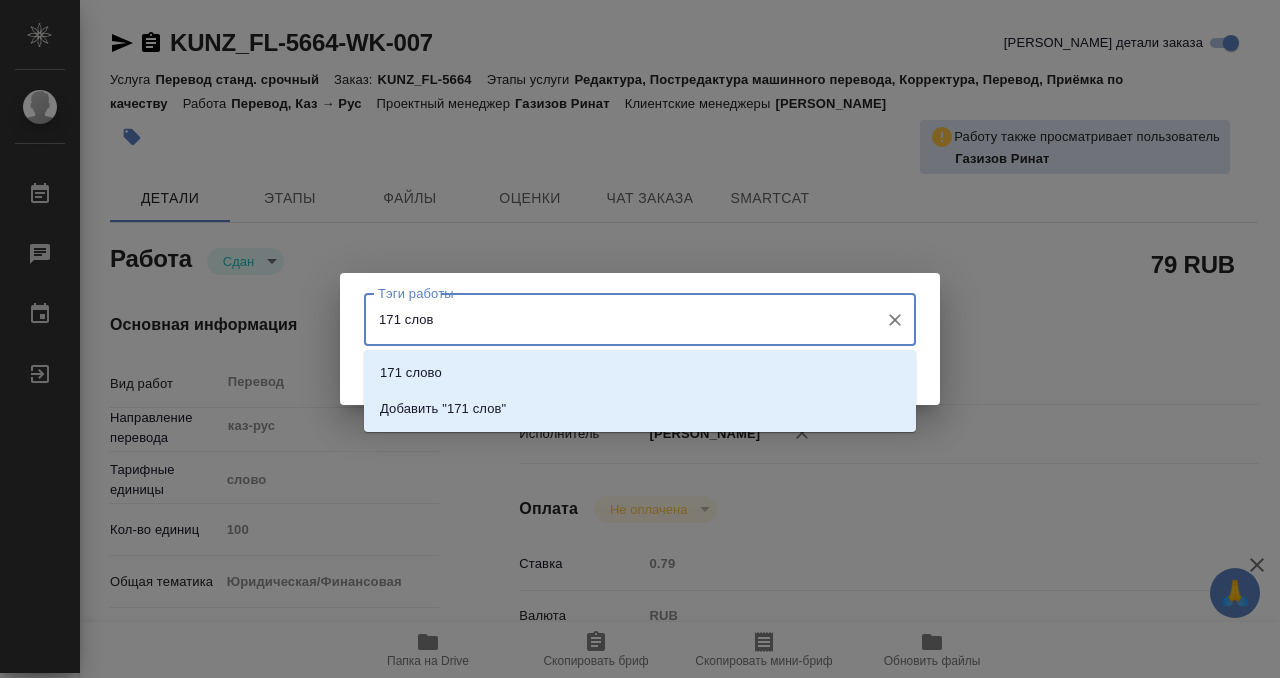 type on "171 слово" 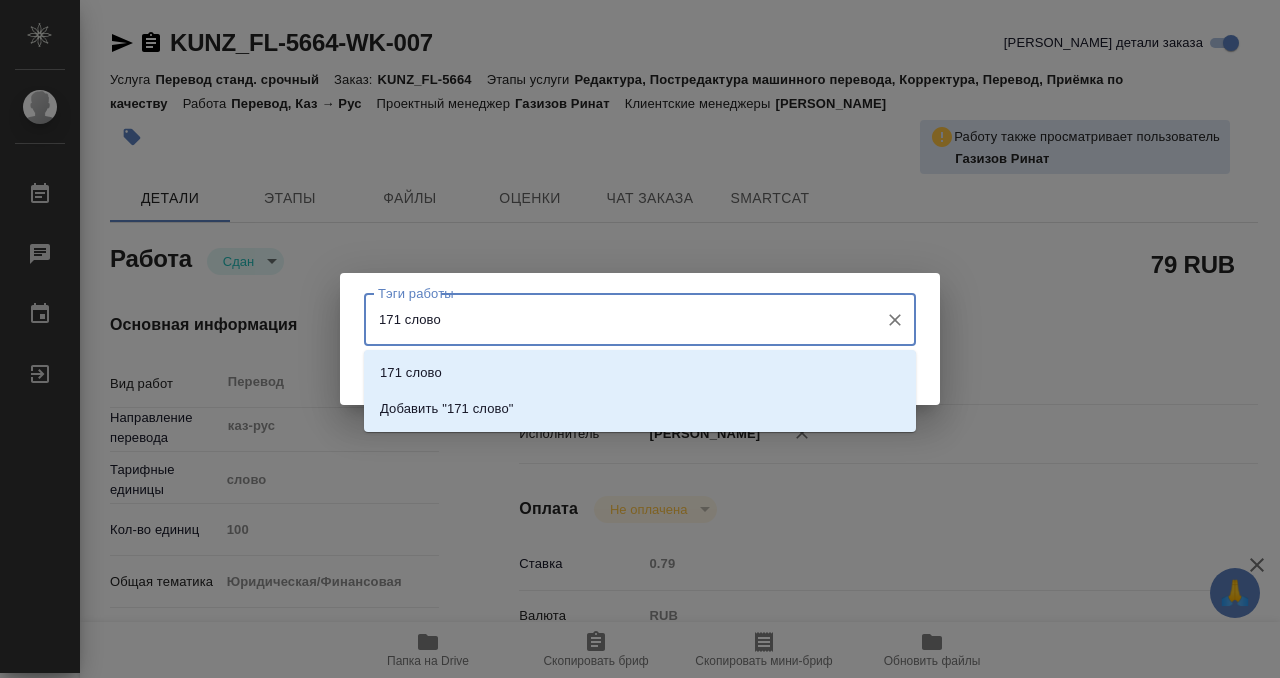 type 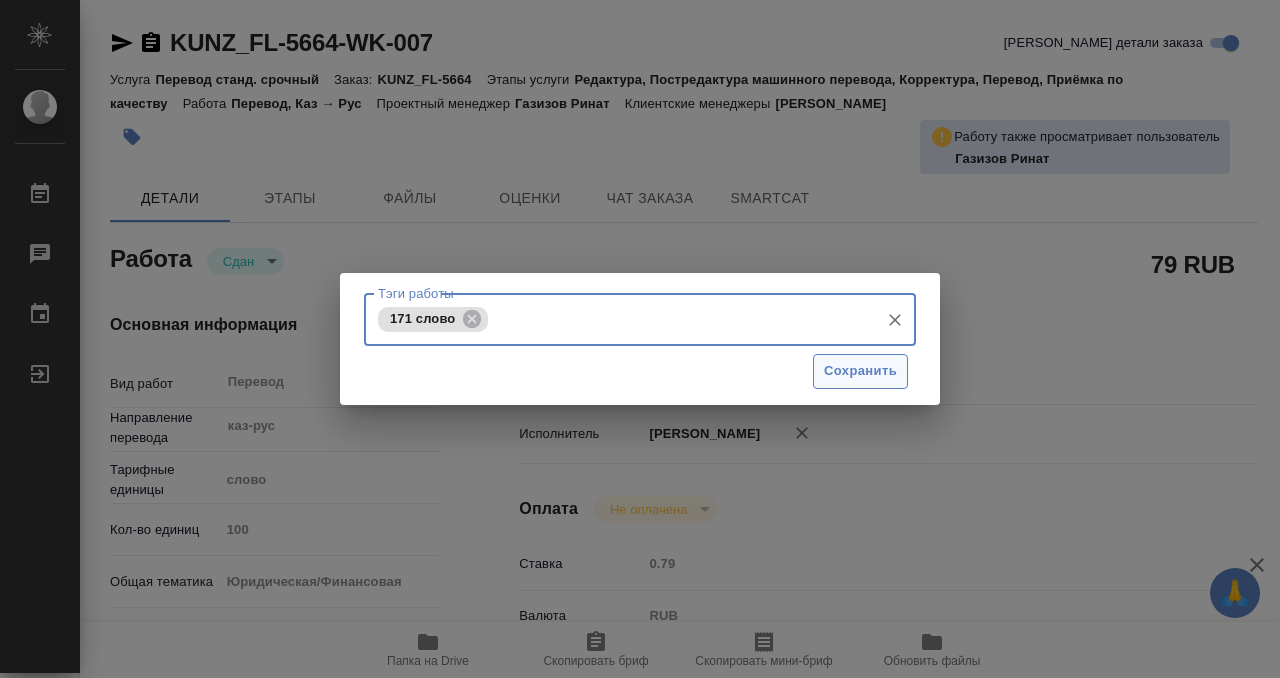 click on "Сохранить" at bounding box center (860, 371) 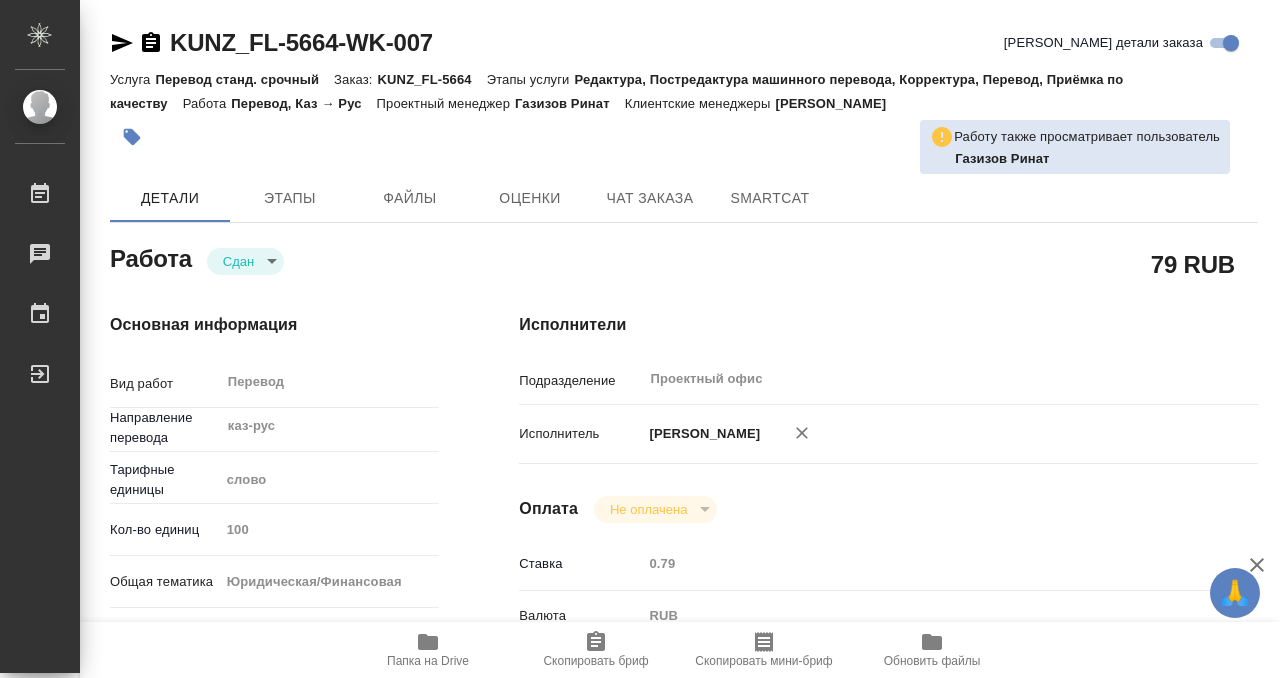 click on "🙏 .cls-1
fill:#fff;
AWATERA Kobzeva Elizaveta Работы 0 Чаты График Выйти KUNZ_FL-5664-WK-007 Кратко детали заказа Услуга Перевод станд. срочный Заказ: KUNZ_FL-5664 Этапы услуги Редактура, Постредактура машинного перевода, Корректура, Перевод, Приёмка по качеству Работа Перевод, Каз → Рус Проектный менеджер Газизов Ринат Клиентские менеджеры Веселова Юлия Работу также просматривает пользователь Газизов Ринат Детали Этапы Файлы Оценки Чат заказа SmartCat Работа Сдан closed 79 RUB Основная информация Вид работ Перевод x ​ Направление перевода каз-рус ​ Тарифные единицы слово 100 ​" at bounding box center [640, 339] 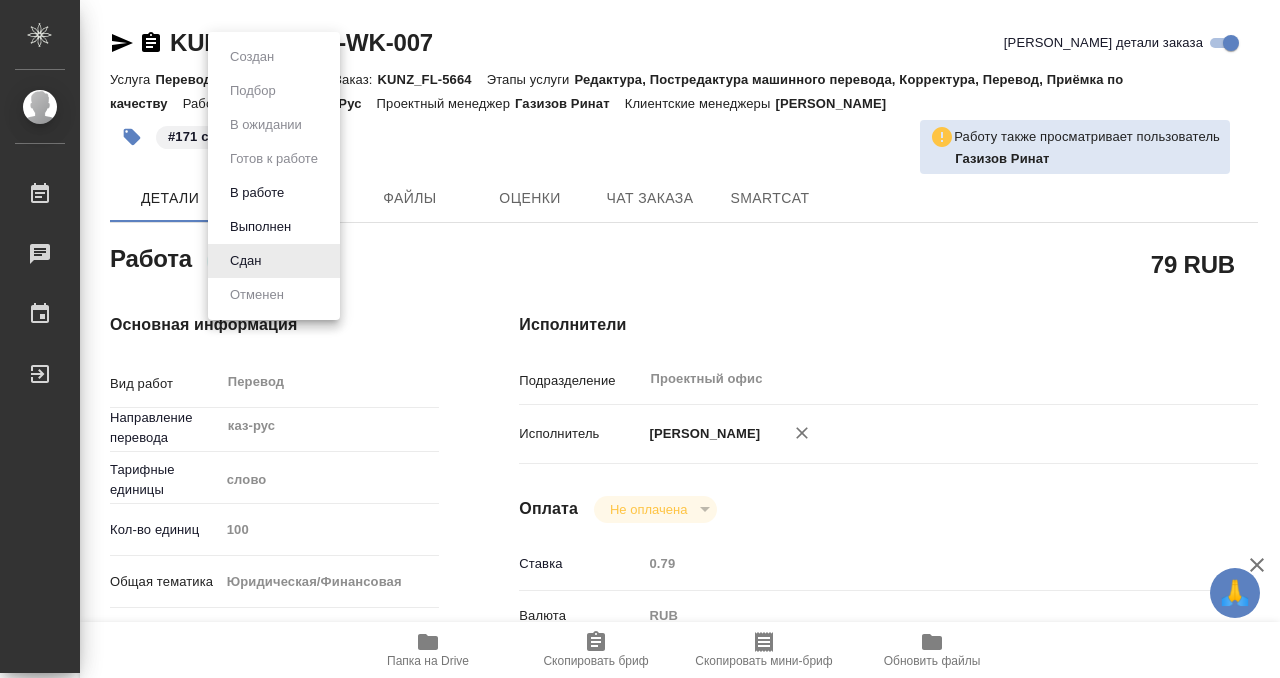 type on "x" 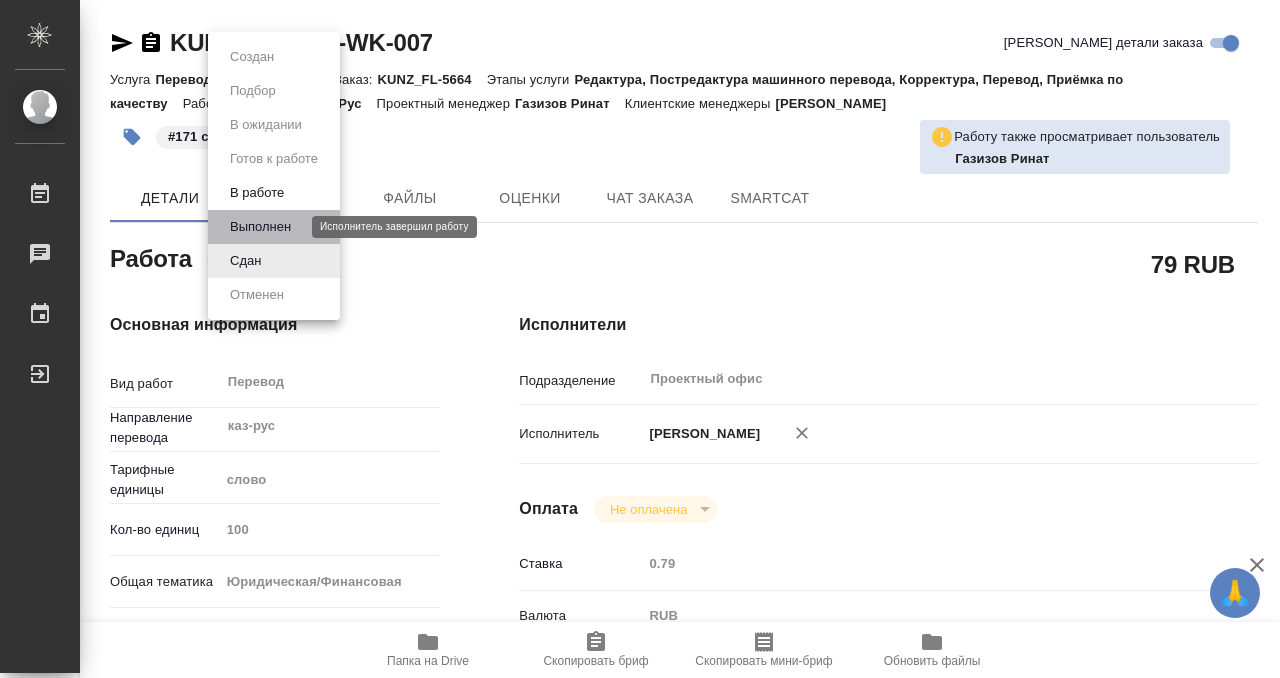 click on "Выполнен" at bounding box center (260, 227) 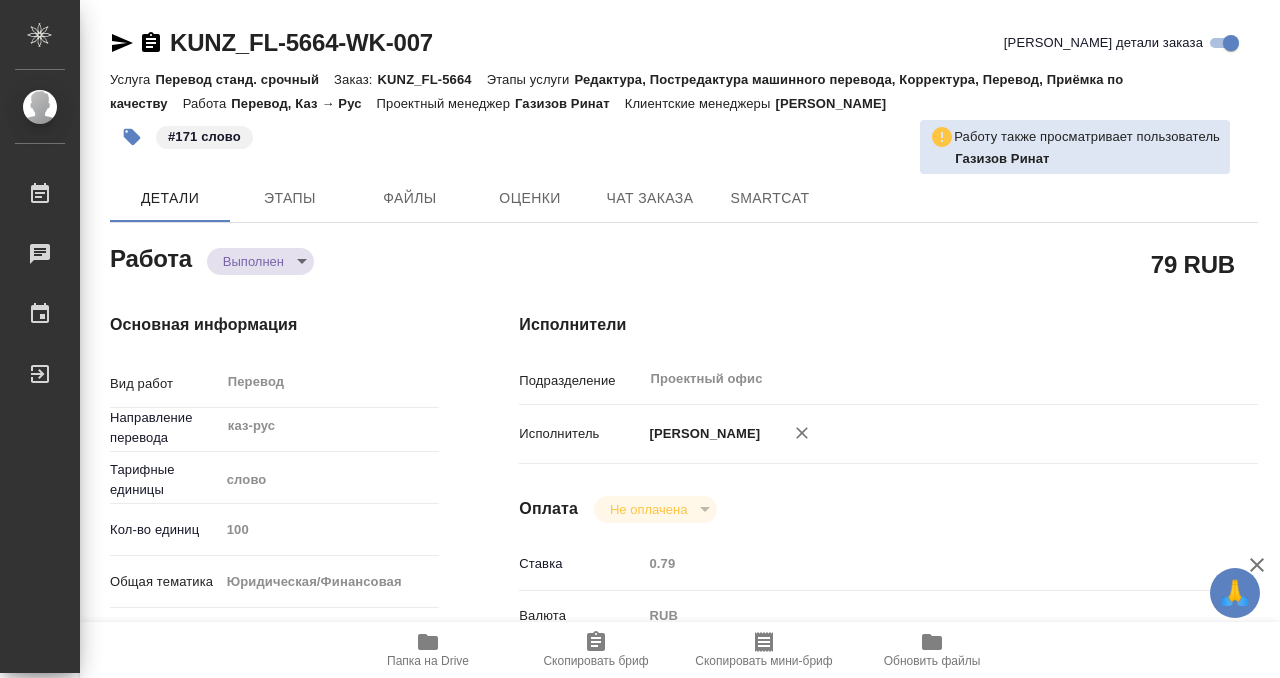type on "x" 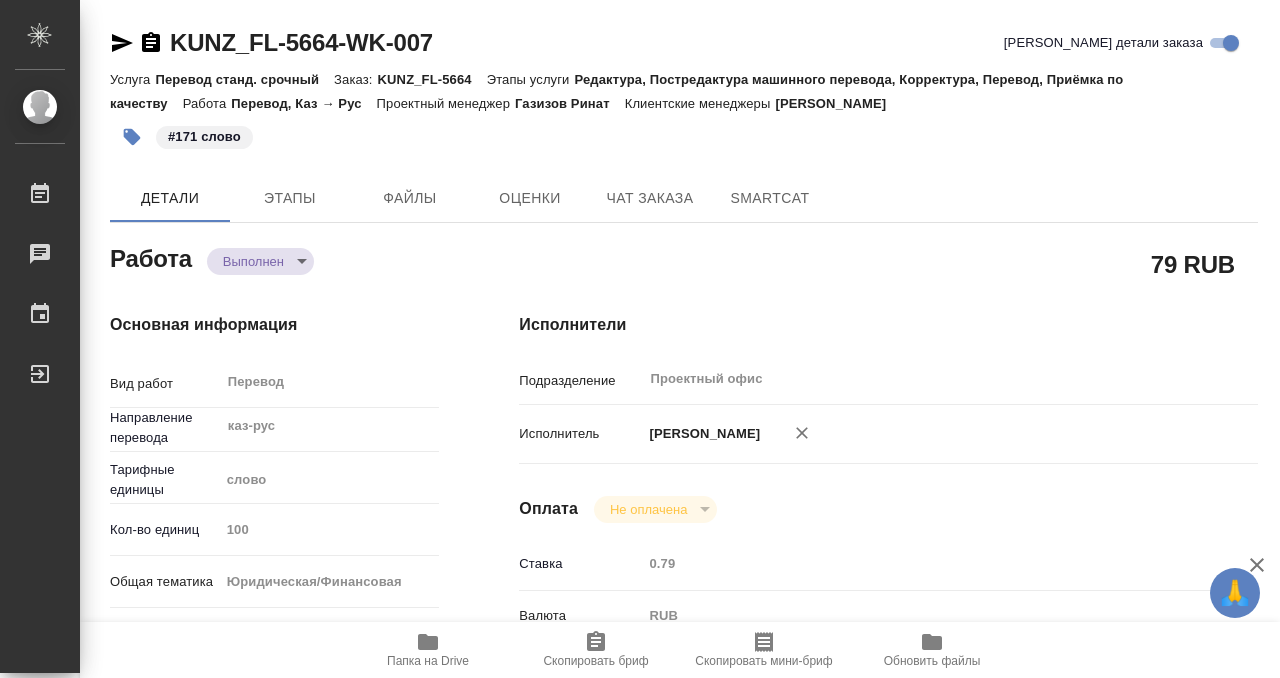type on "x" 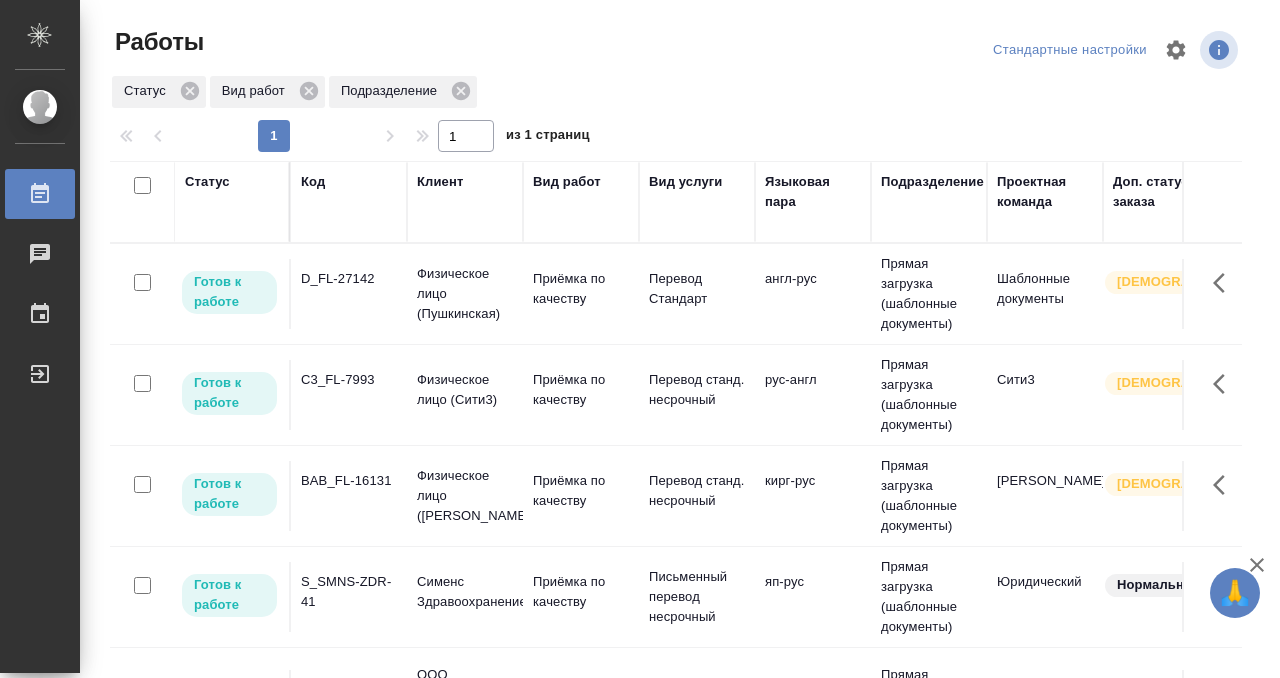 scroll, scrollTop: 0, scrollLeft: 0, axis: both 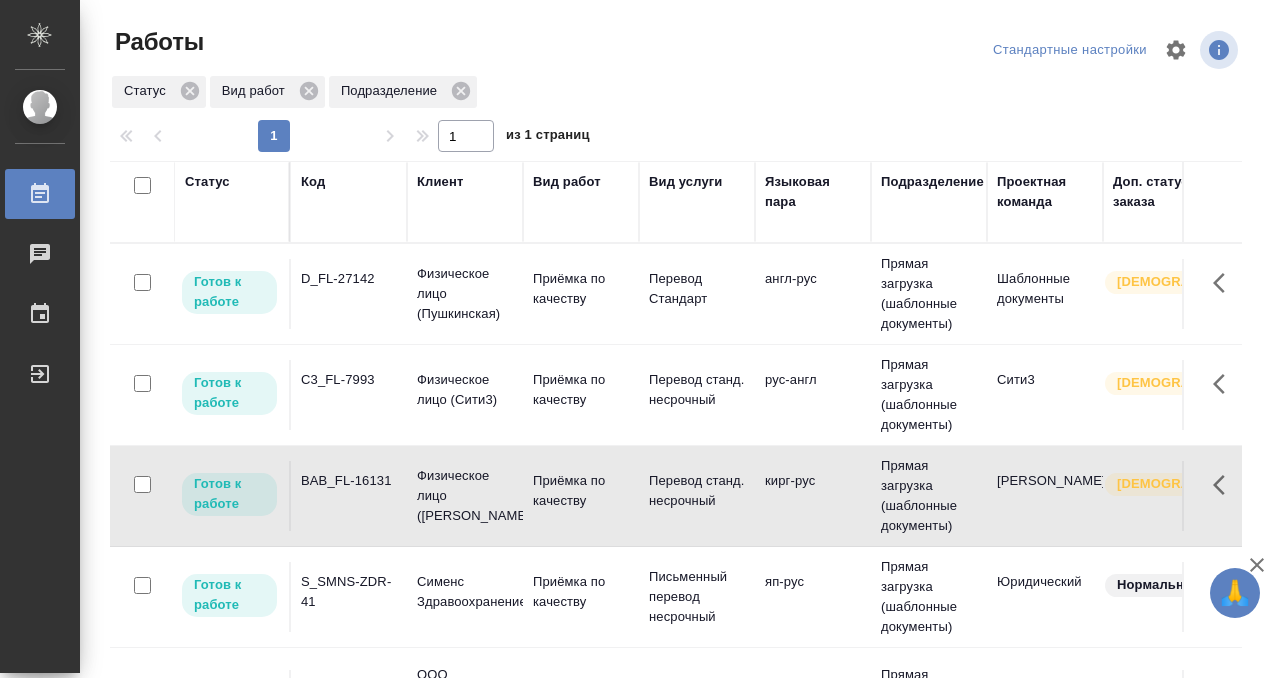 click on "BAB_FL-16131" at bounding box center [349, 294] 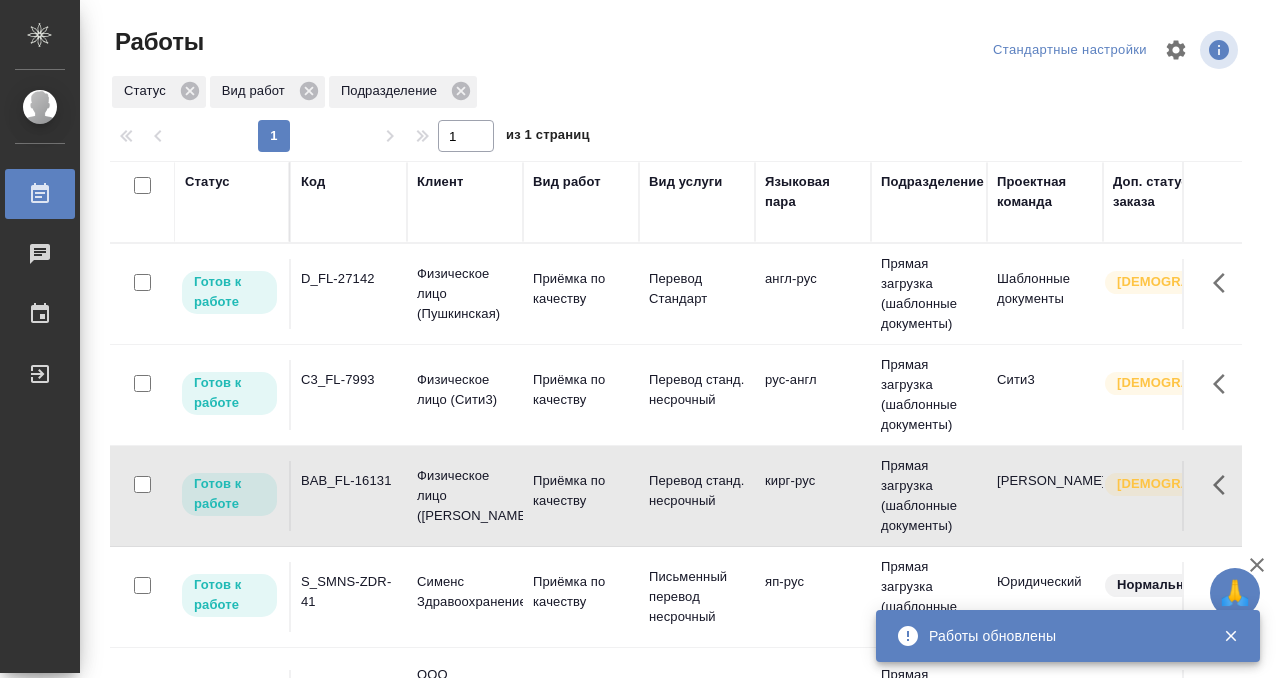 click on "BAB_FL-16131" at bounding box center (349, 294) 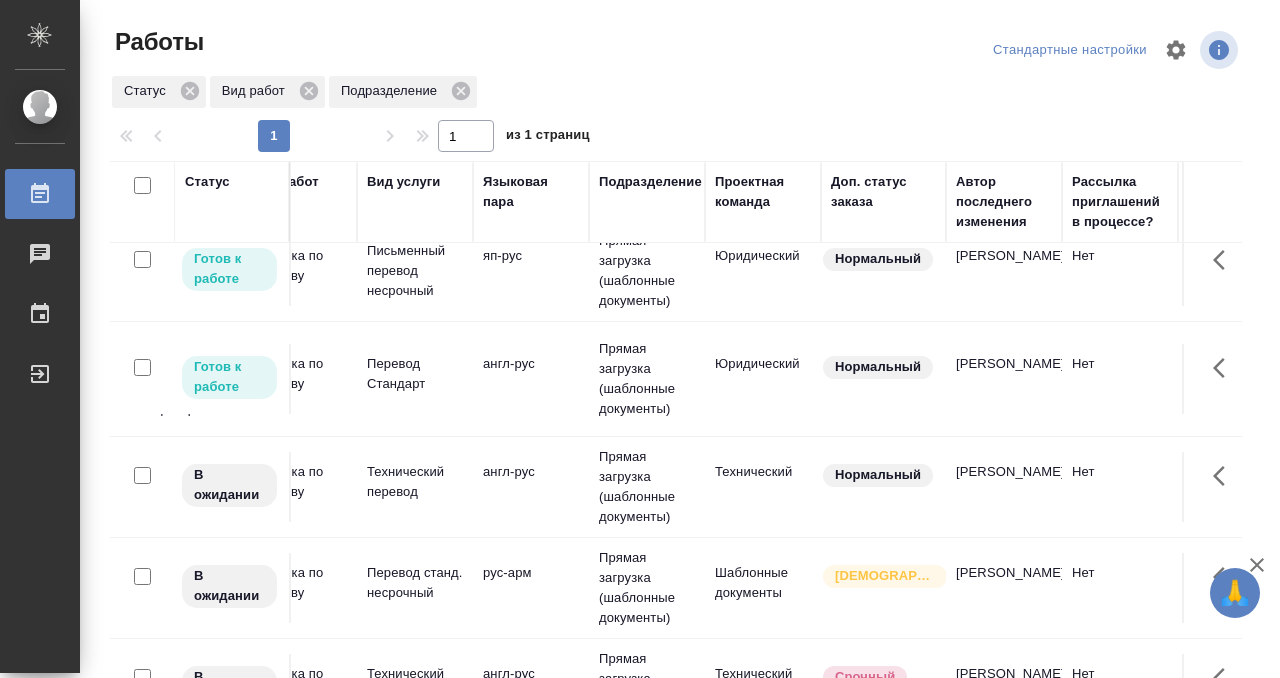 scroll, scrollTop: 225, scrollLeft: 0, axis: vertical 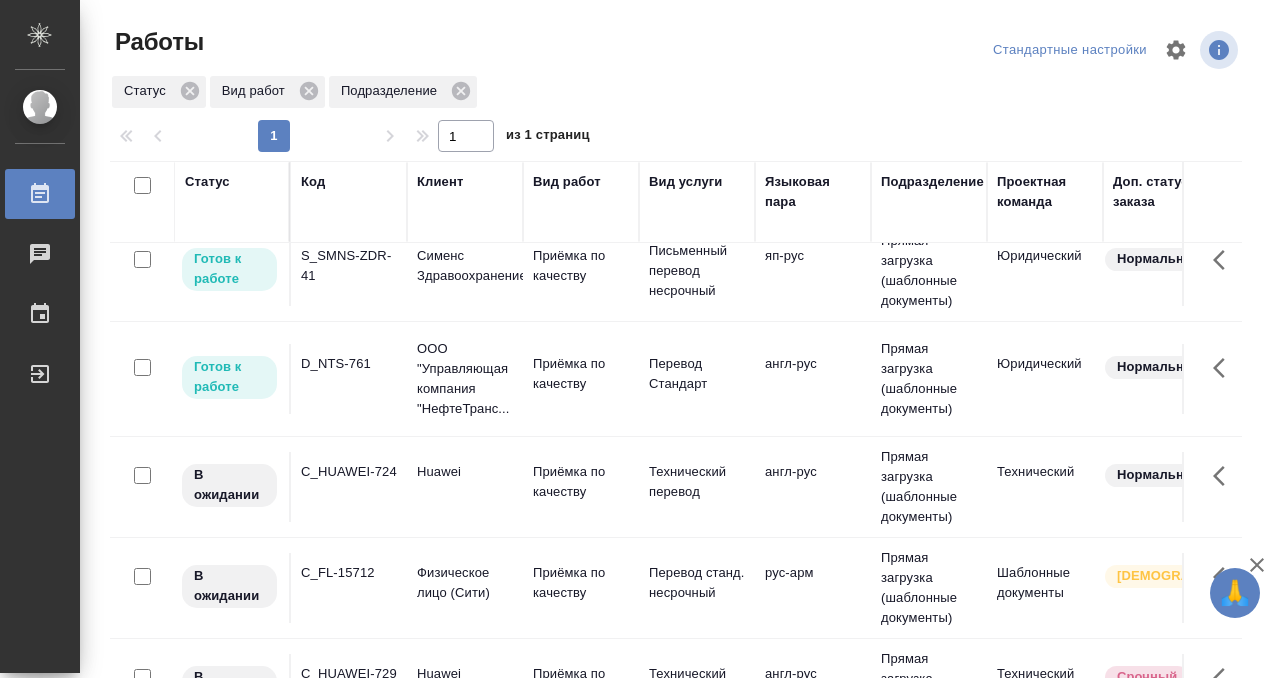 click on "D_NTS-761" at bounding box center (349, 54) 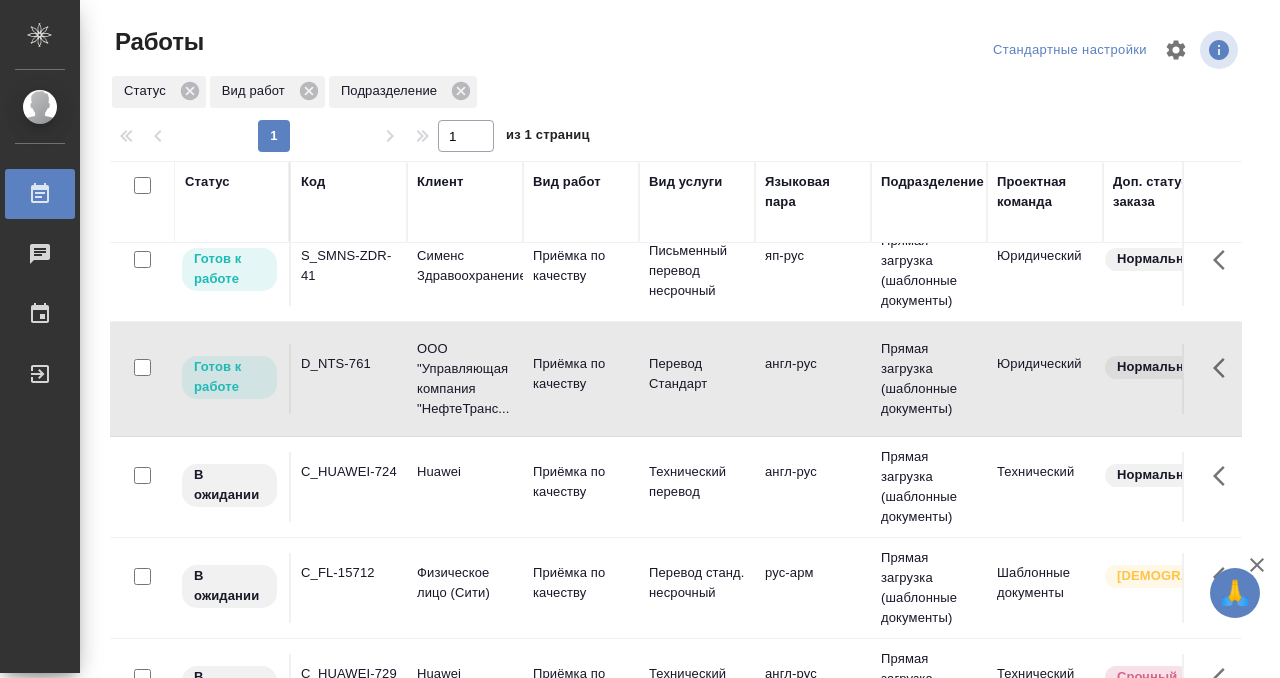click on "D_NTS-761" at bounding box center [349, 54] 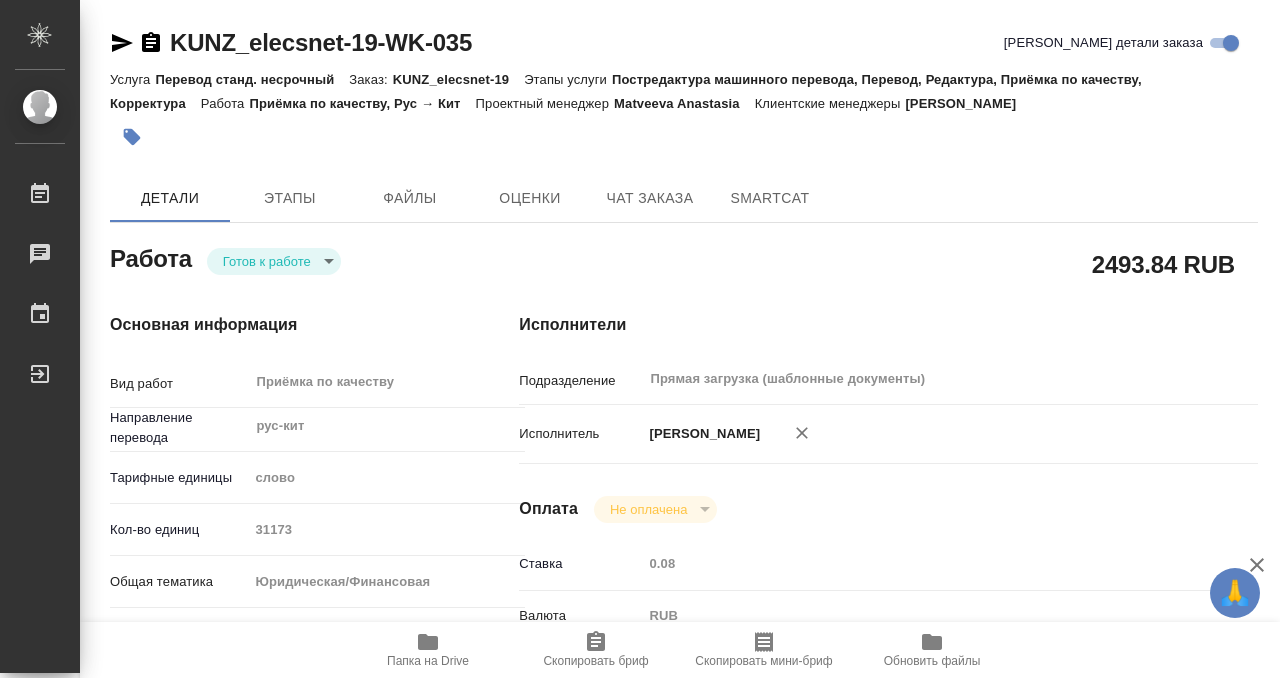 scroll, scrollTop: 0, scrollLeft: 0, axis: both 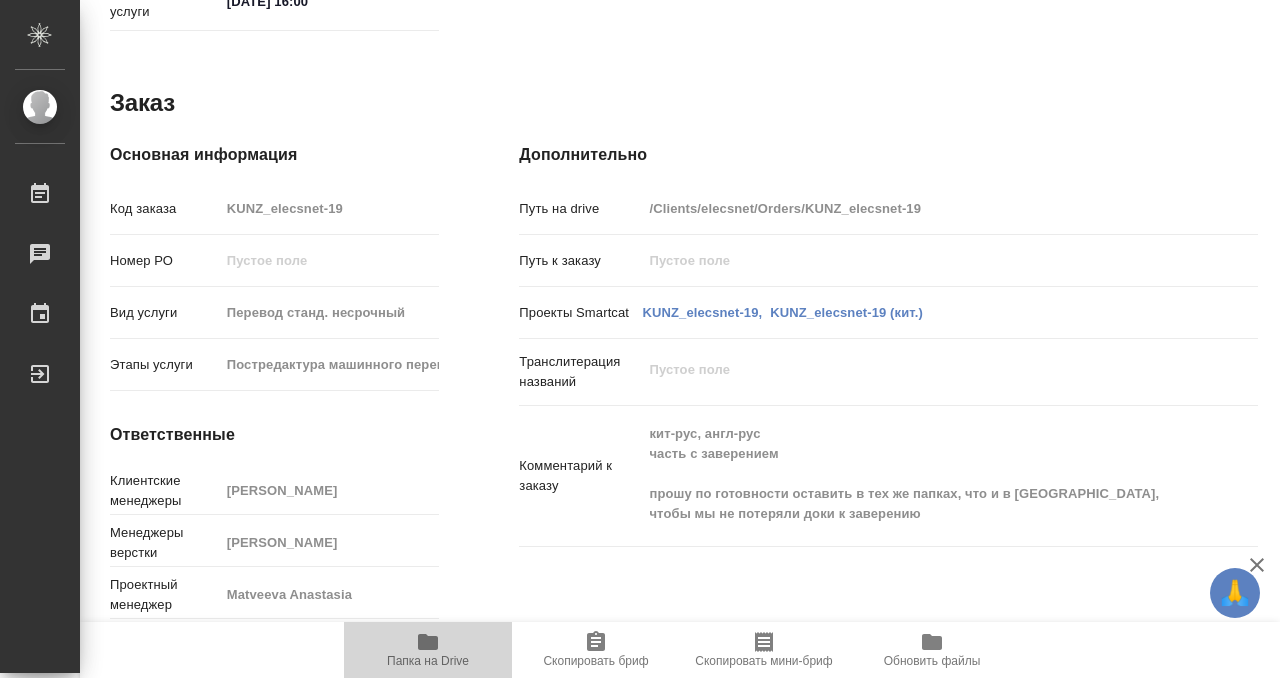 click 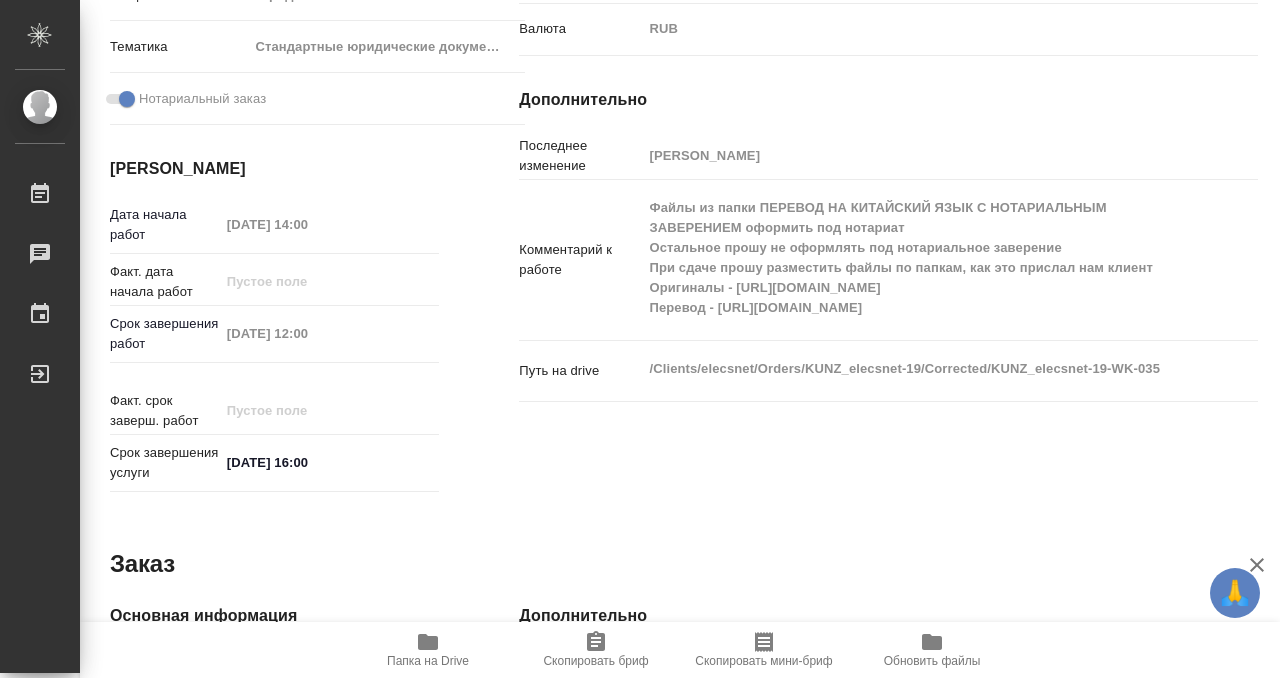 scroll, scrollTop: 1068, scrollLeft: 0, axis: vertical 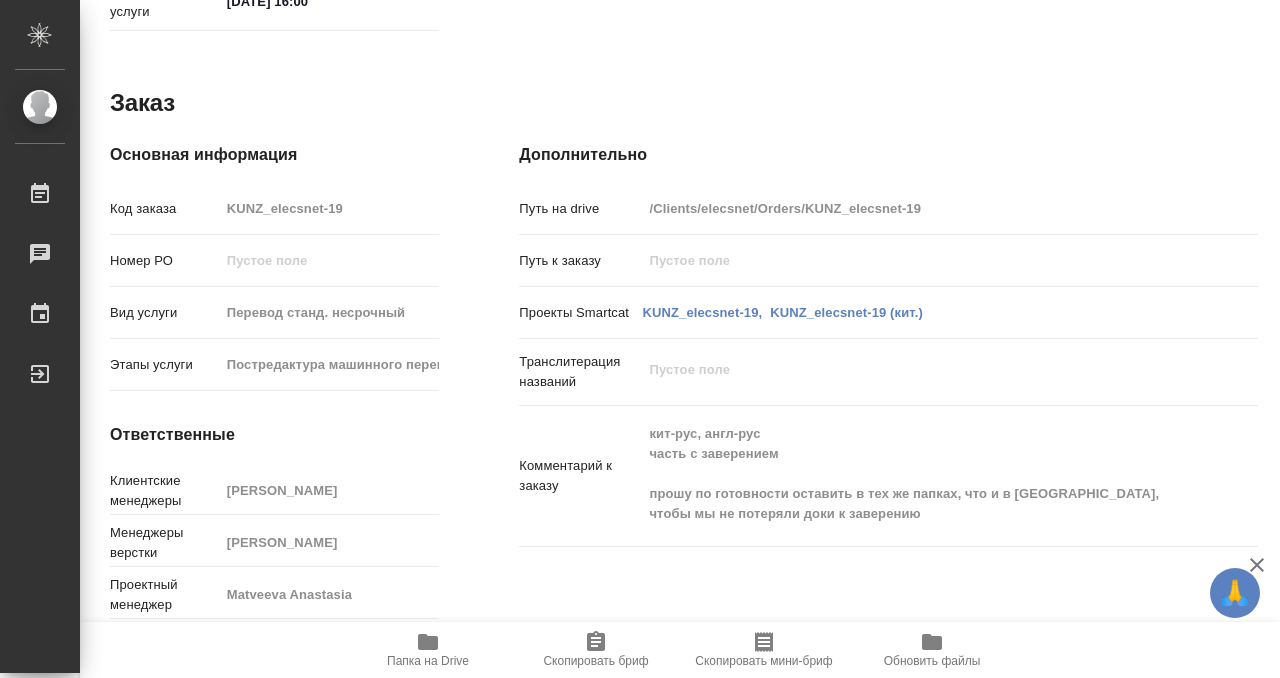 click on "Папка на Drive" at bounding box center [428, 649] 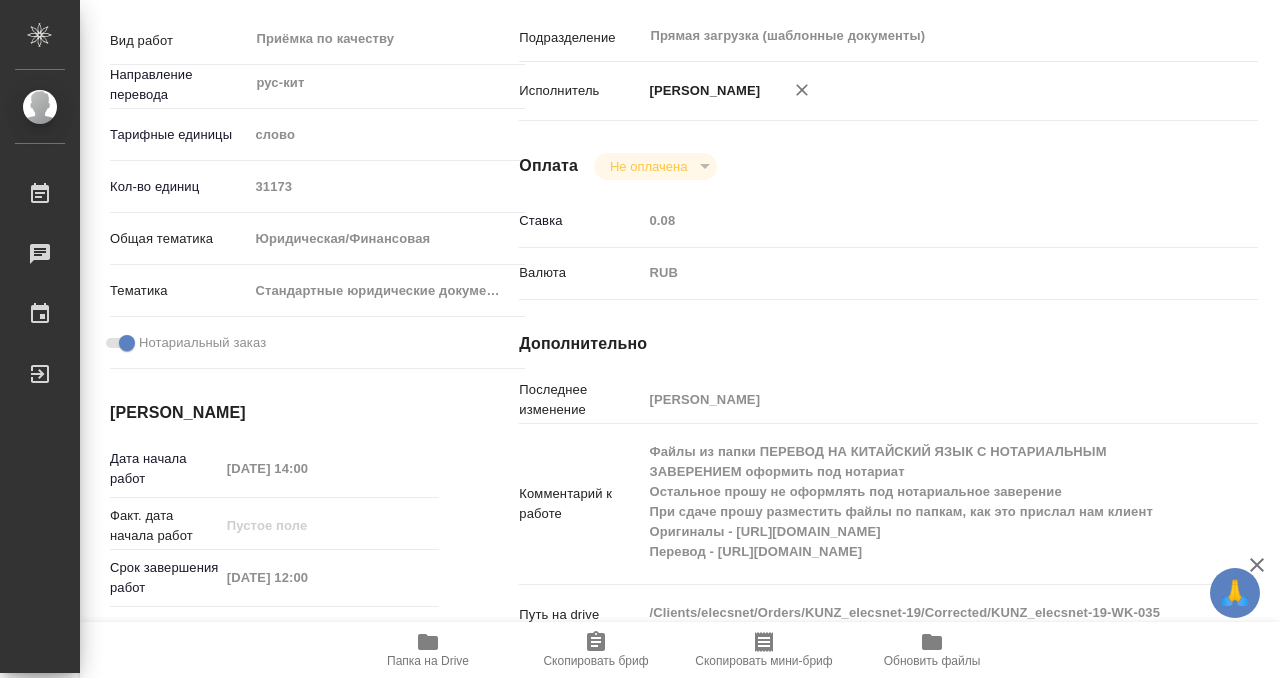 scroll, scrollTop: 0, scrollLeft: 0, axis: both 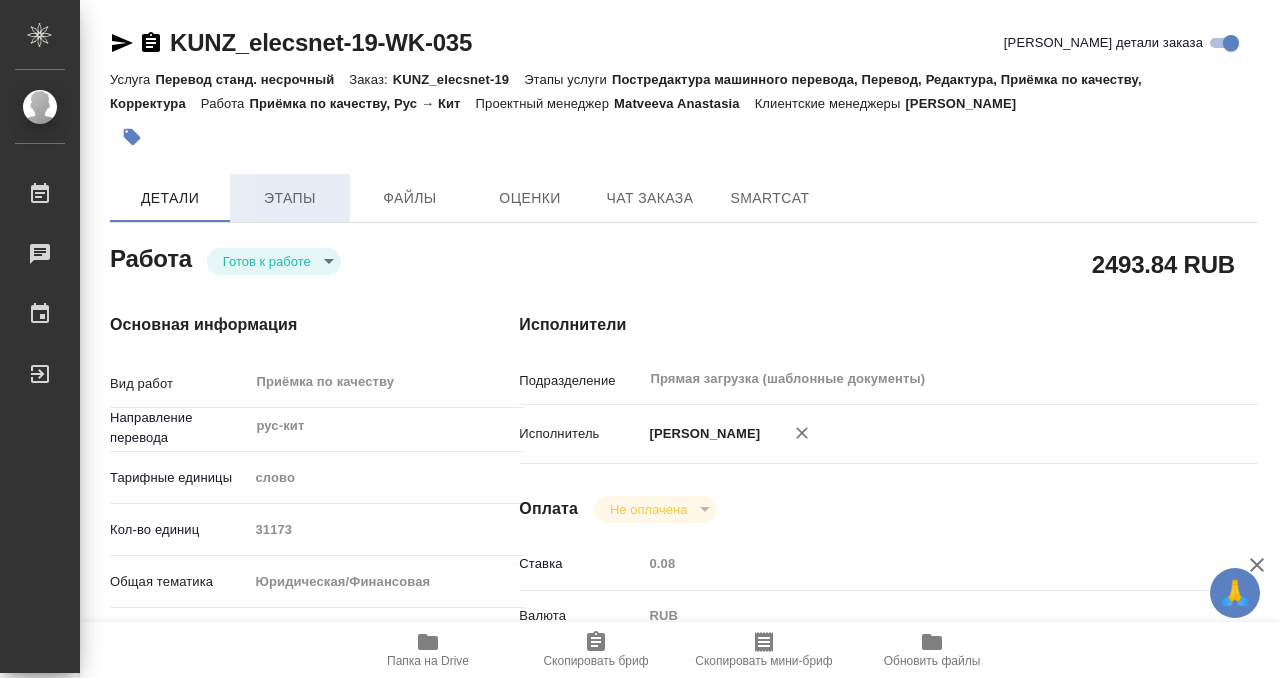 click on "Этапы" at bounding box center [290, 198] 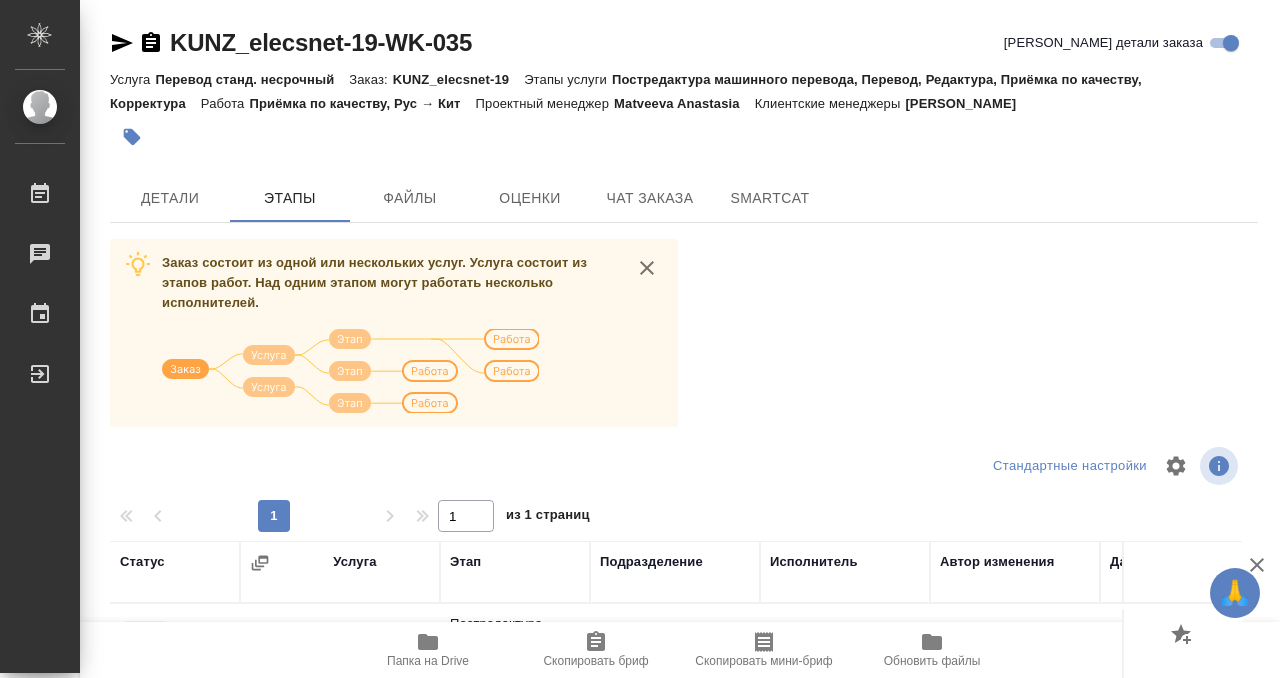 scroll, scrollTop: 364, scrollLeft: 0, axis: vertical 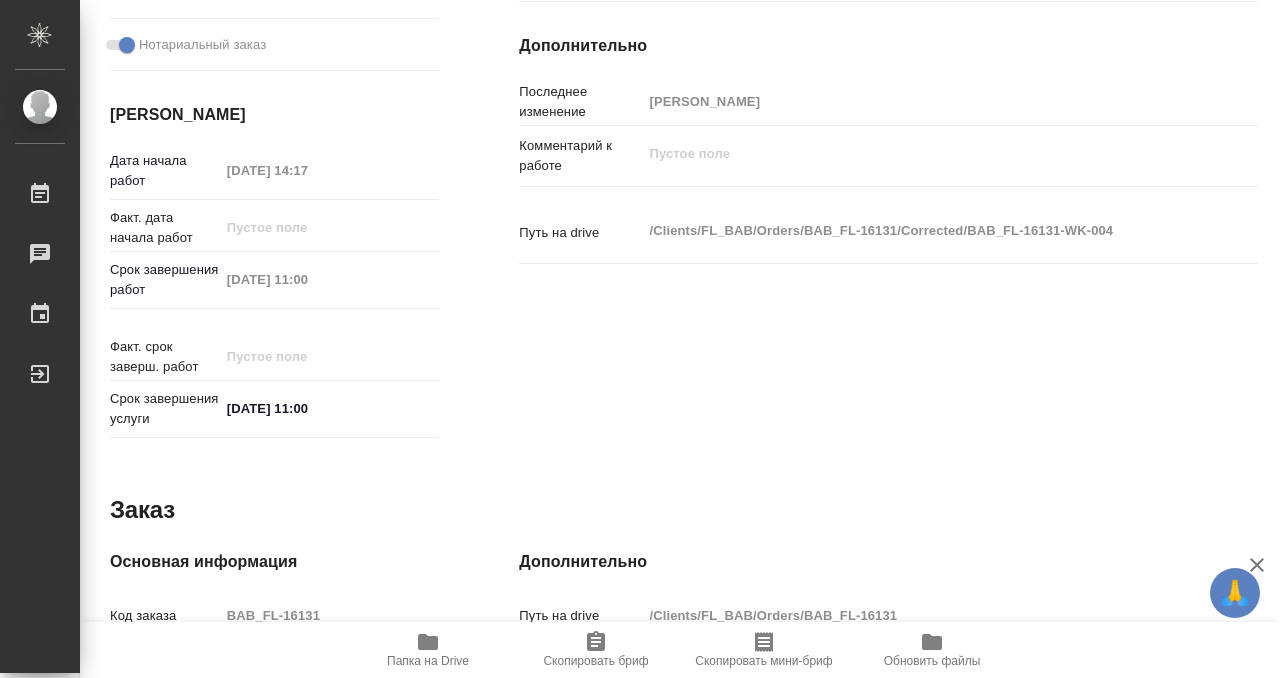 click 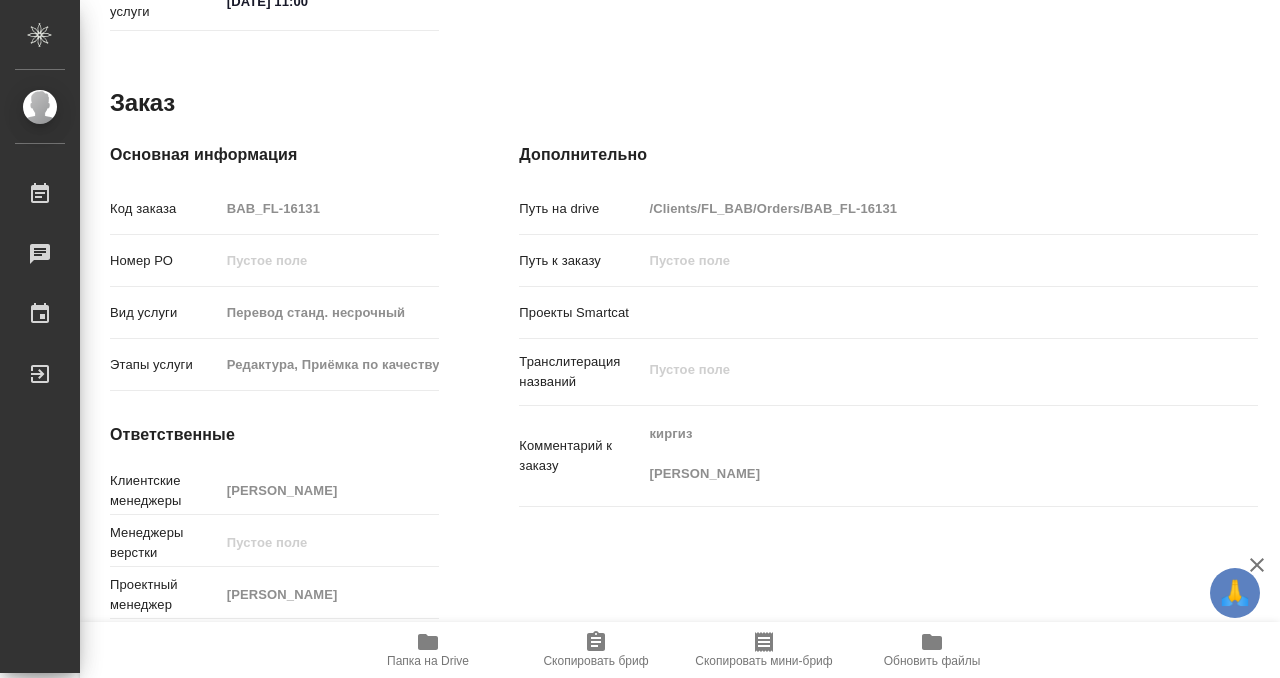 scroll, scrollTop: 0, scrollLeft: 0, axis: both 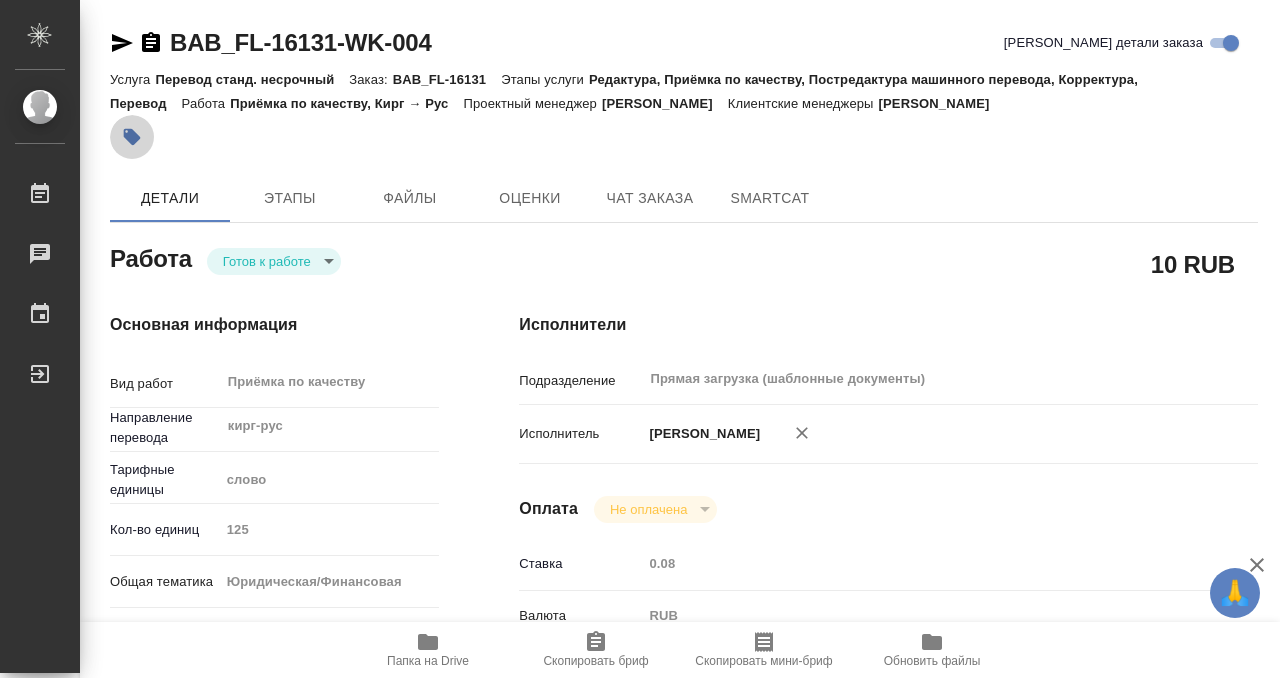 click 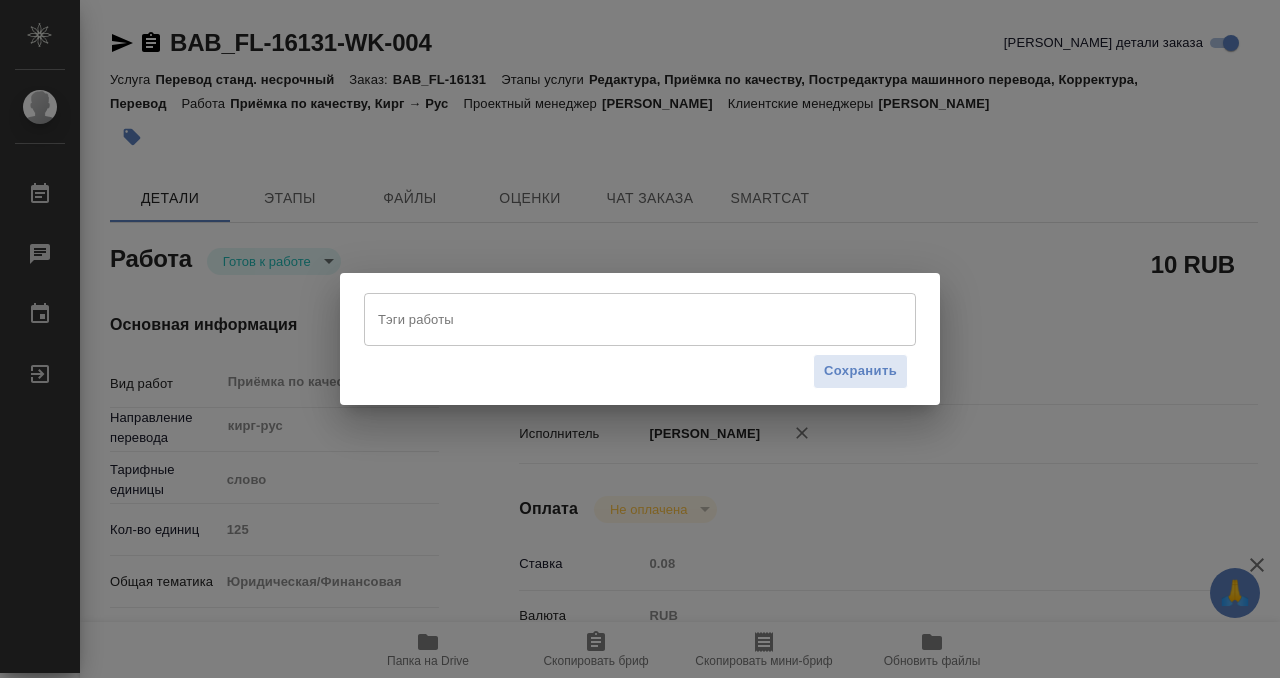 click on "Тэги работы" at bounding box center [640, 319] 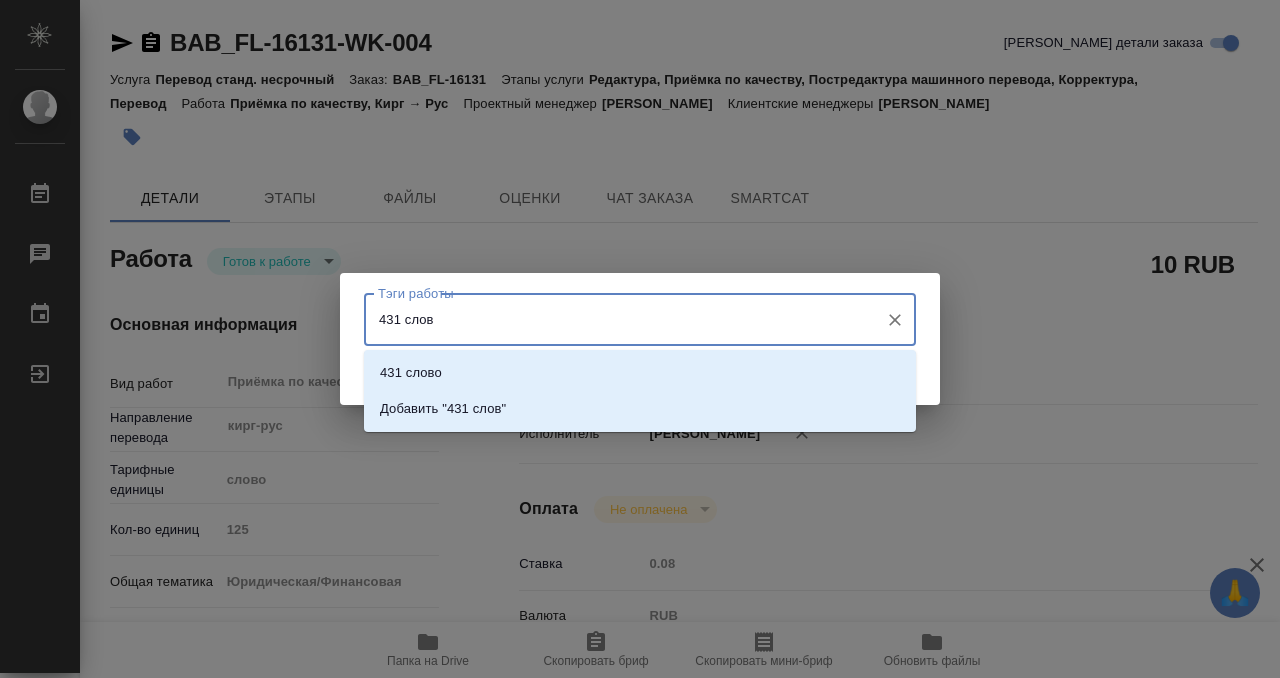 type on "431 слово" 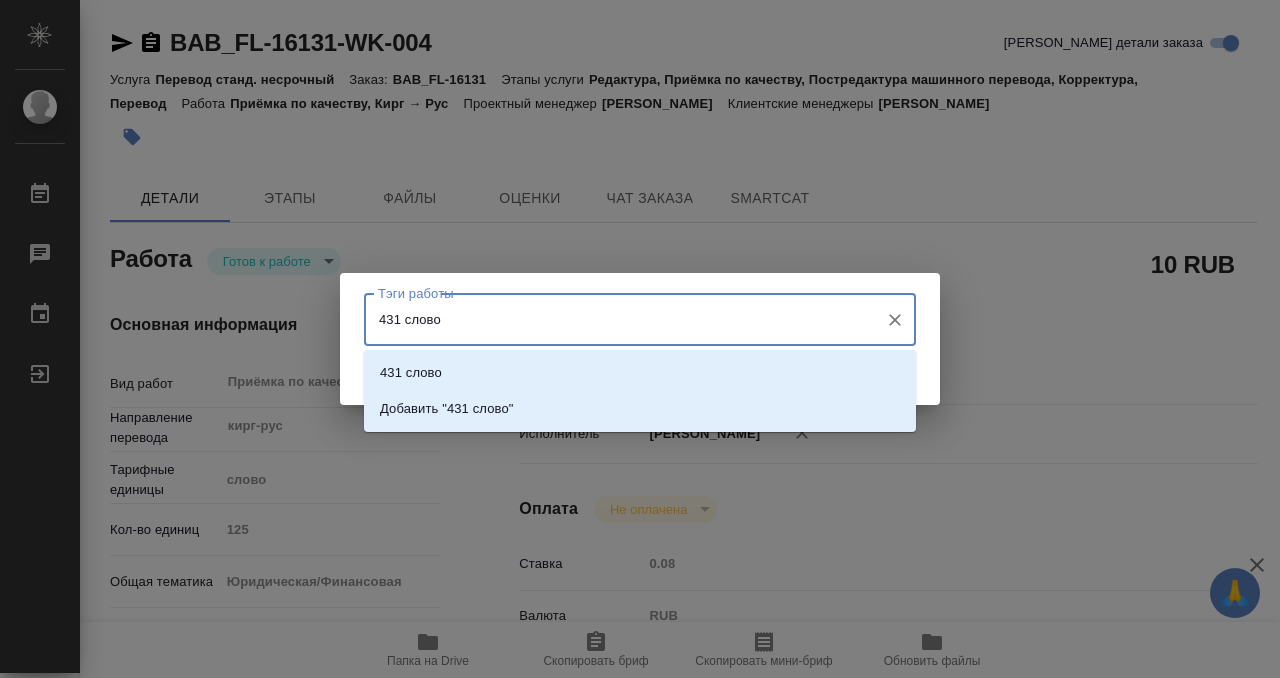 type 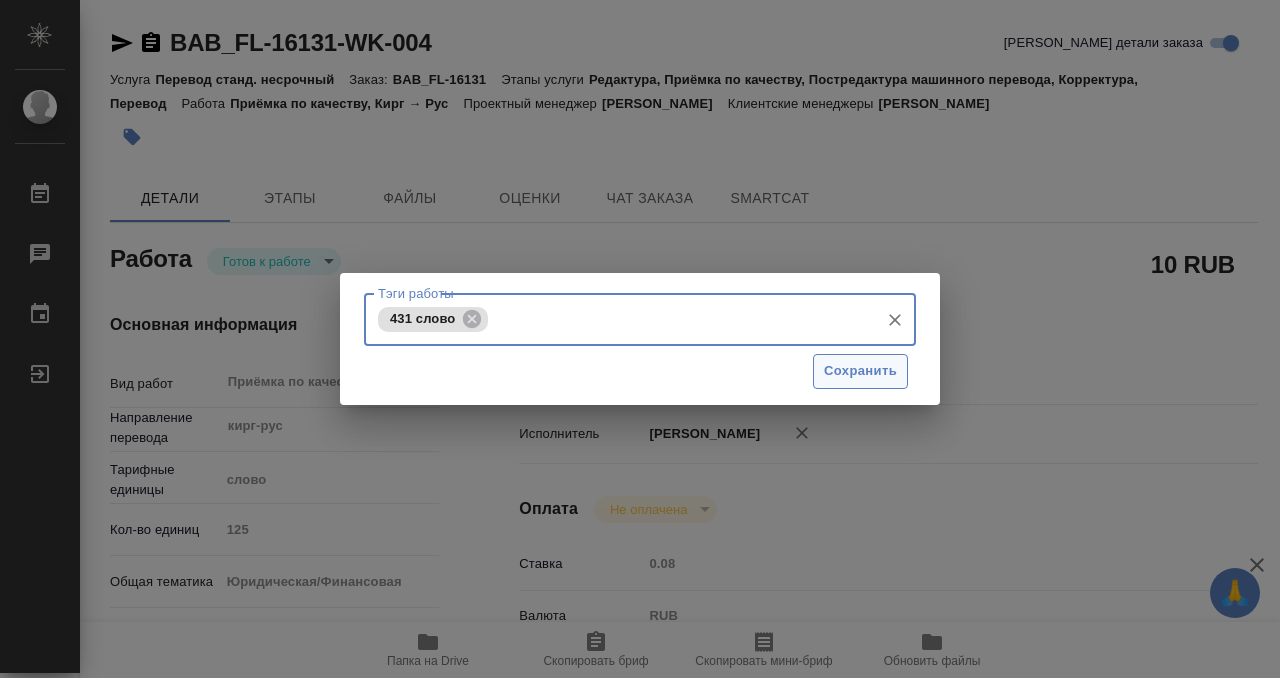 click on "Сохранить" at bounding box center (860, 371) 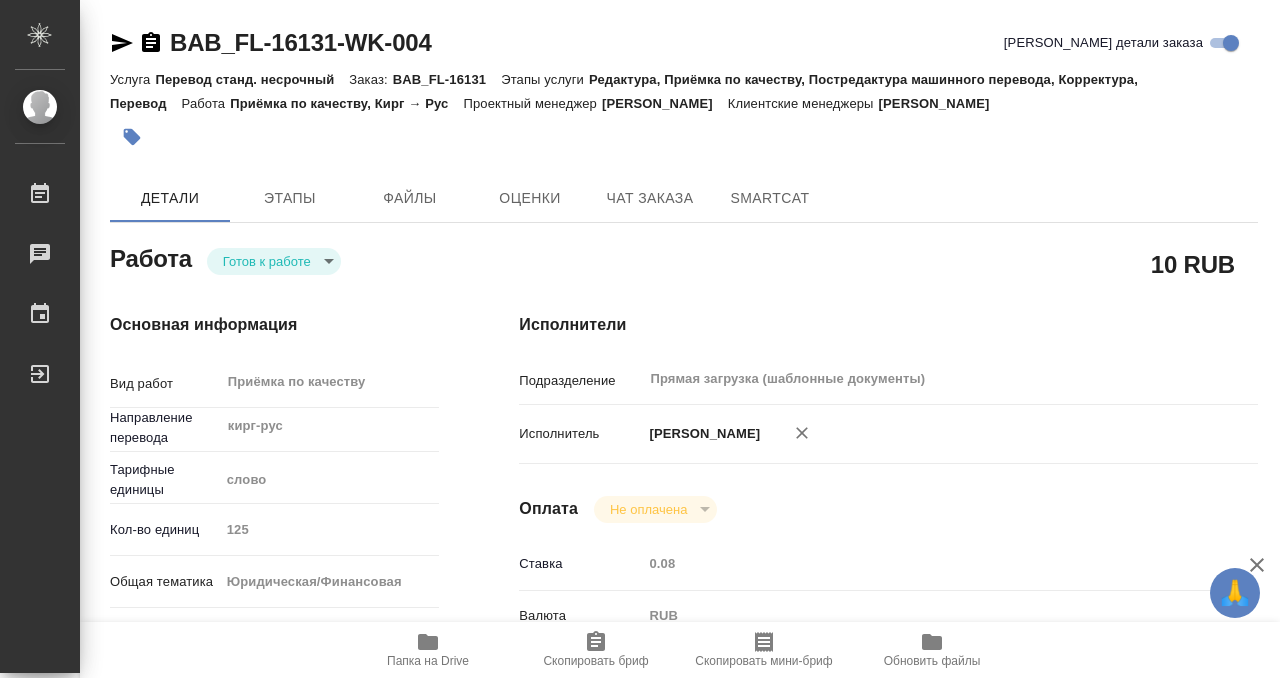 click on "🙏 .cls-1
fill:#fff;
AWATERA Kobzeva [PERSON_NAME] 0 Чаты График Выйти BAB_FL-16131-WK-004 Кратко детали заказа Услуга Перевод станд. несрочный Заказ: BAB_FL-16131 Этапы услуги Редактура, Приёмка по качеству, Постредактура машинного перевода, Корректура, Перевод Работа Приёмка по качеству, Кирг → Рус Проектный менеджер [PERSON_NAME] менеджеры [PERSON_NAME] Этапы Файлы Оценки Чат заказа SmartCat Работа Готов к работе readyForWork 10 RUB Основная информация Вид работ [PERSON_NAME] по качеству x ​ Направление перевода кирг-рус ​ Тарифные единицы слово 5a8b1489cc6b4906c91bfd90" at bounding box center (640, 339) 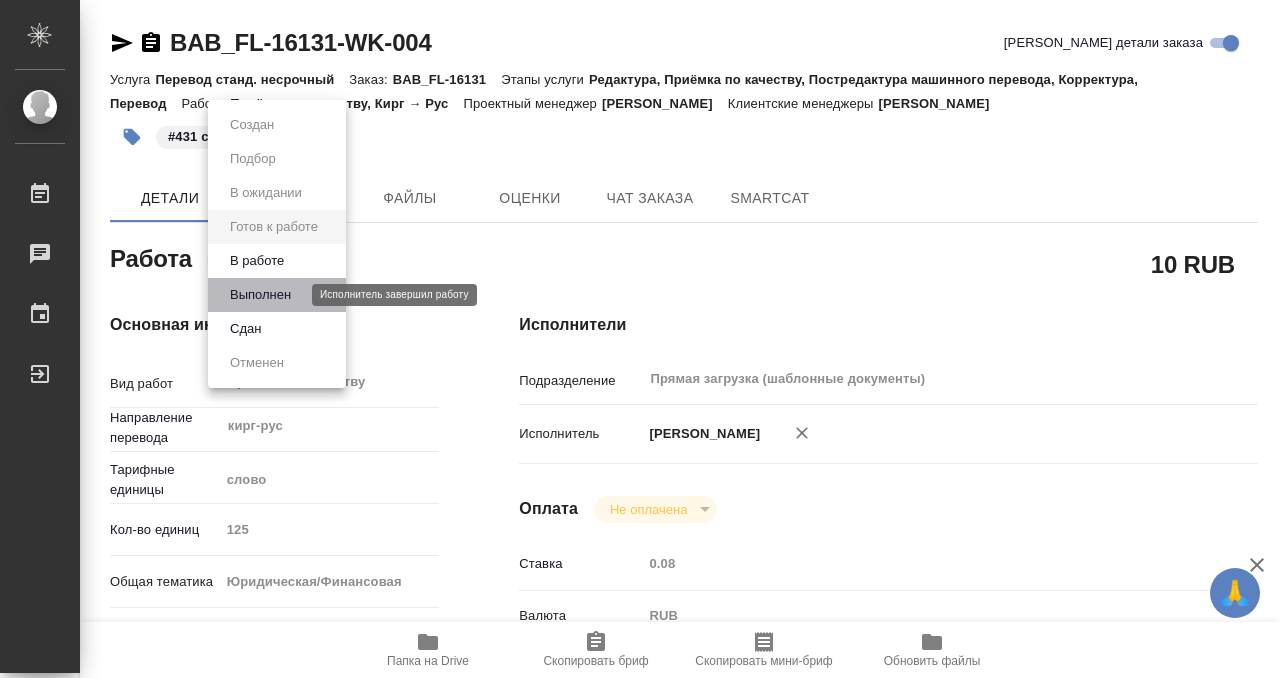 click on "Выполнен" at bounding box center (260, 295) 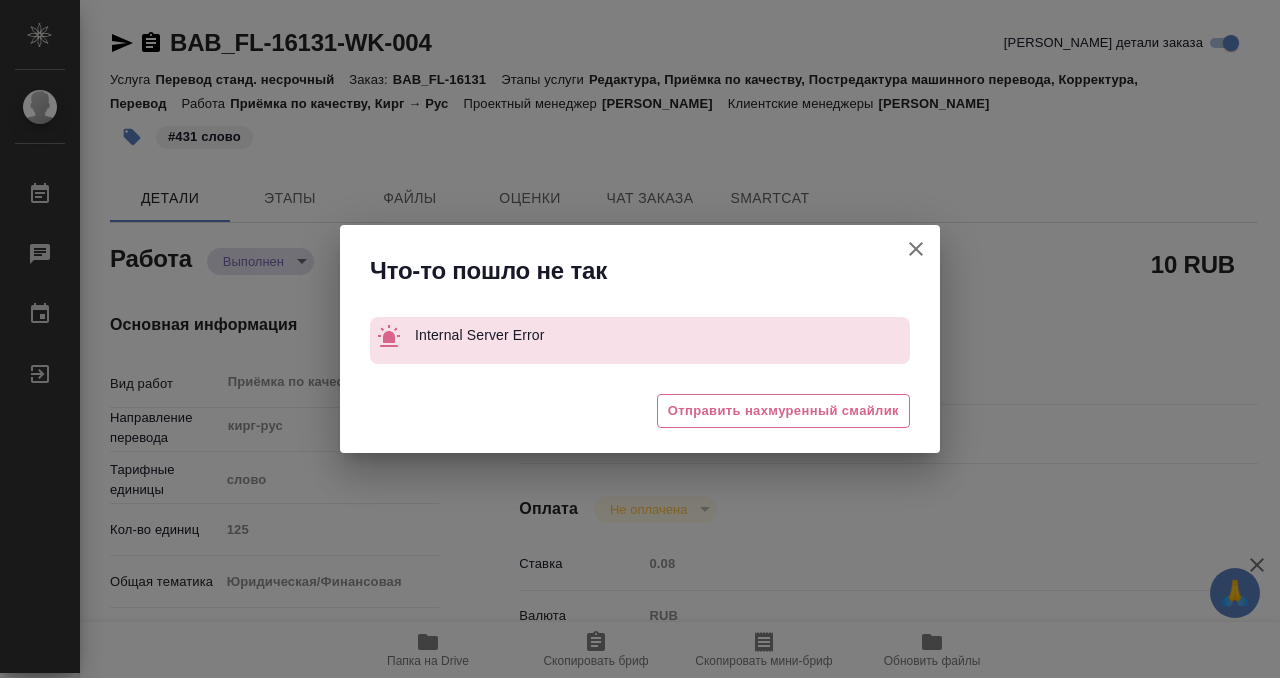 type on "x" 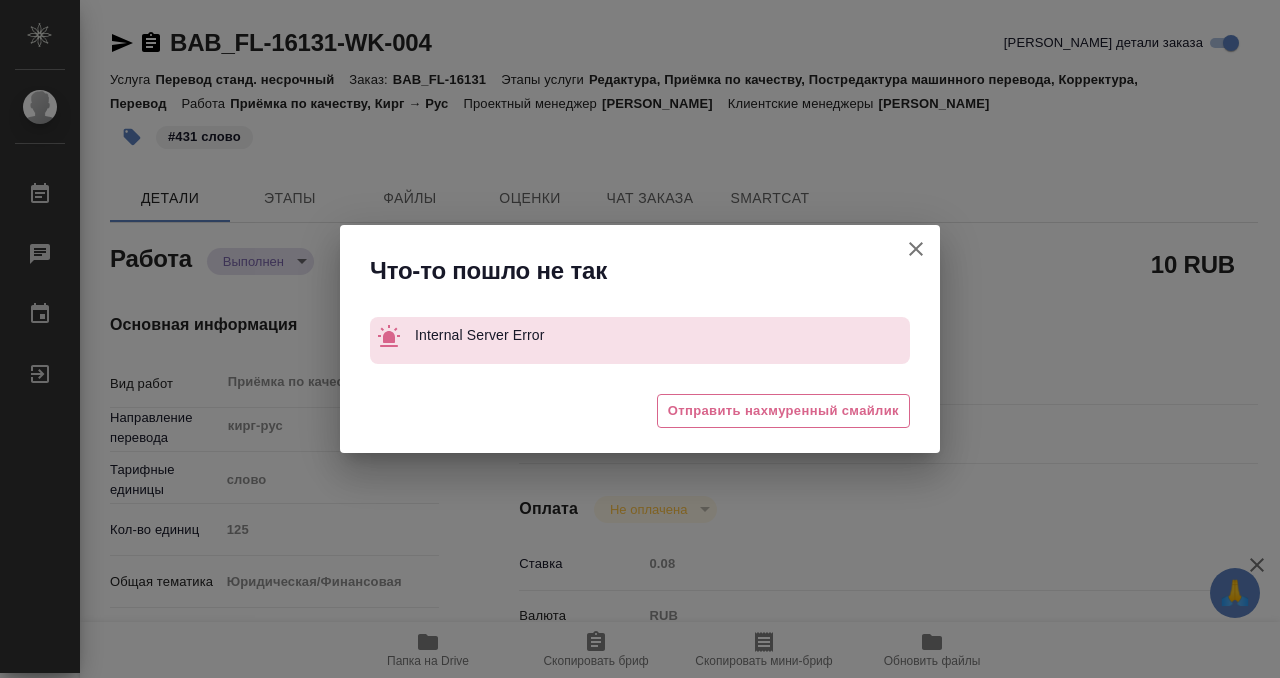 click 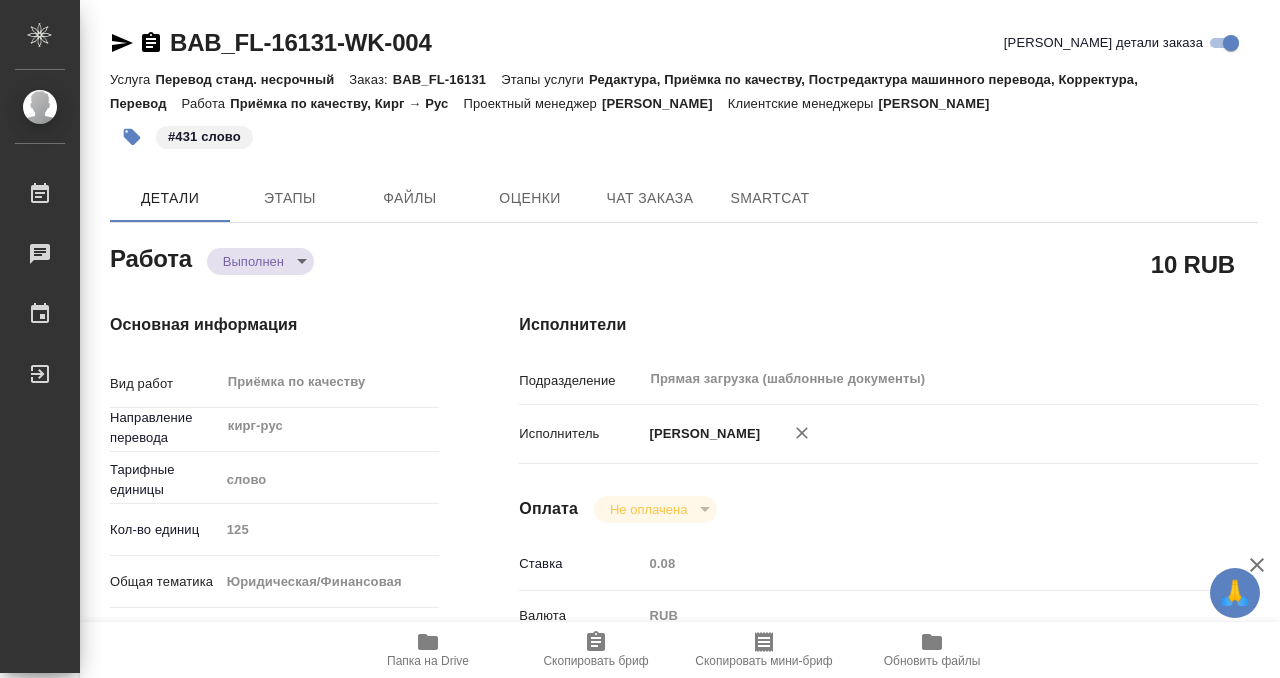 click 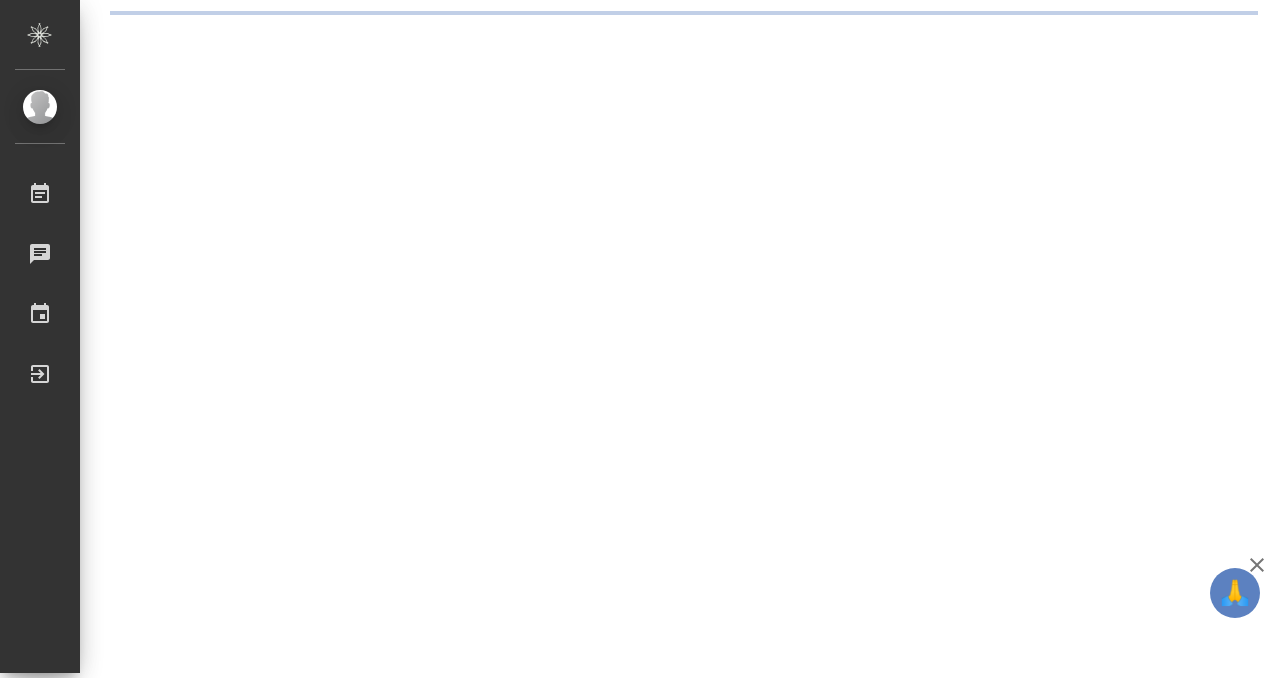 scroll, scrollTop: 0, scrollLeft: 0, axis: both 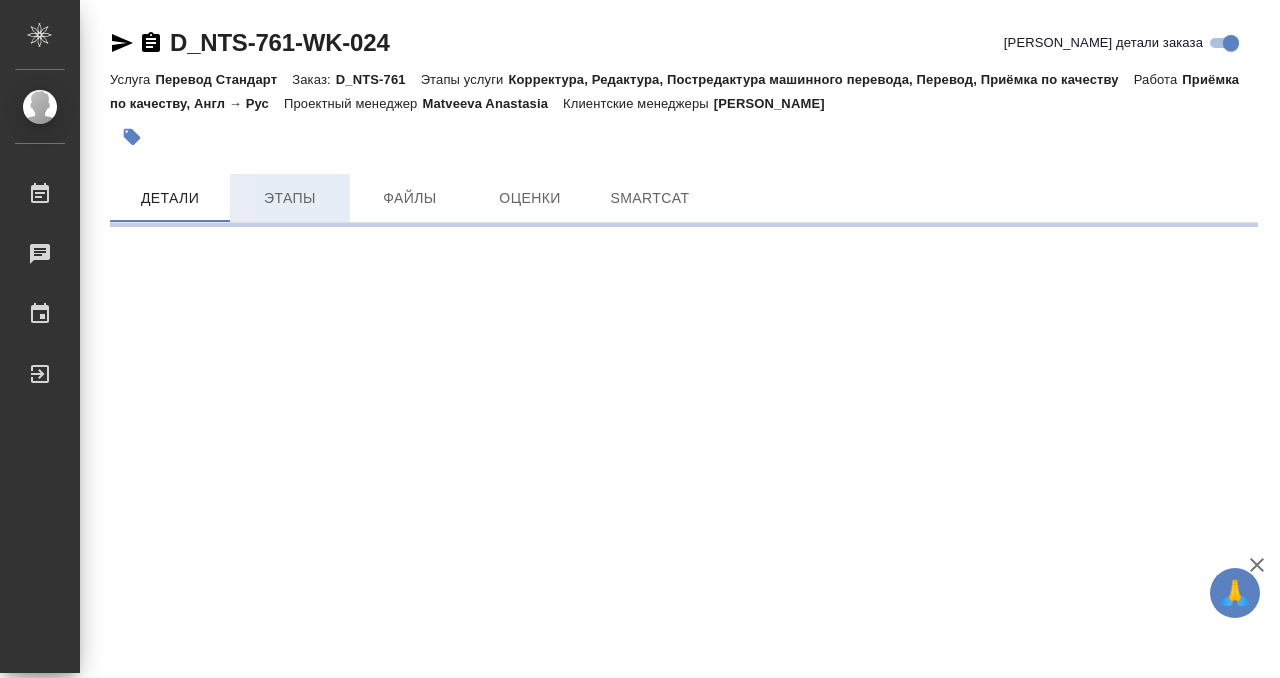 click on "Этапы" at bounding box center (290, 198) 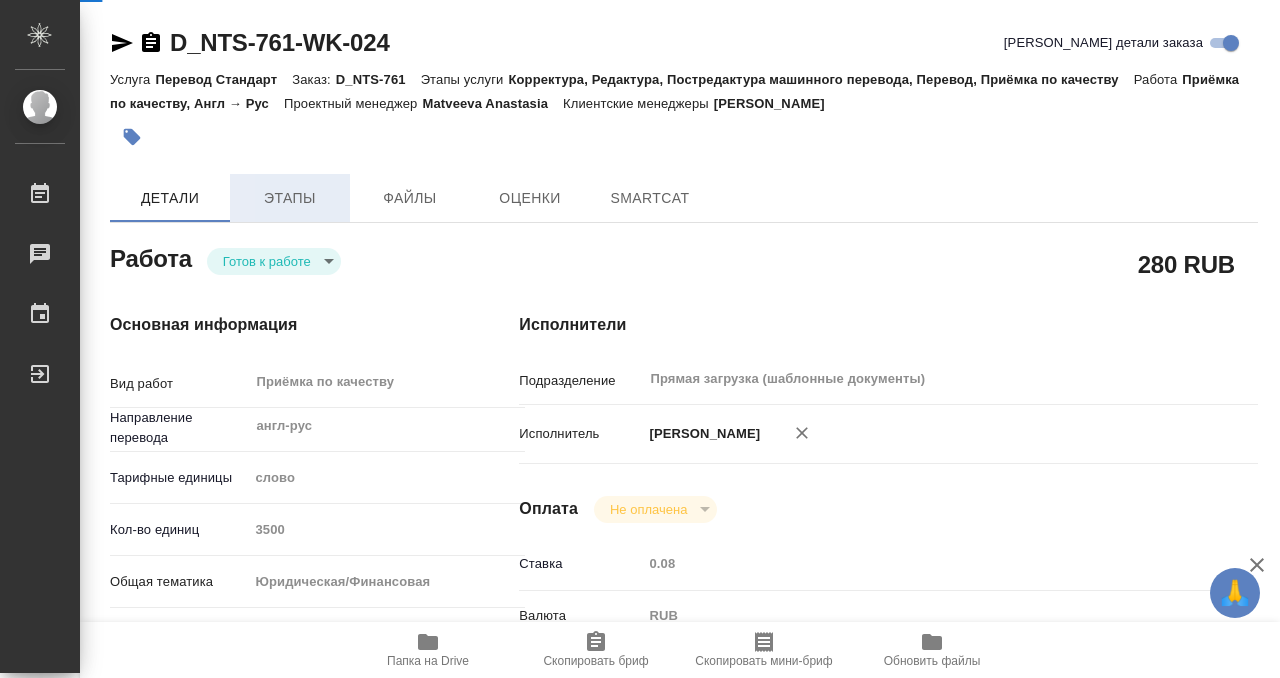 type on "x" 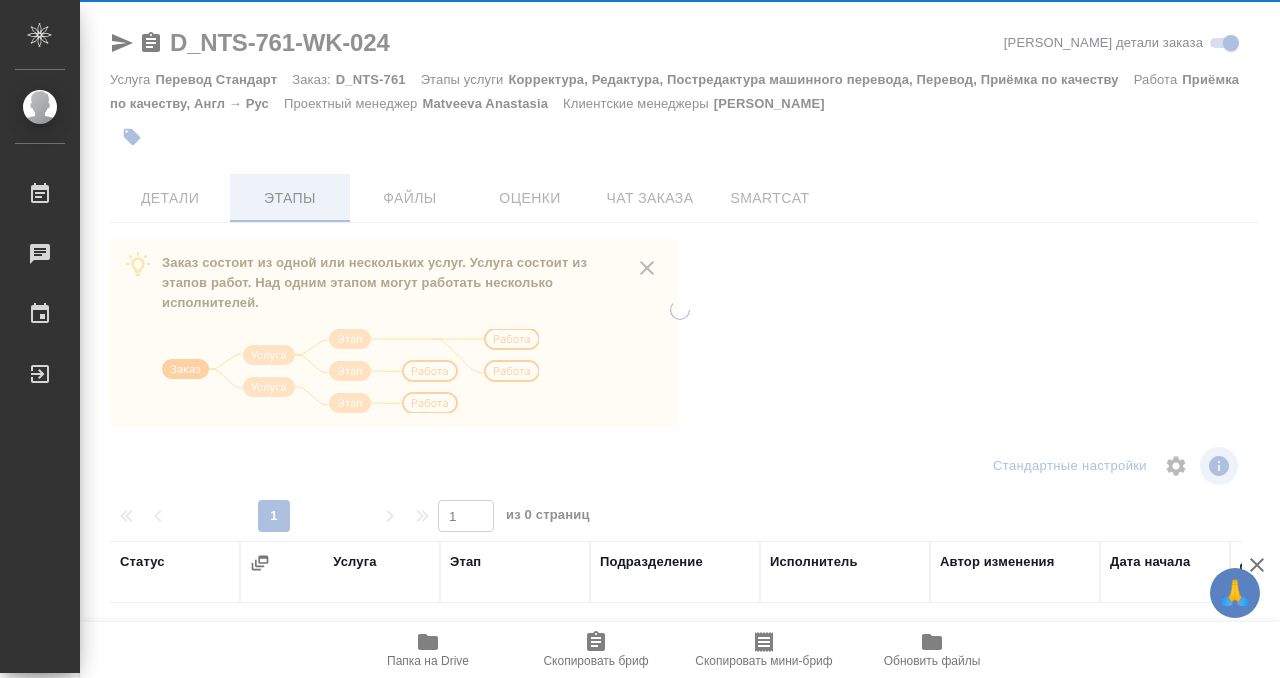 click on "Этапы" at bounding box center (290, 198) 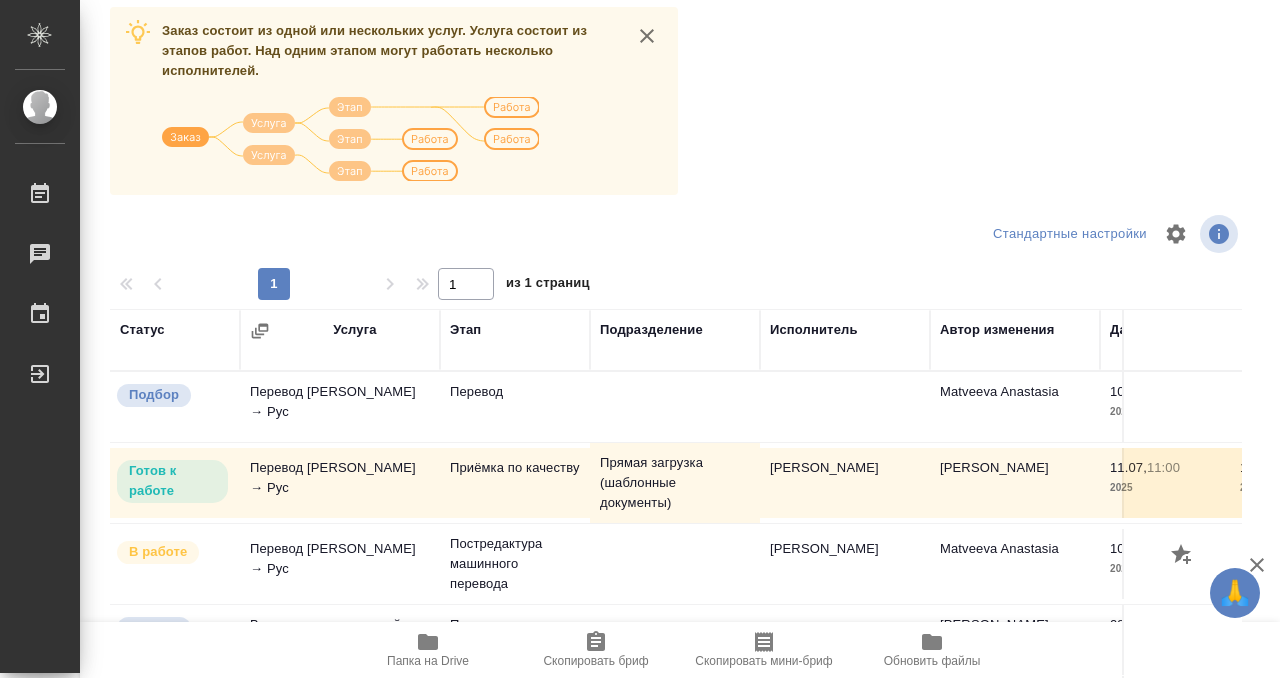 scroll, scrollTop: 292, scrollLeft: 0, axis: vertical 